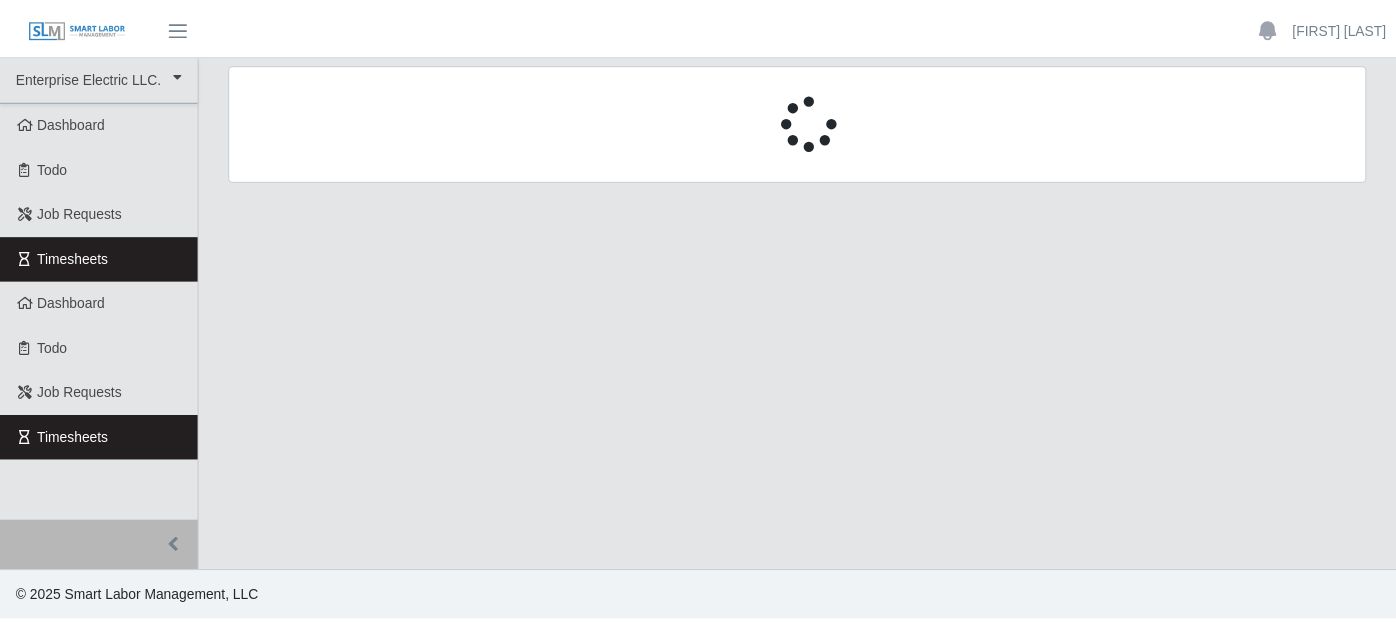 scroll, scrollTop: 0, scrollLeft: 0, axis: both 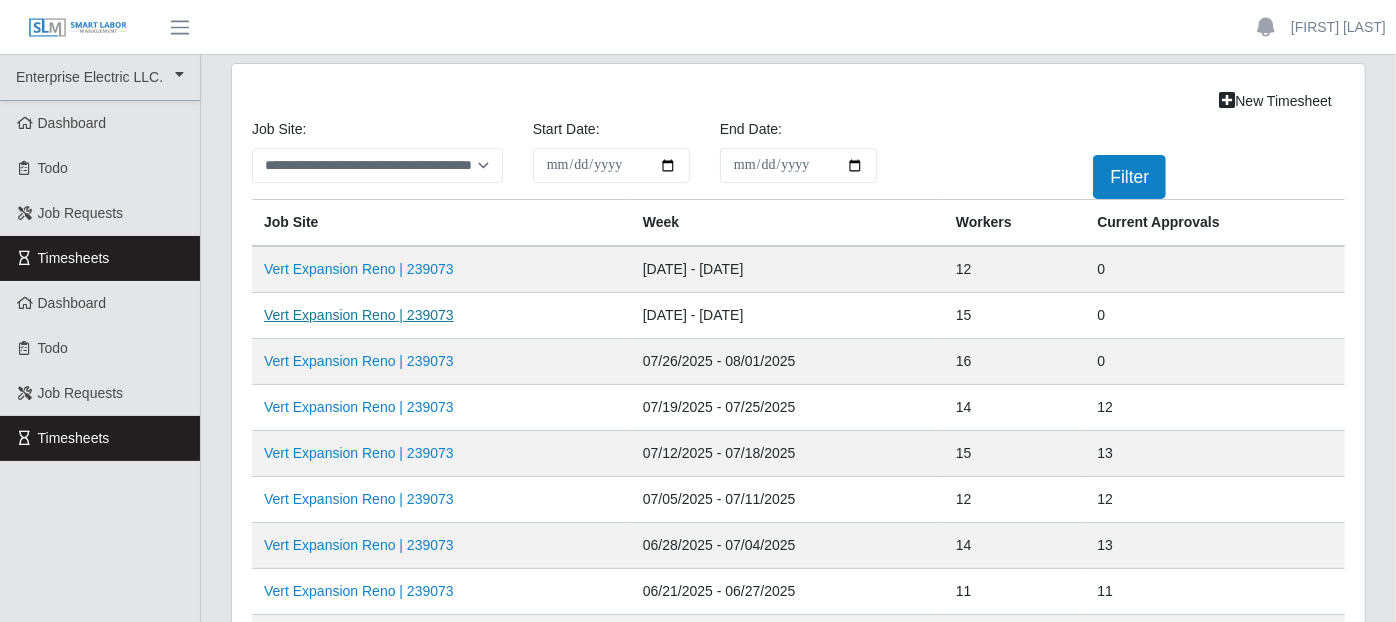click on "Vert Expansion Reno | 239073" at bounding box center (359, 315) 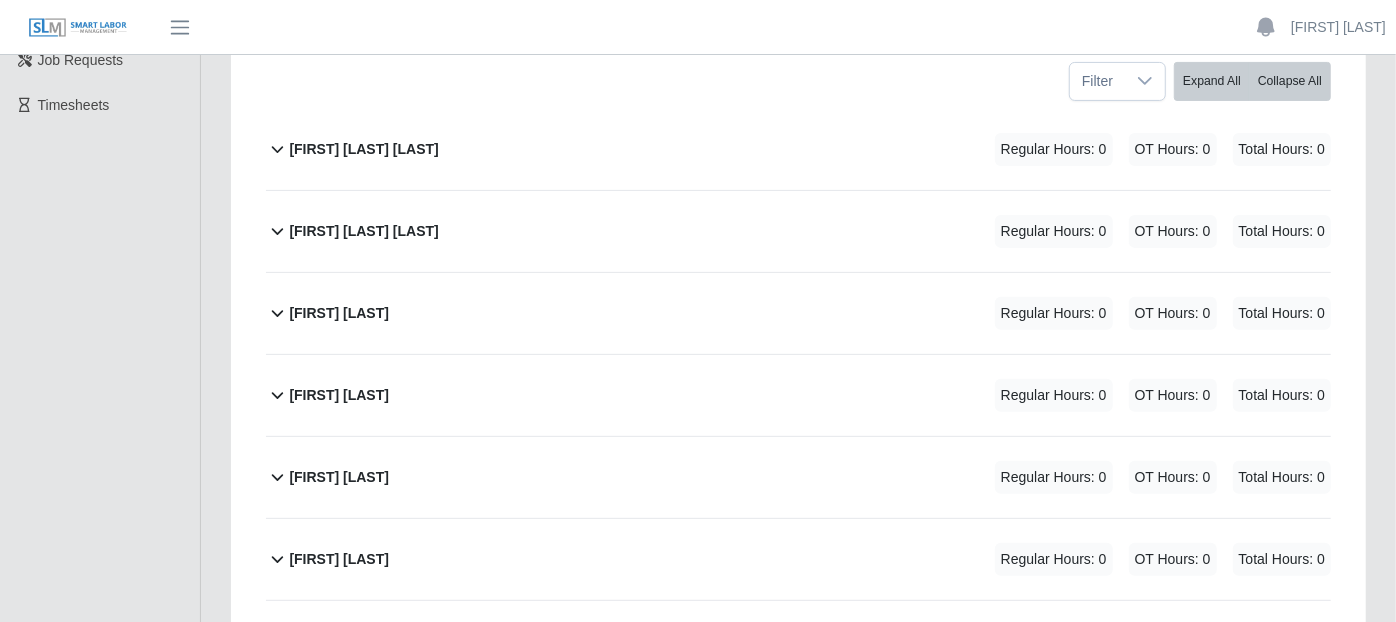 scroll, scrollTop: 444, scrollLeft: 0, axis: vertical 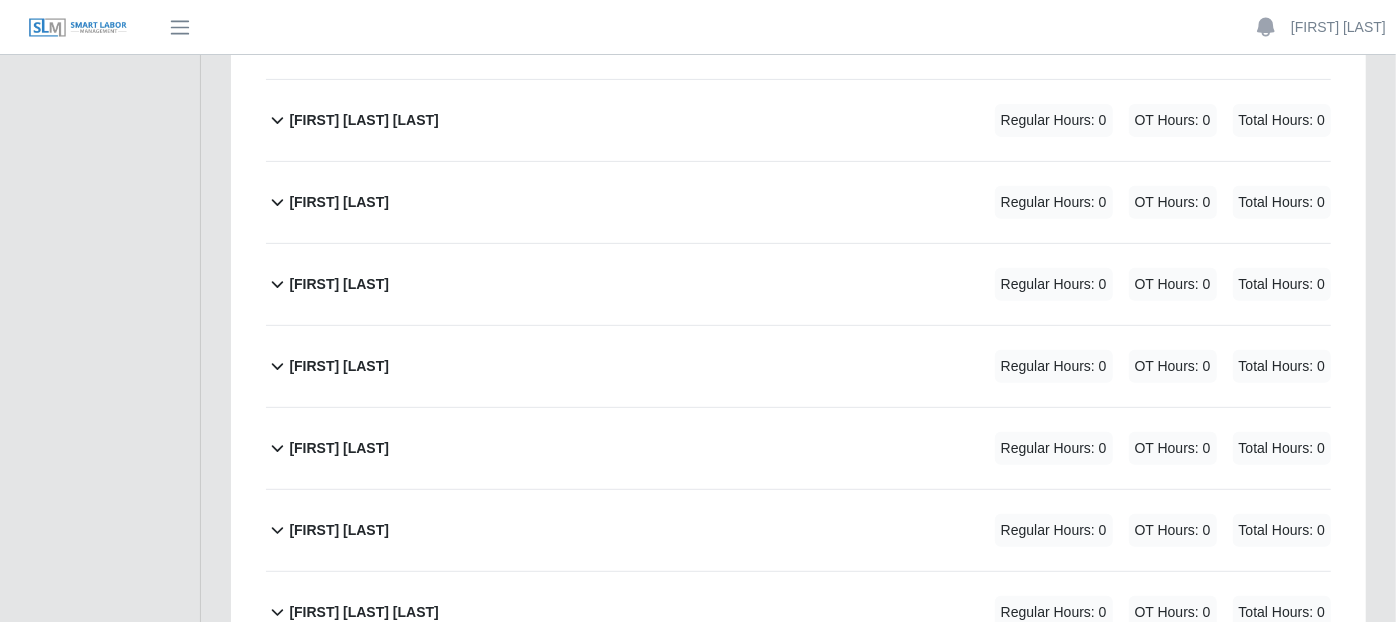 click 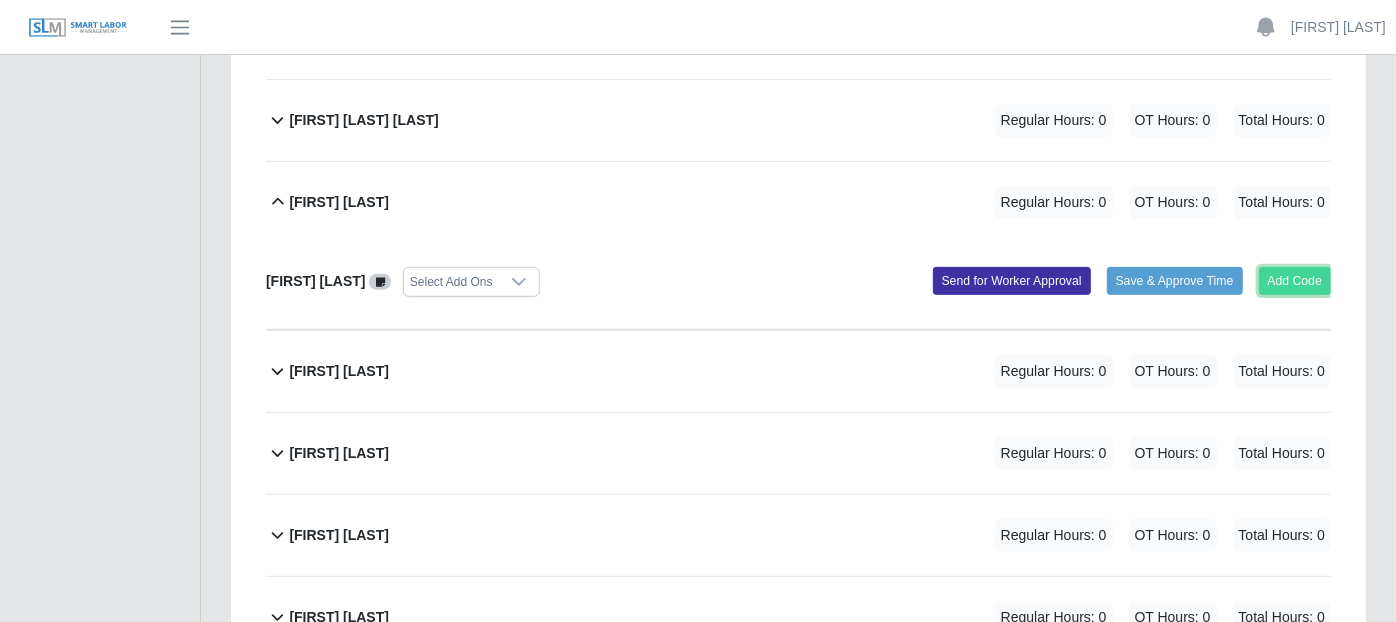 click on "Add Code" 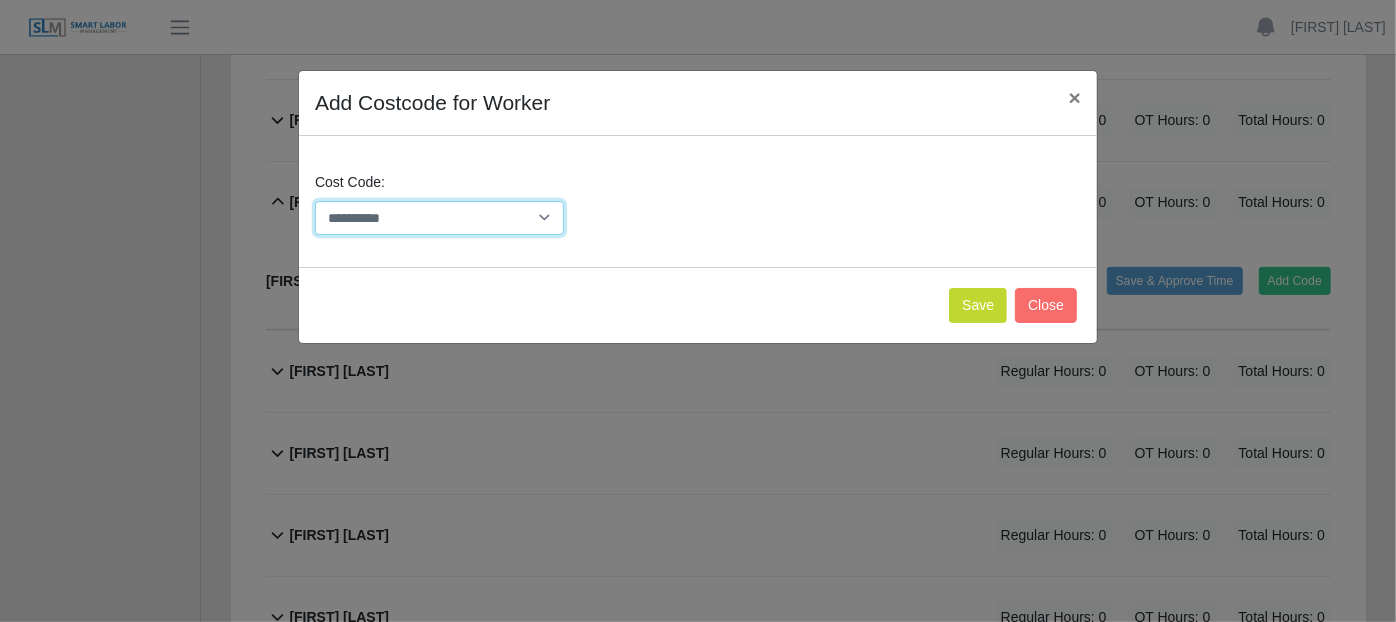 click on "**********" at bounding box center [439, 218] 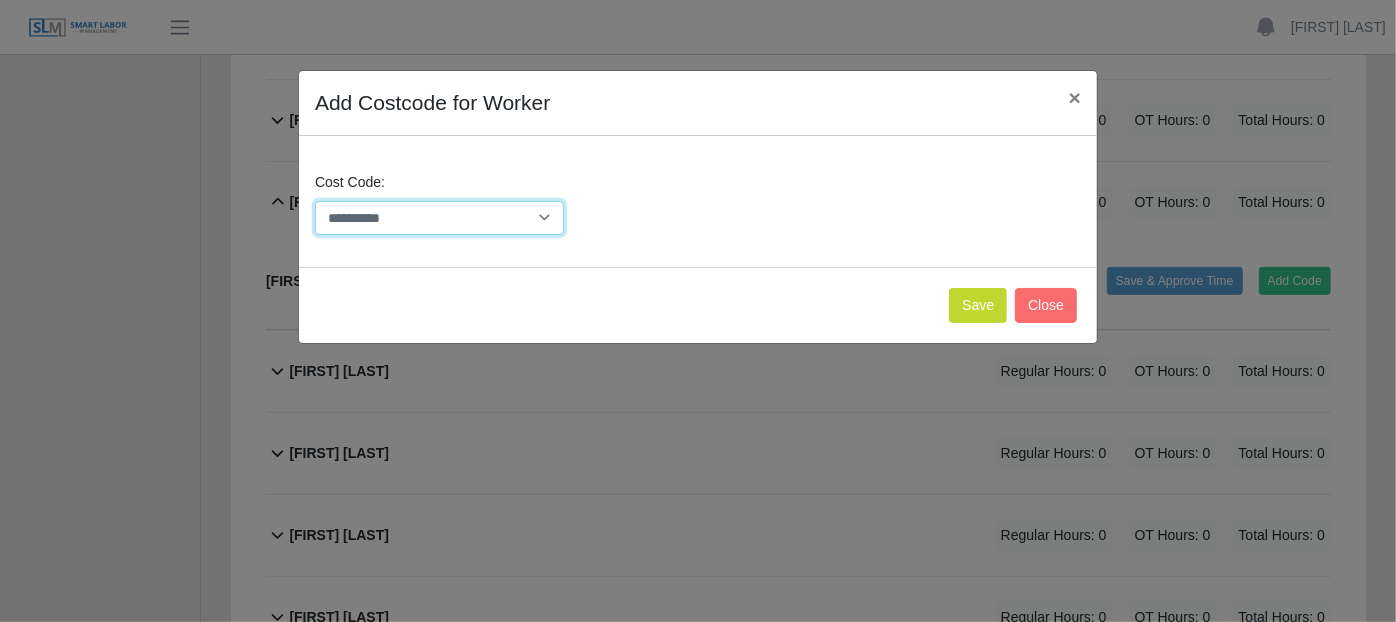 select on "**********" 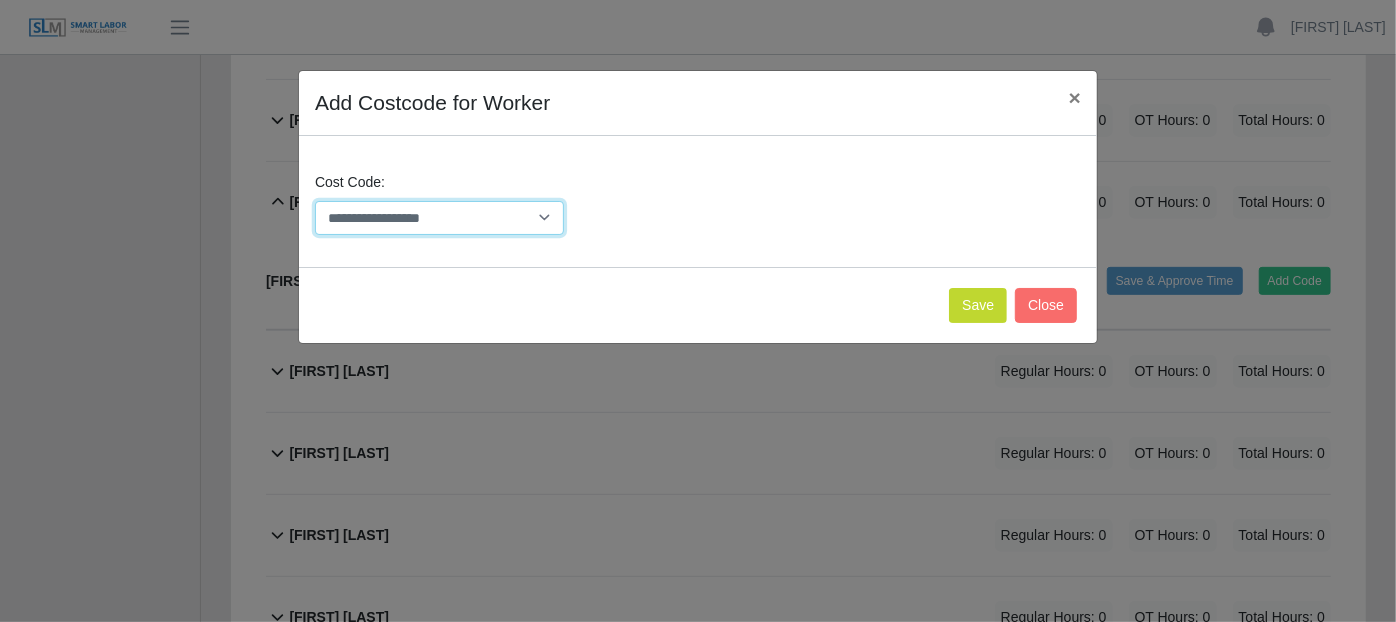click on "**********" at bounding box center (439, 218) 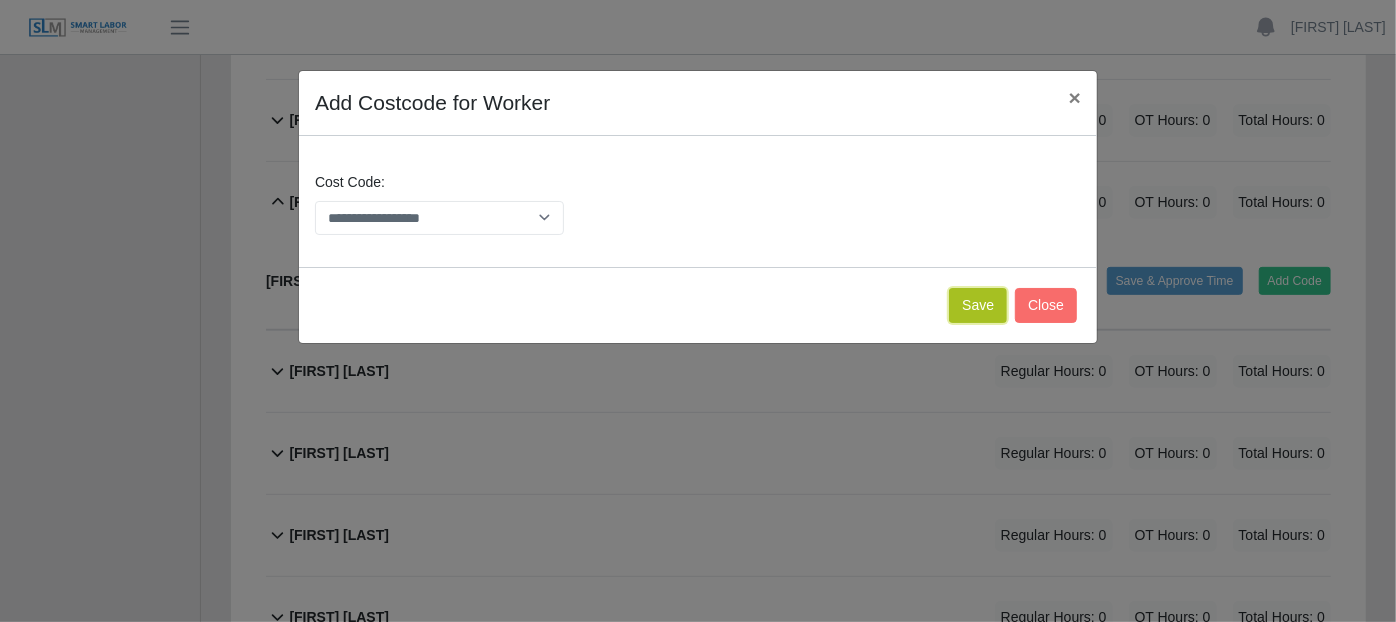 click on "Save" 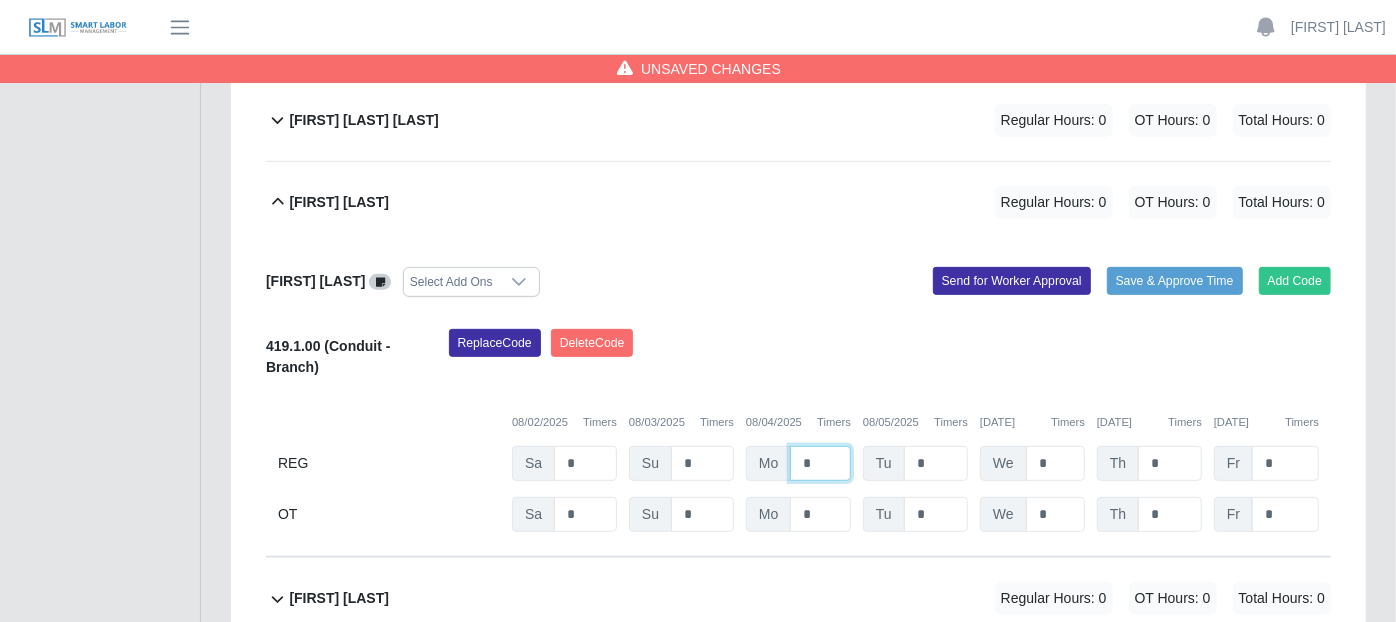 click on "*" at bounding box center (820, 463) 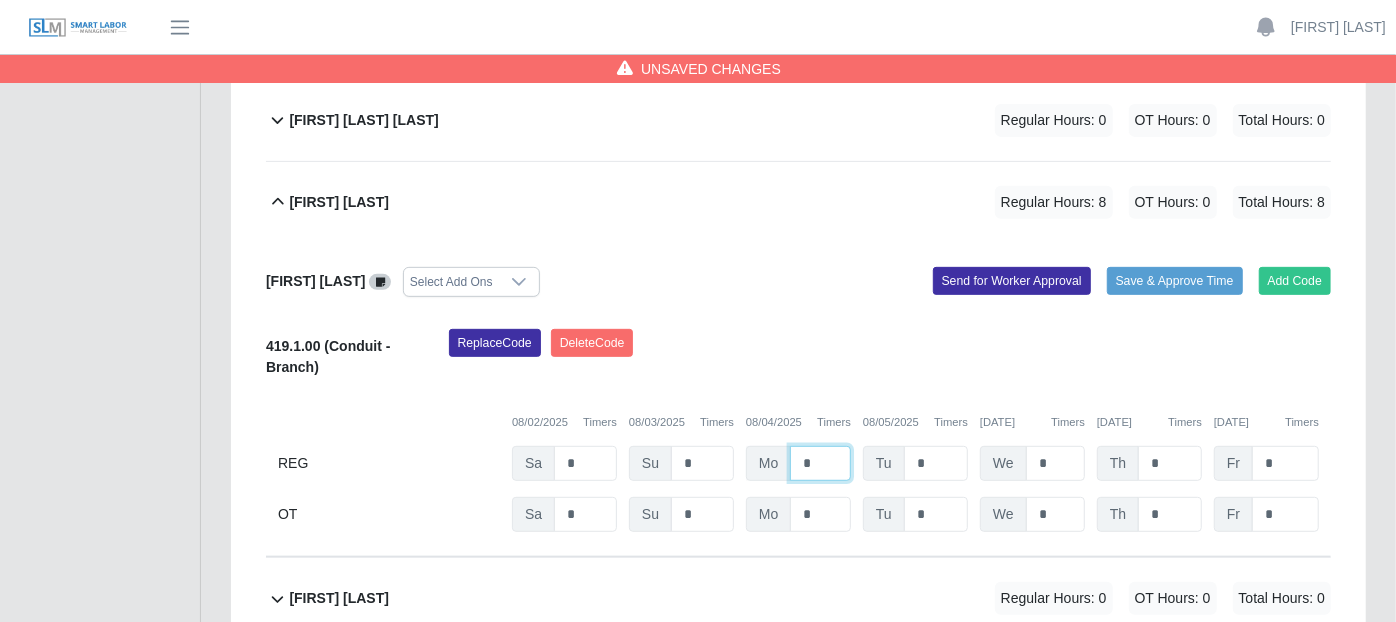 type on "*" 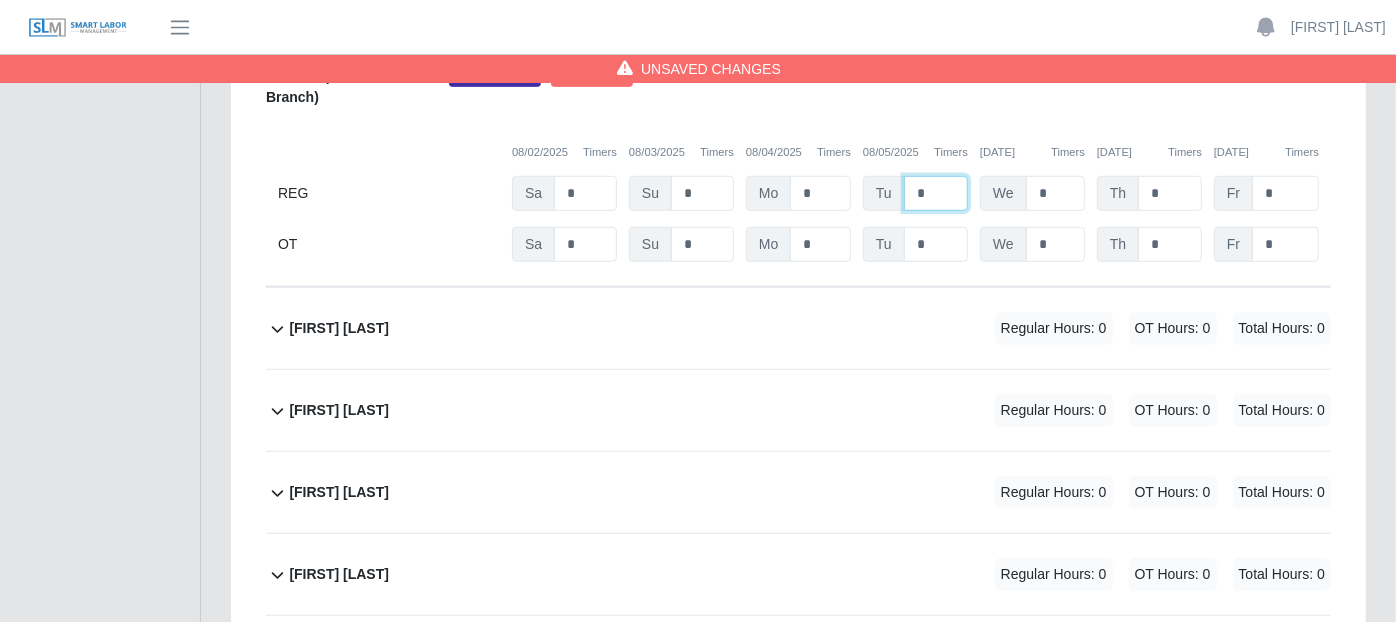 scroll, scrollTop: 777, scrollLeft: 0, axis: vertical 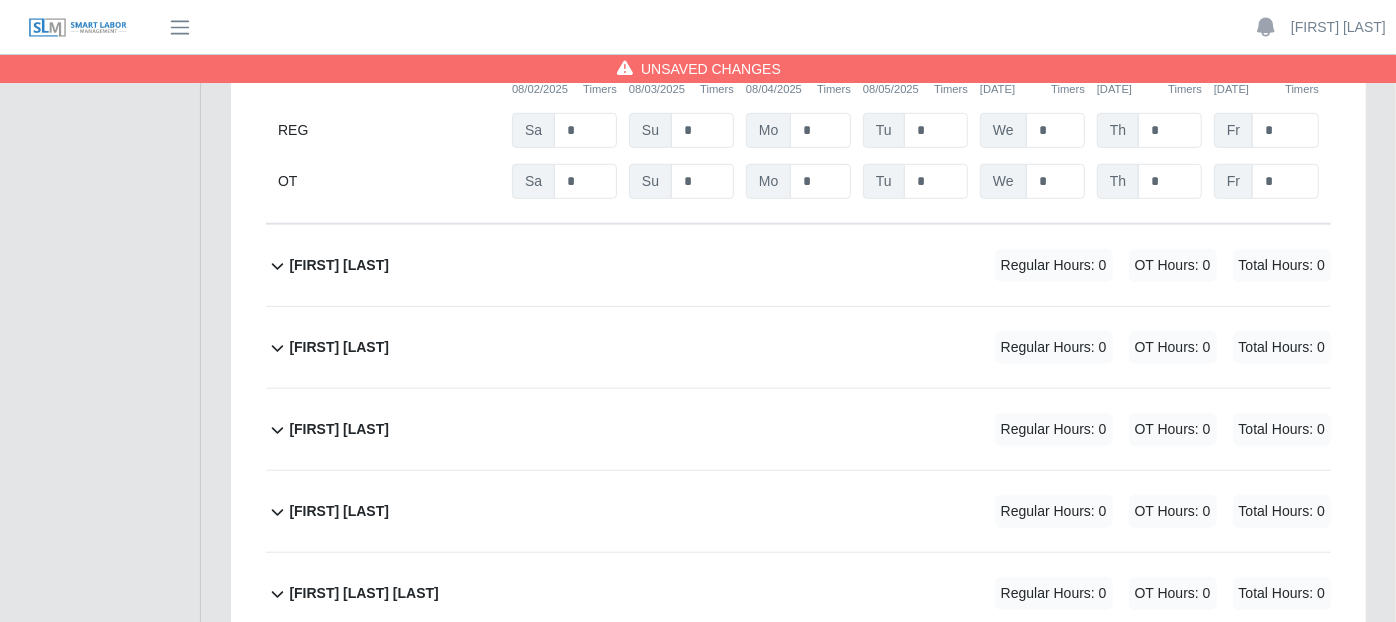click 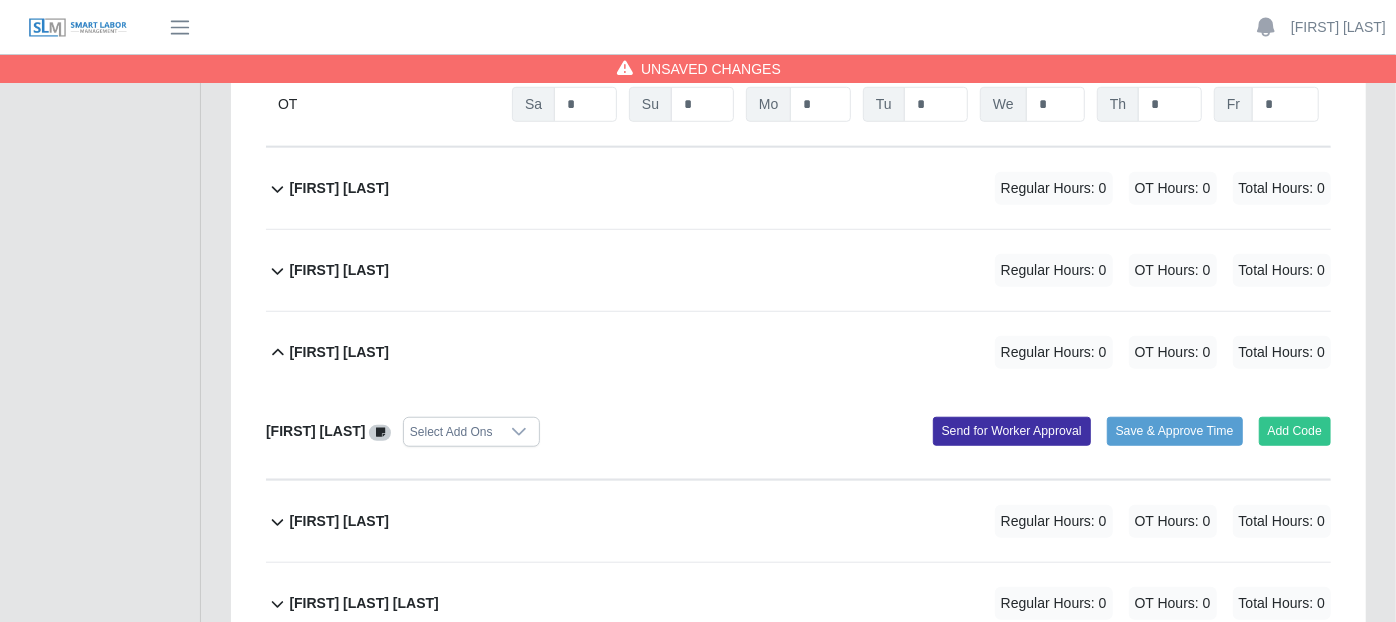 scroll, scrollTop: 888, scrollLeft: 0, axis: vertical 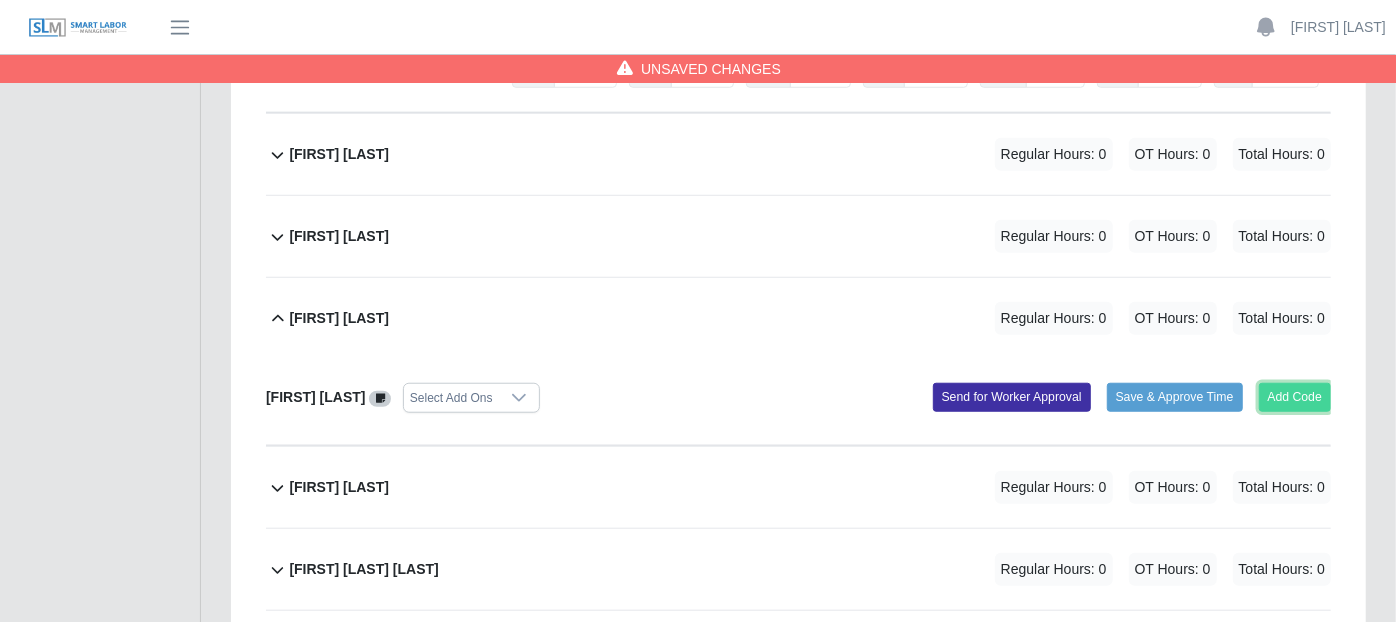 click on "Add Code" 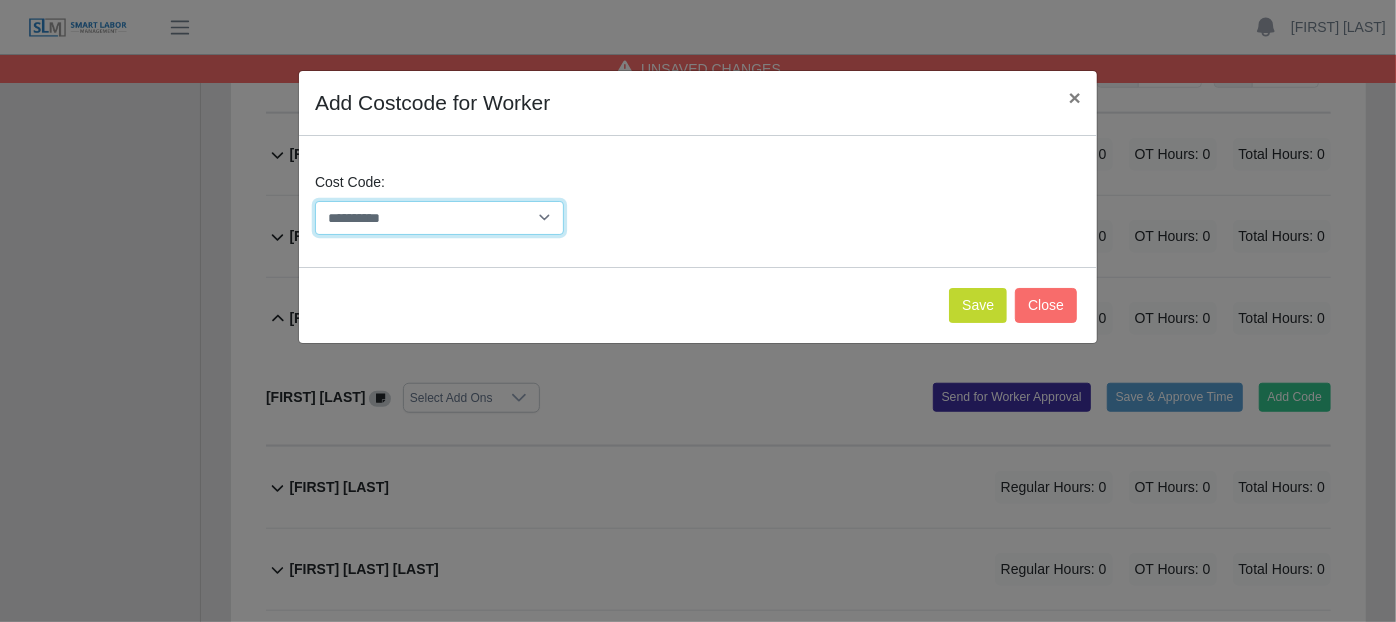 click on "**********" at bounding box center [439, 218] 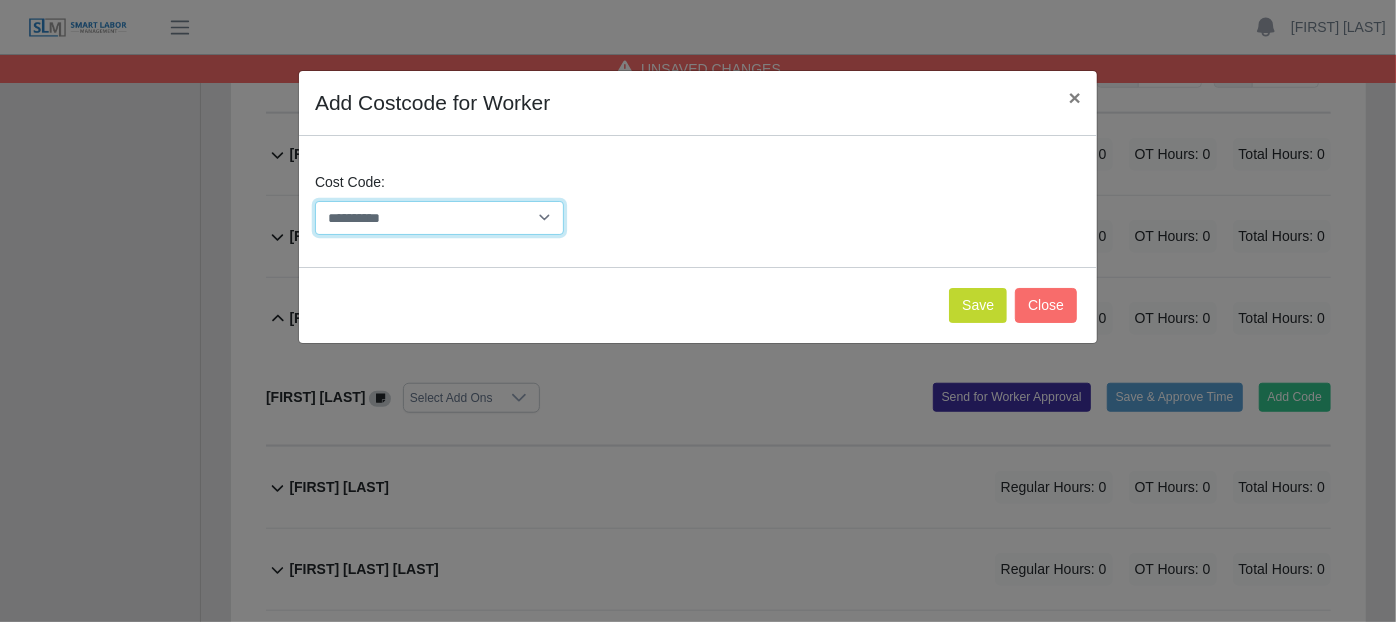select on "**********" 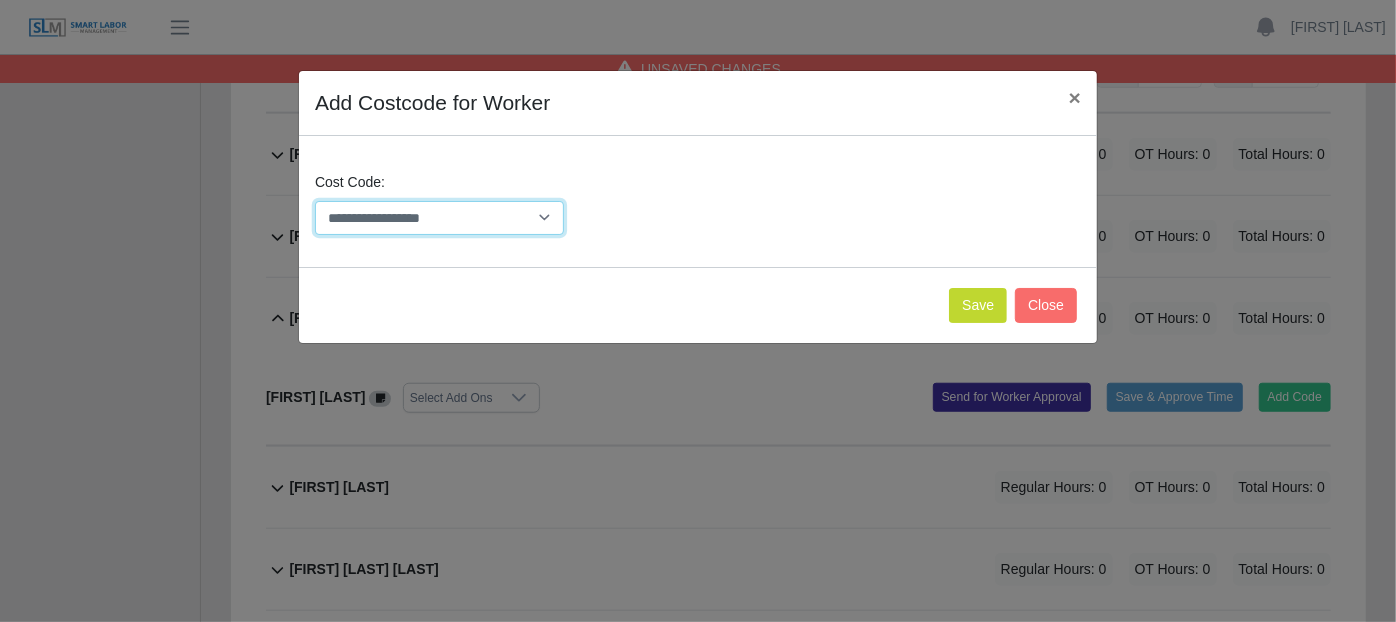 click on "**********" at bounding box center [439, 218] 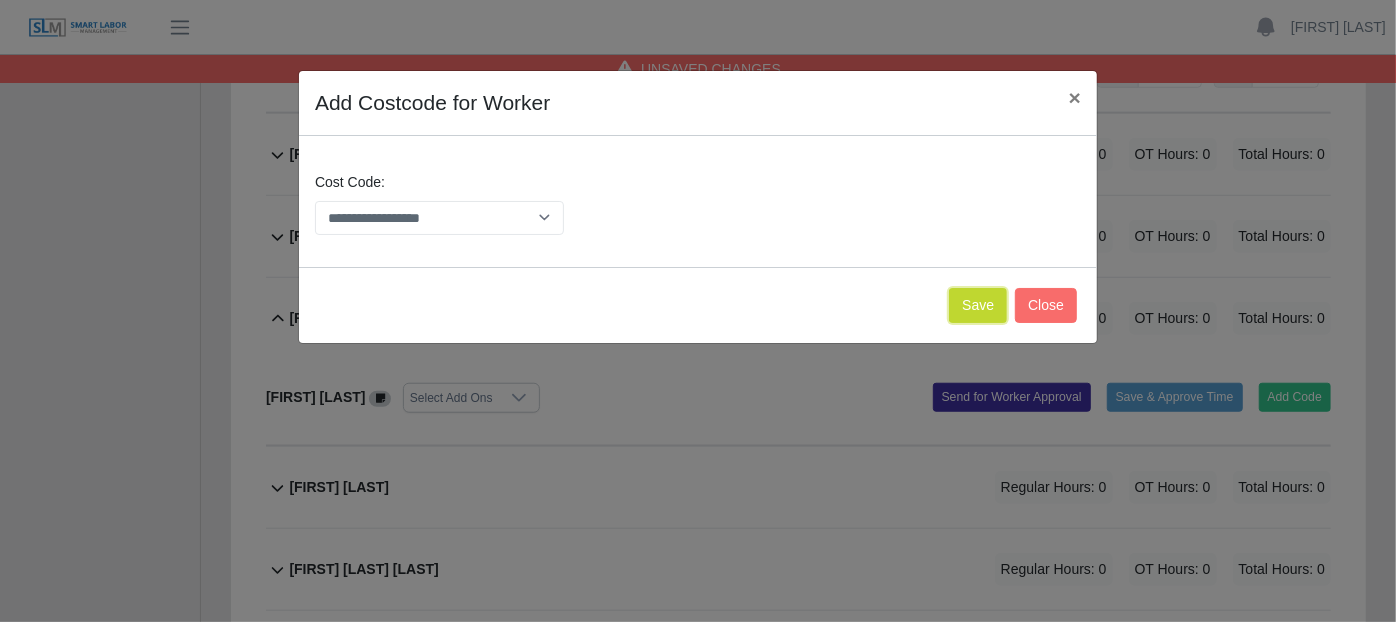 click on "Save" 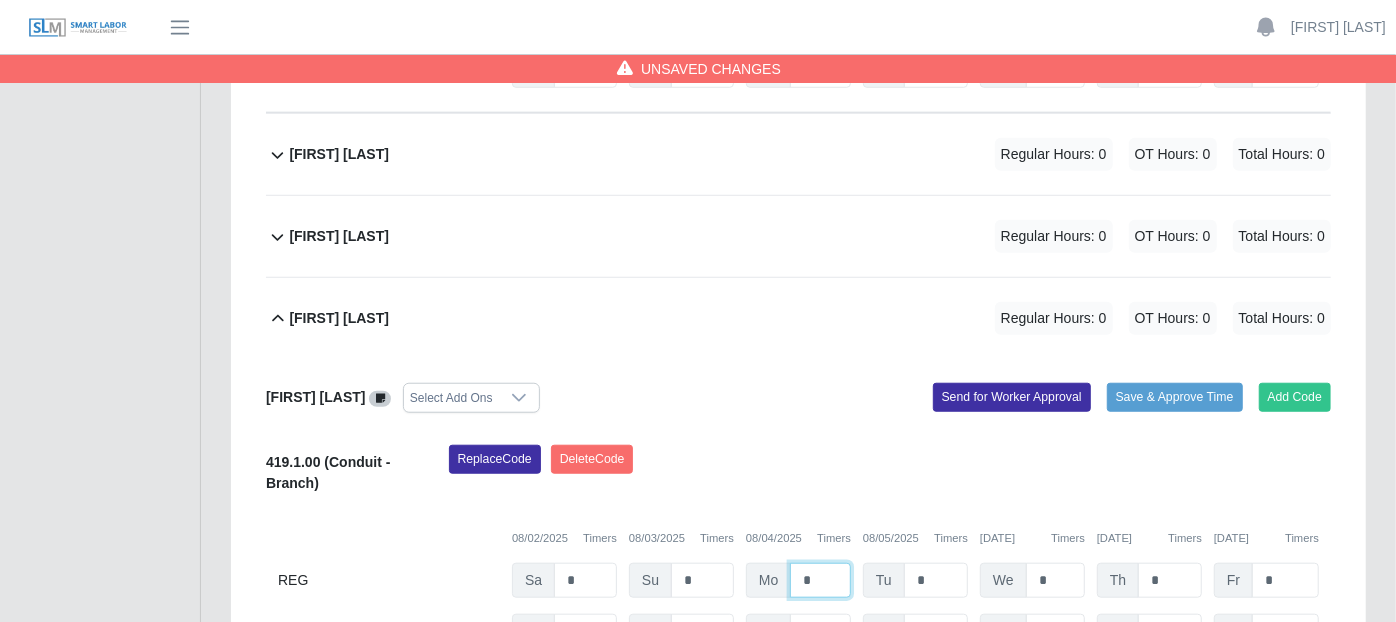 click on "*" at bounding box center [820, 19] 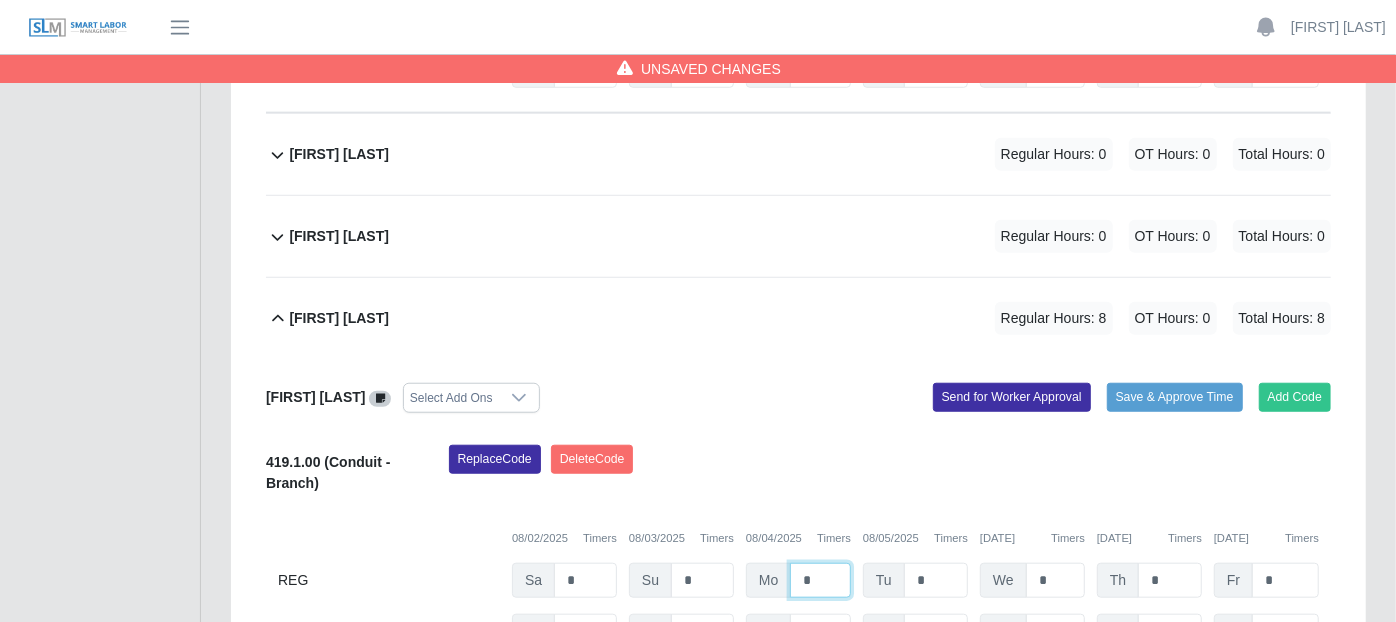 type on "*" 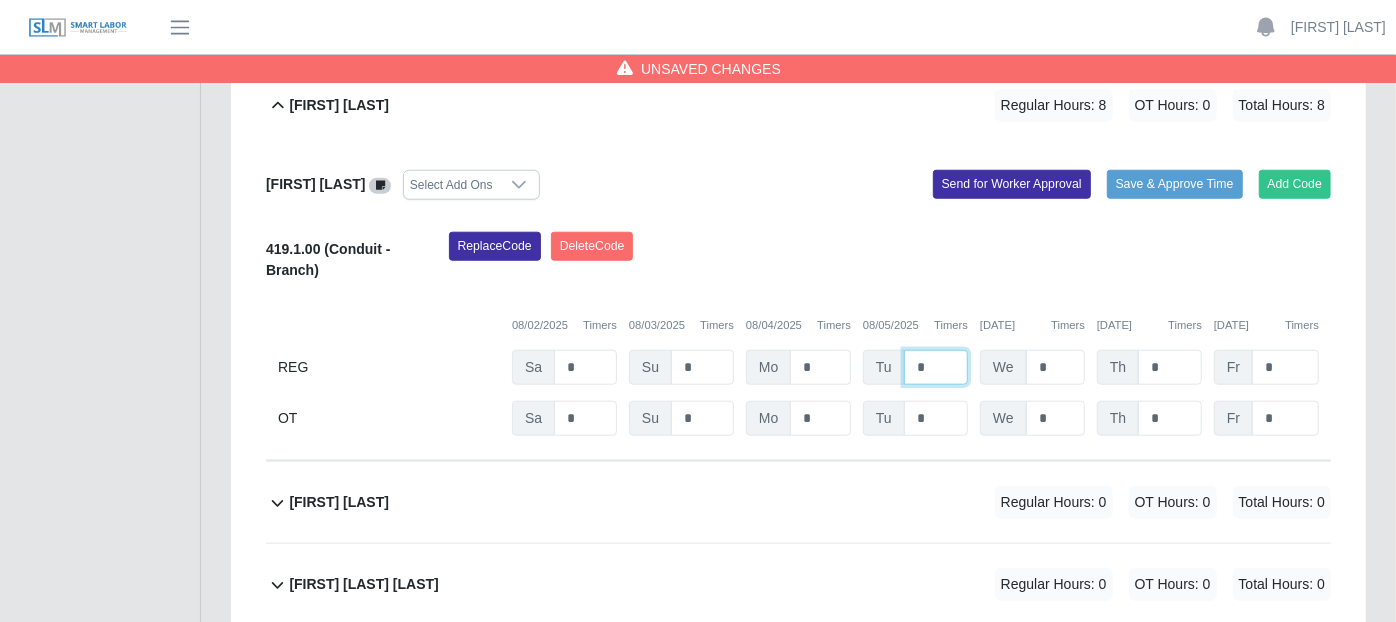 scroll, scrollTop: 1111, scrollLeft: 0, axis: vertical 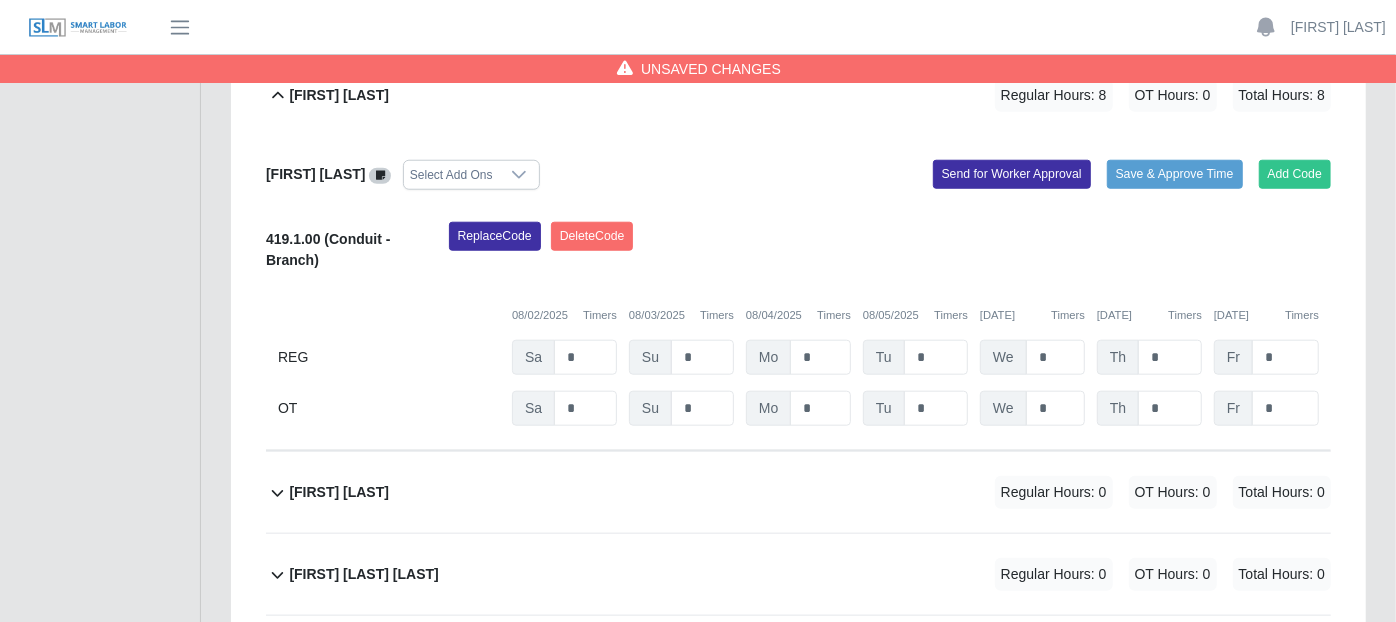 click 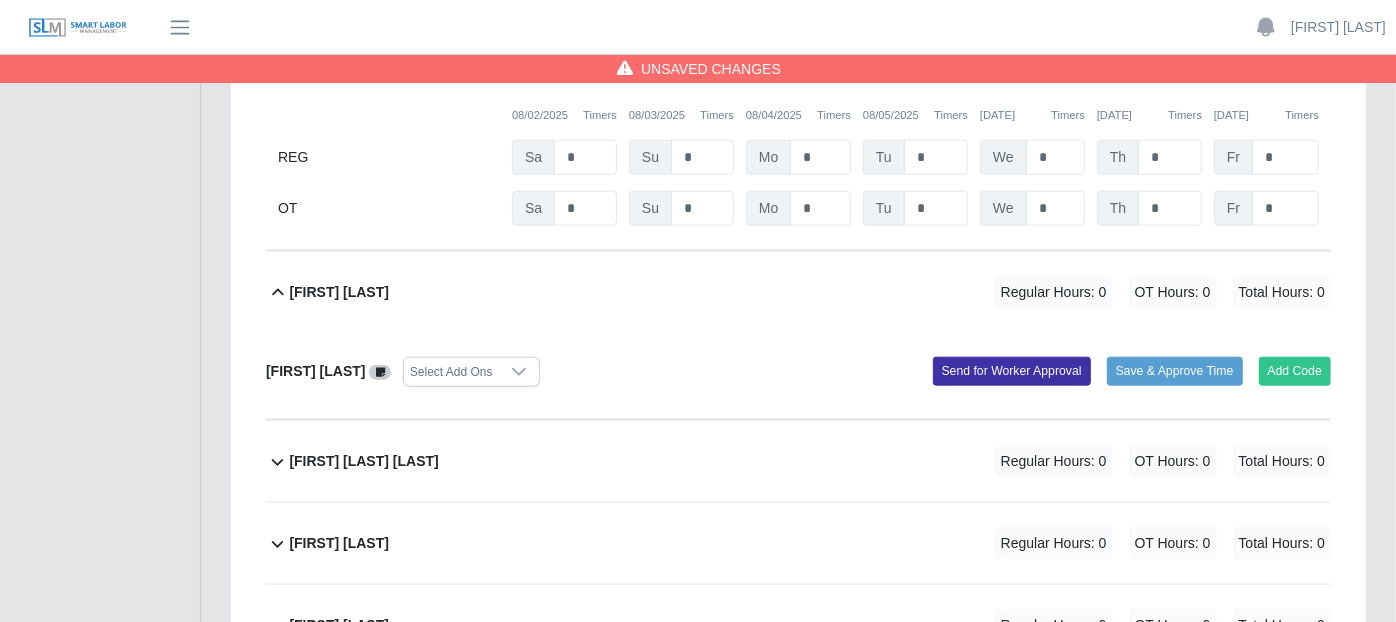 scroll, scrollTop: 1333, scrollLeft: 0, axis: vertical 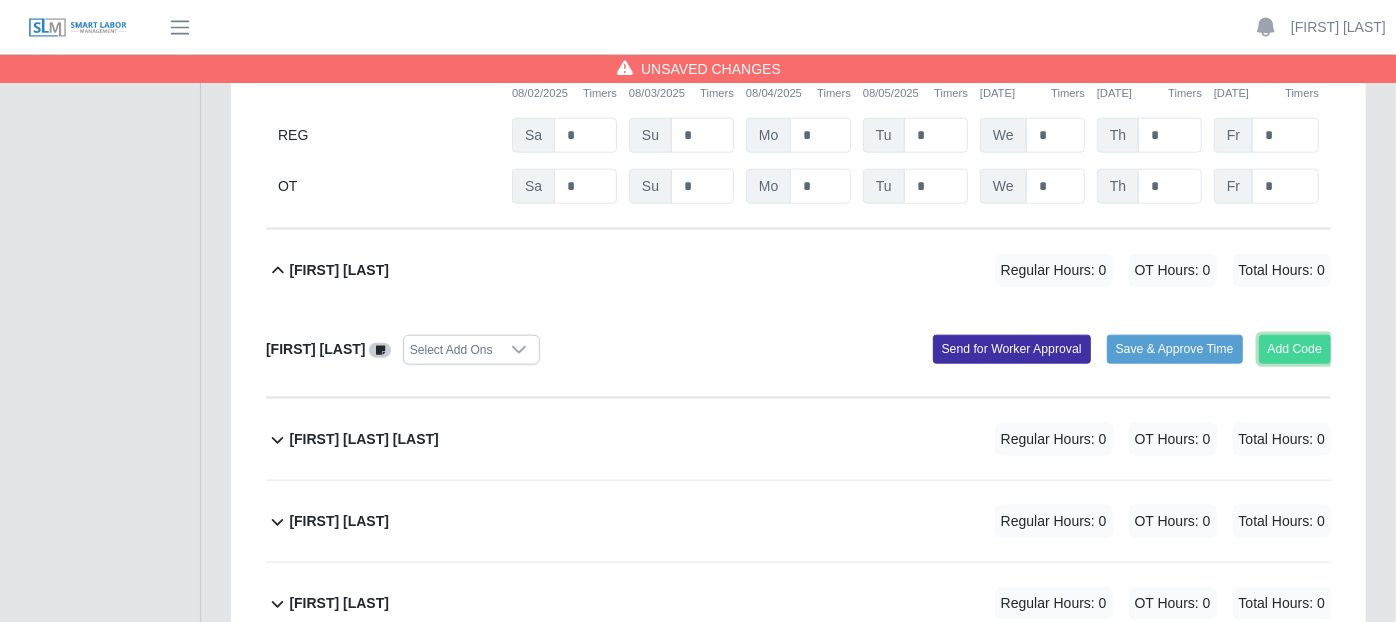 click on "Add Code" 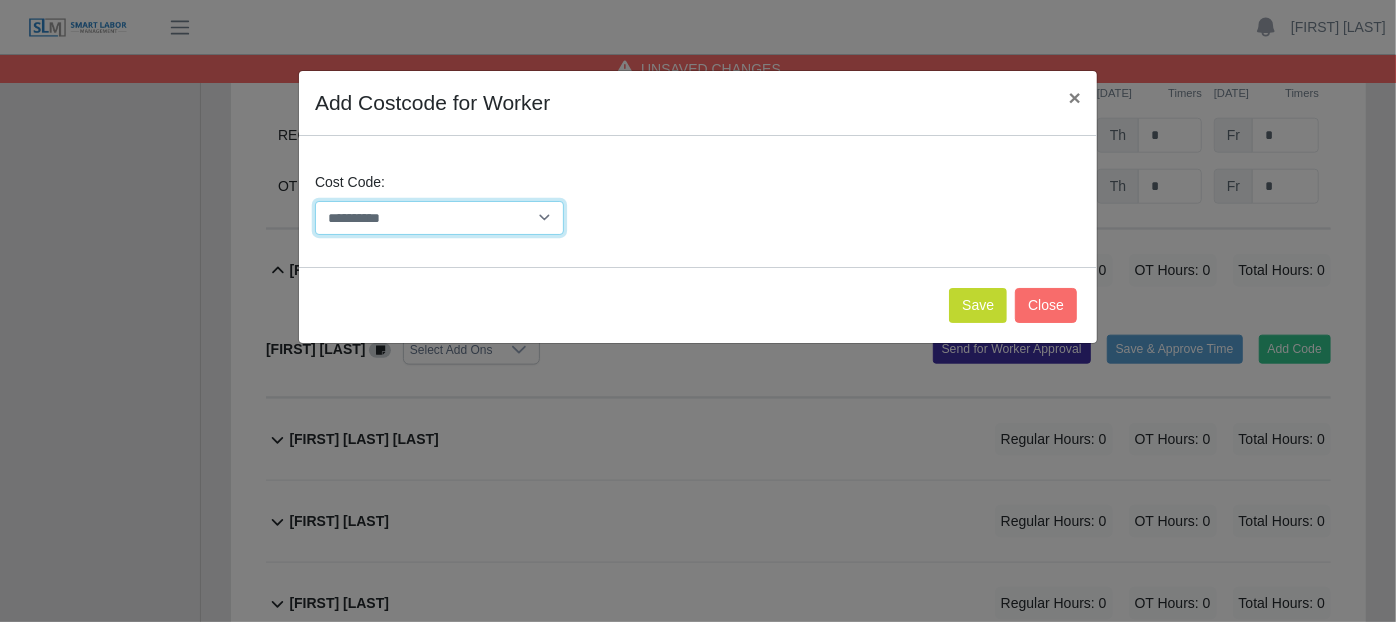 click on "**********" at bounding box center (439, 218) 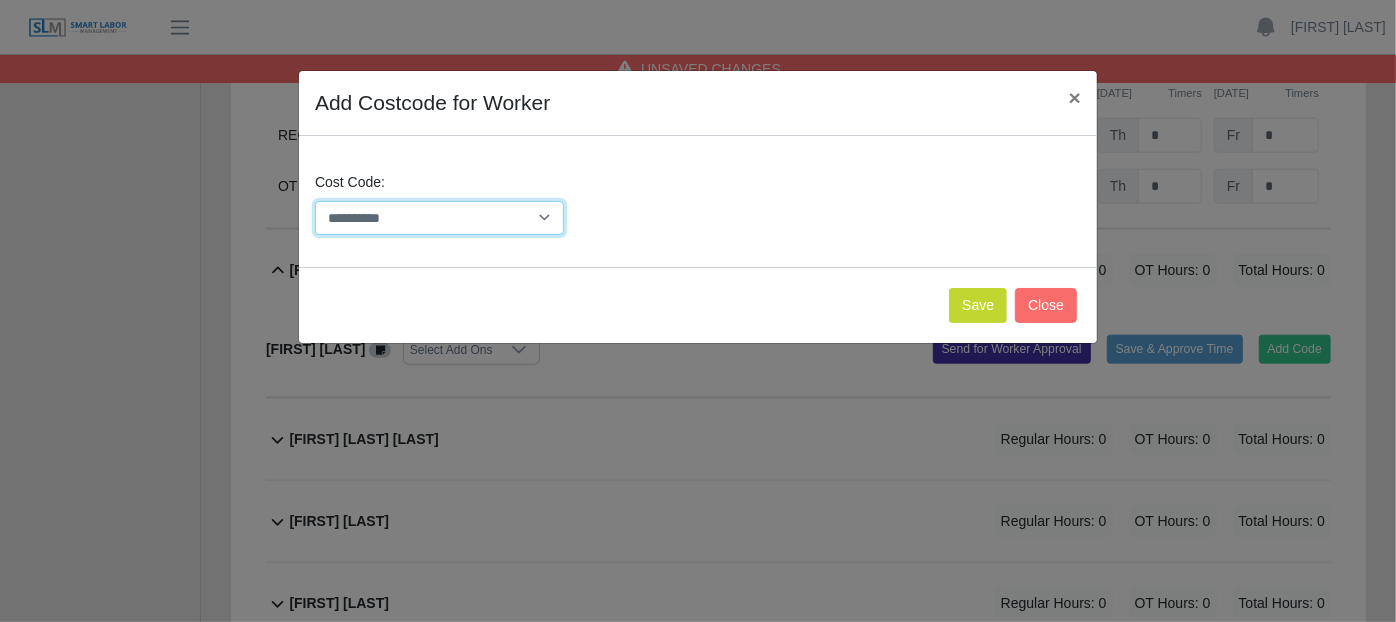 select on "**********" 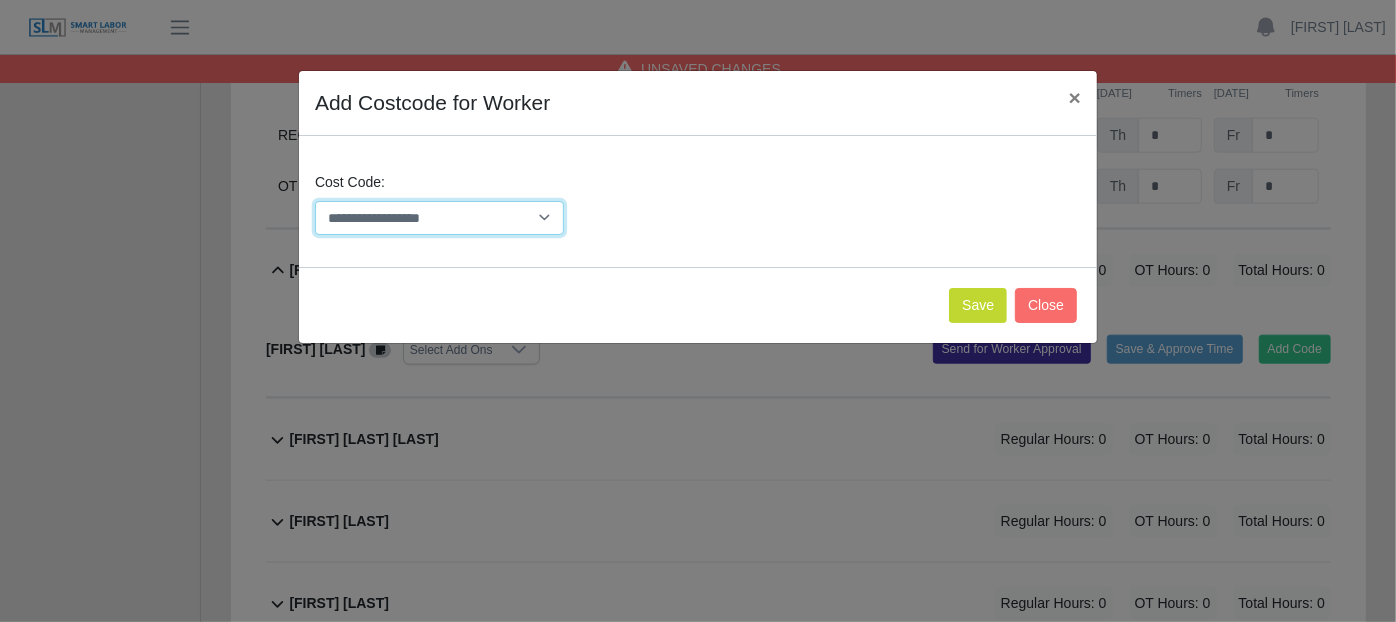 click on "**********" at bounding box center (439, 218) 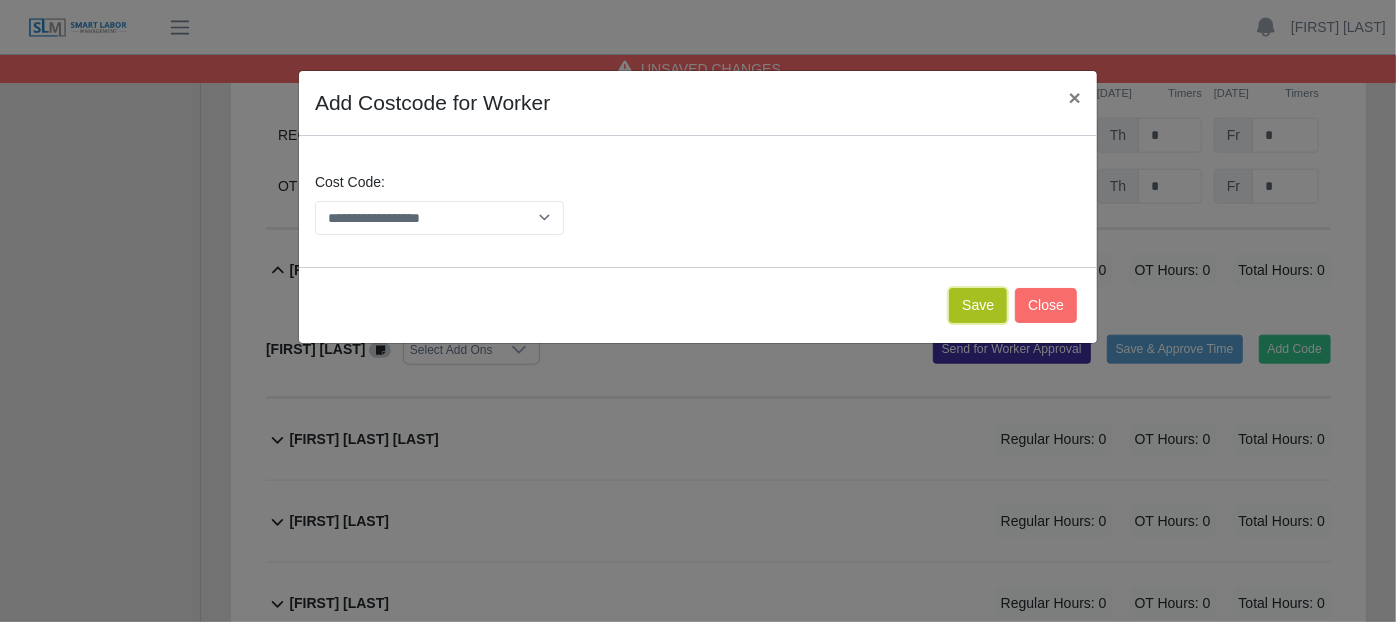 click on "Save" 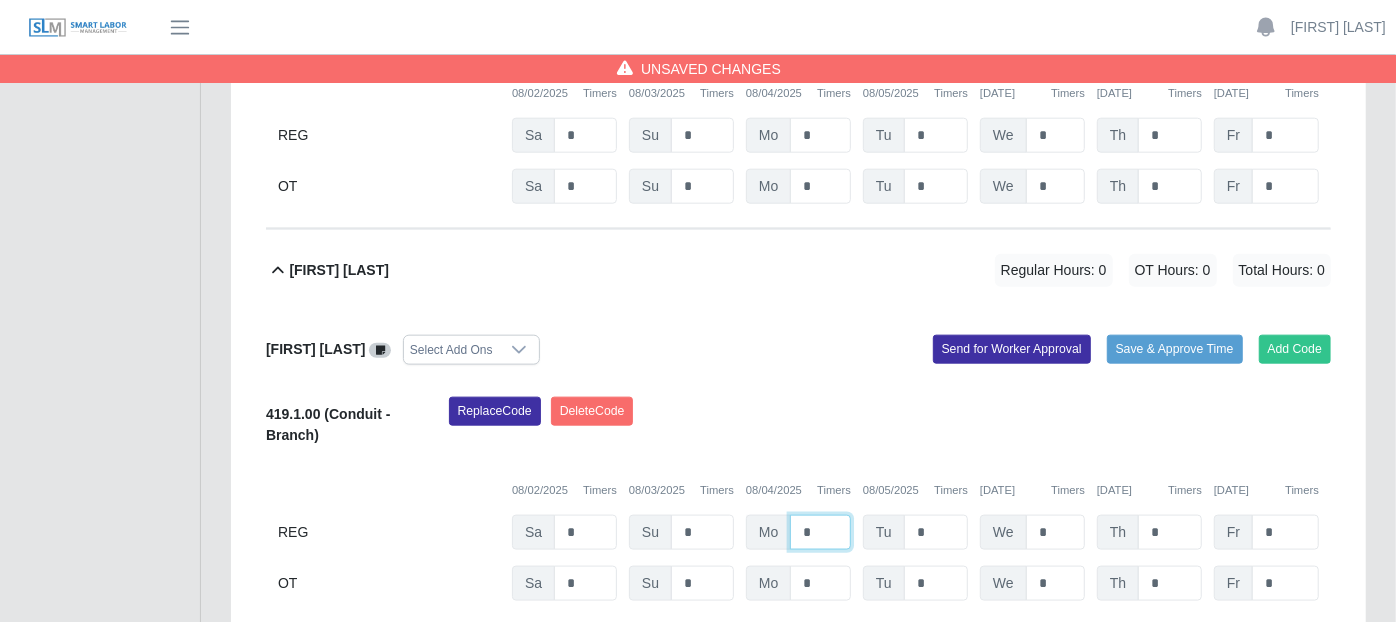 click on "*" at bounding box center (820, -426) 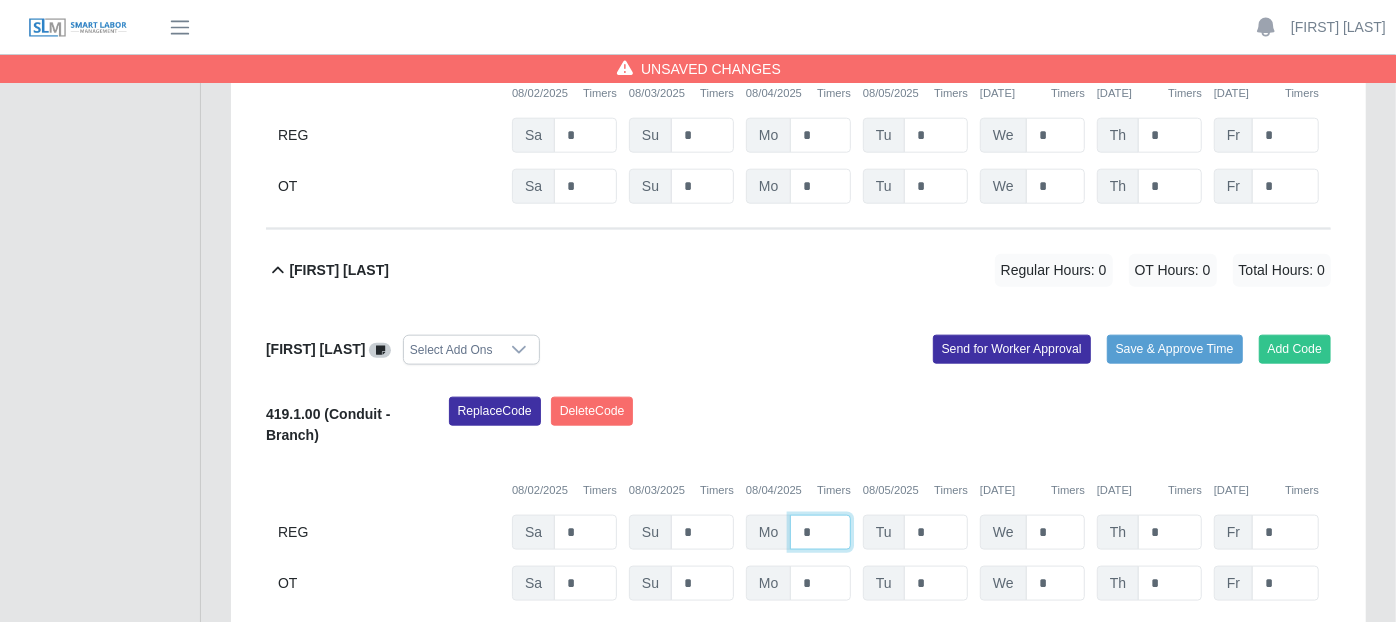type on "*" 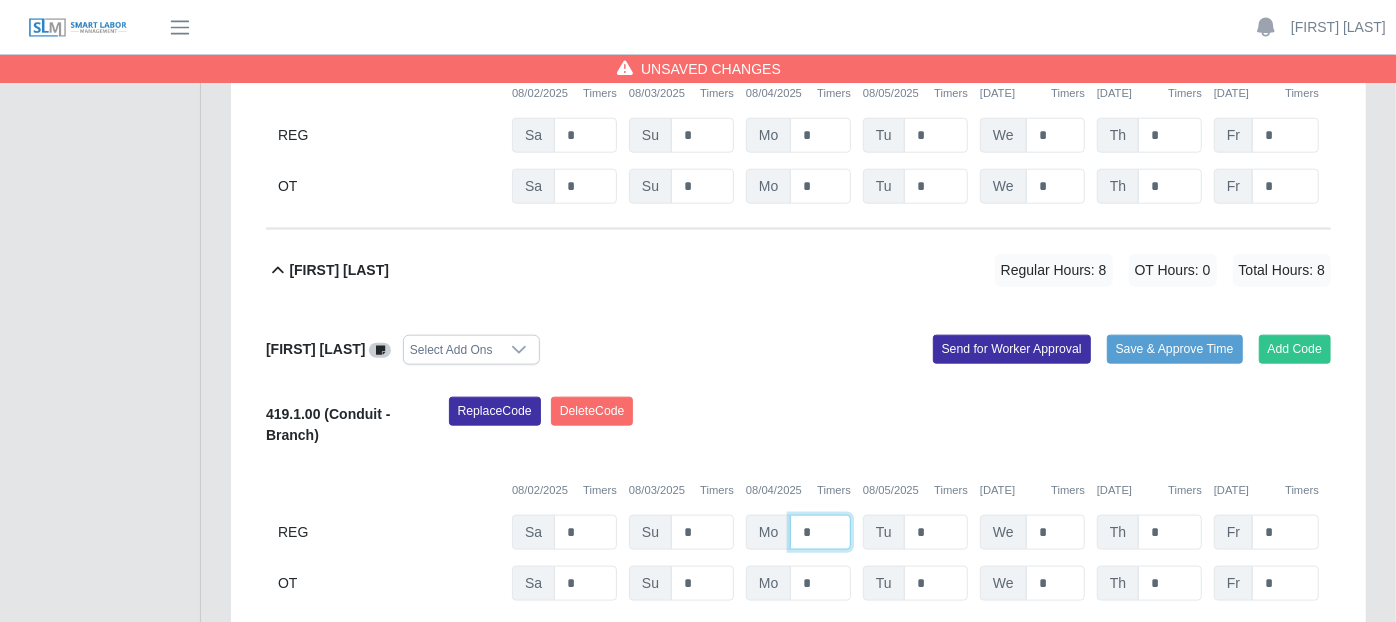 type on "*" 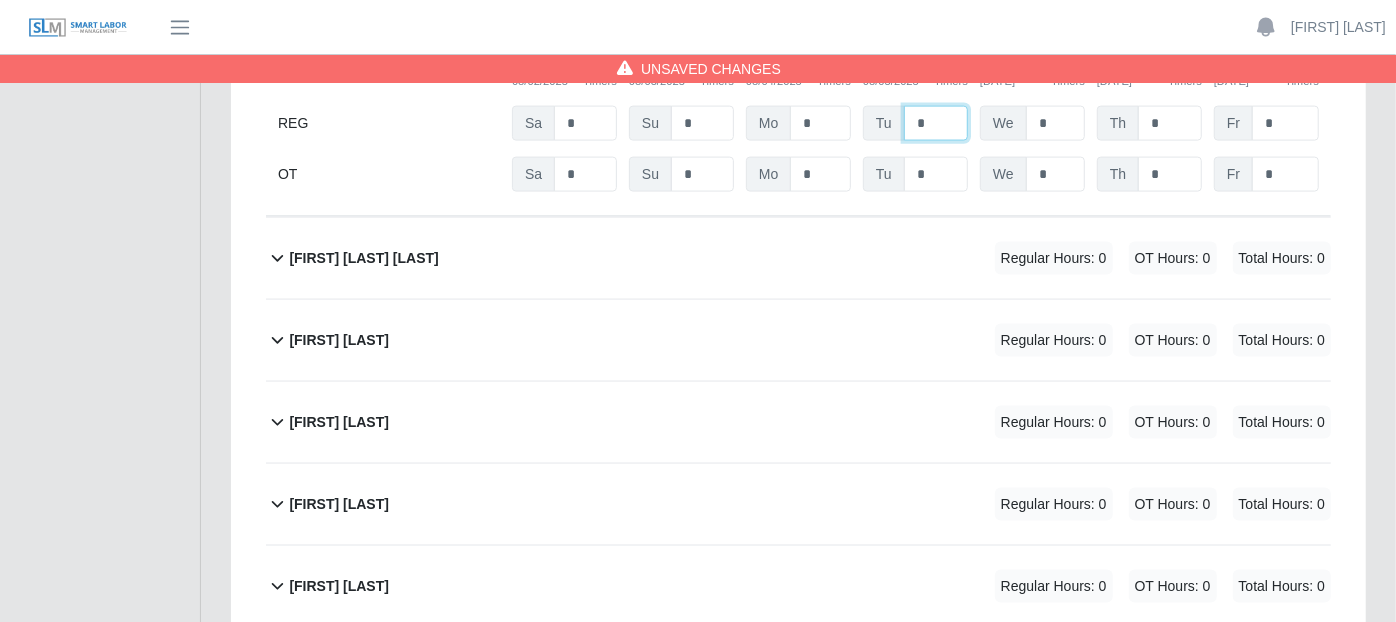 scroll, scrollTop: 1777, scrollLeft: 0, axis: vertical 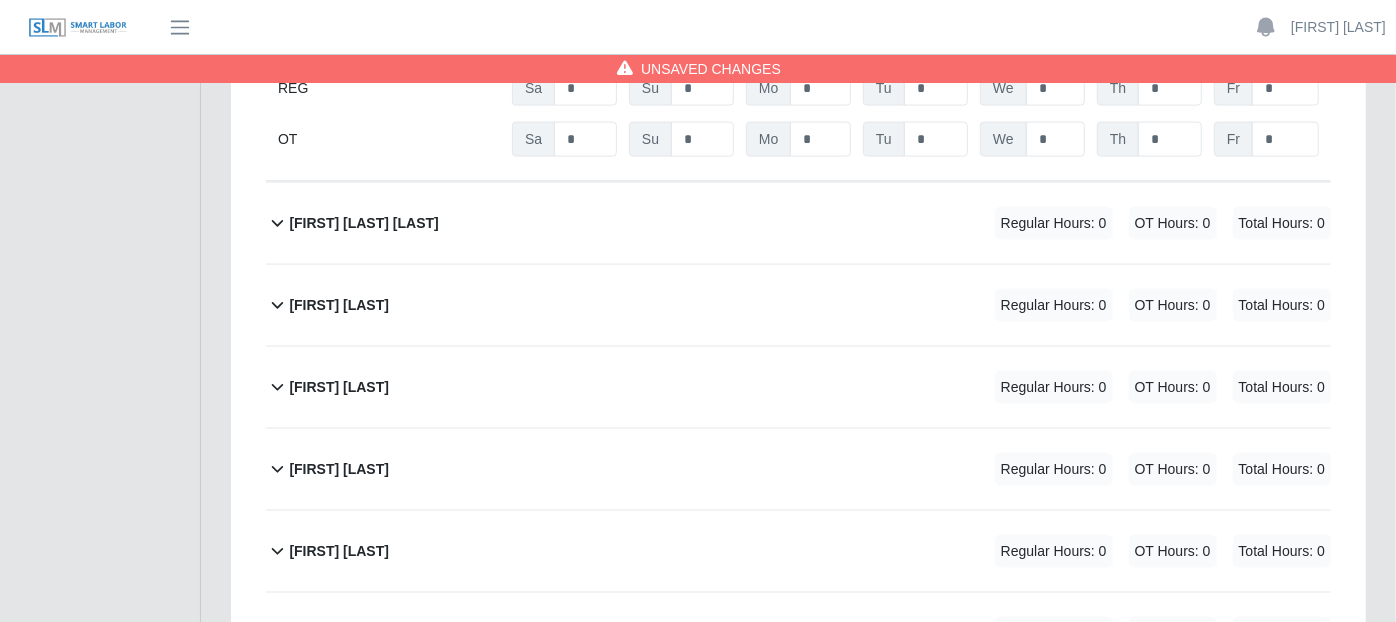 click 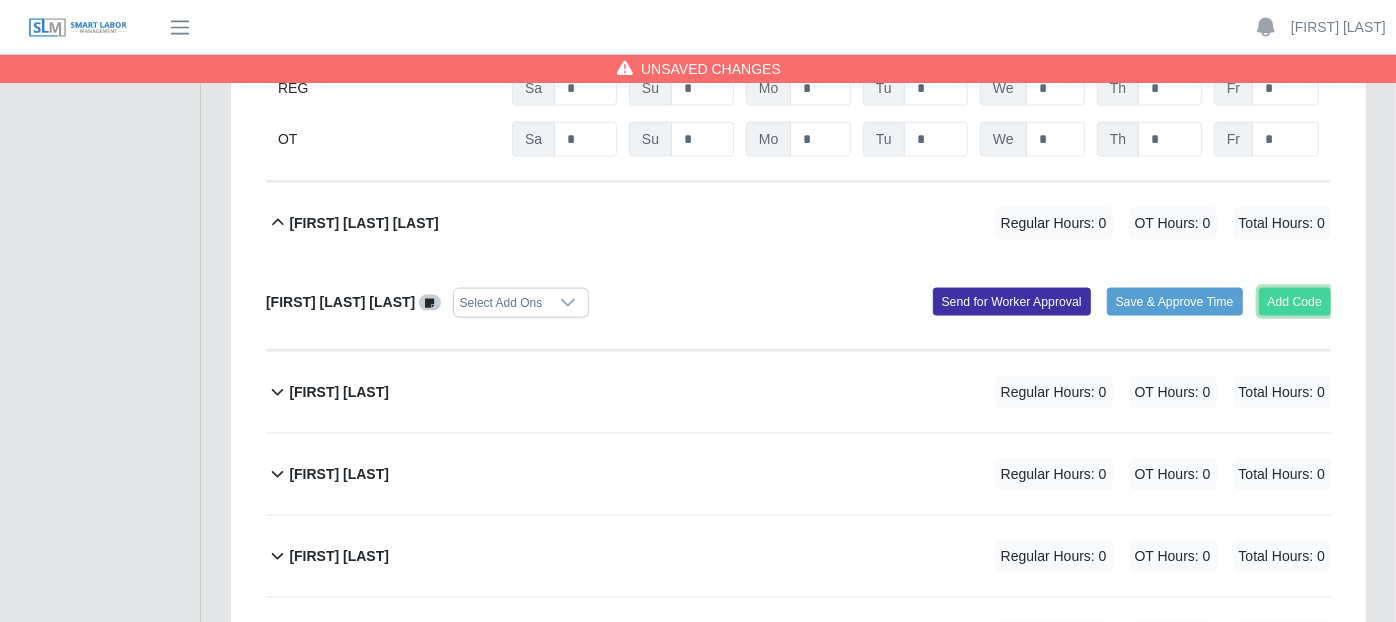 click on "Add Code" 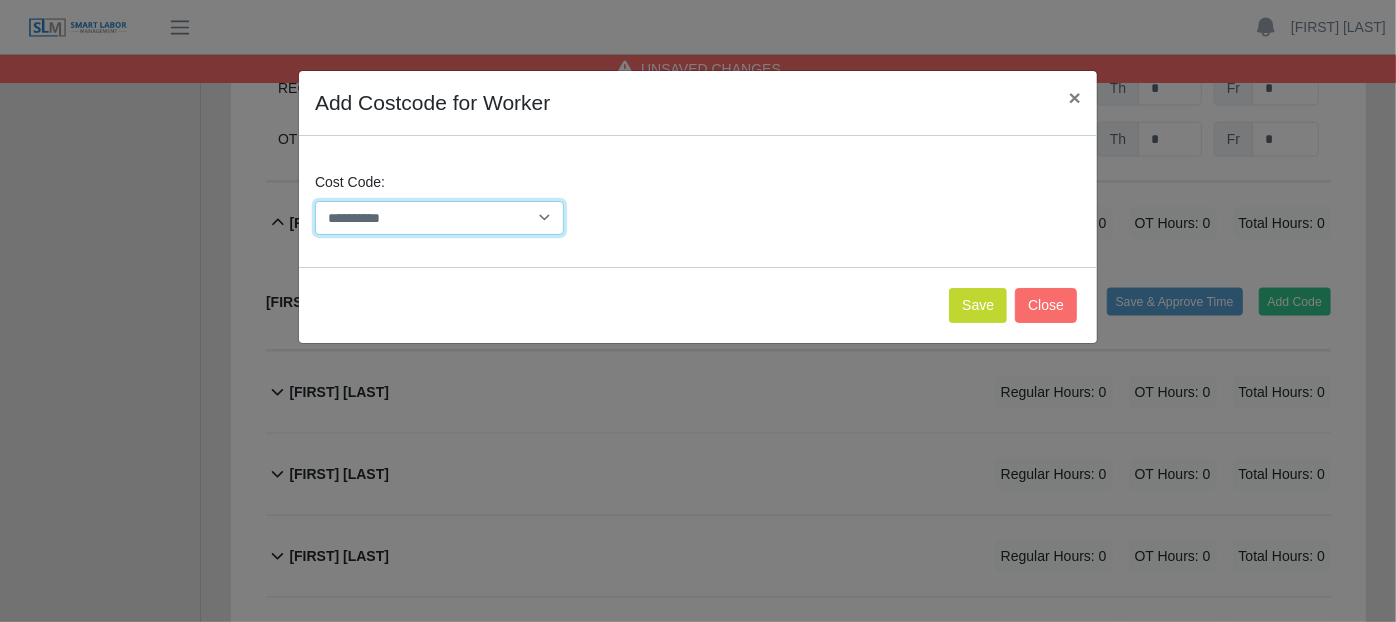 click on "**********" at bounding box center [439, 218] 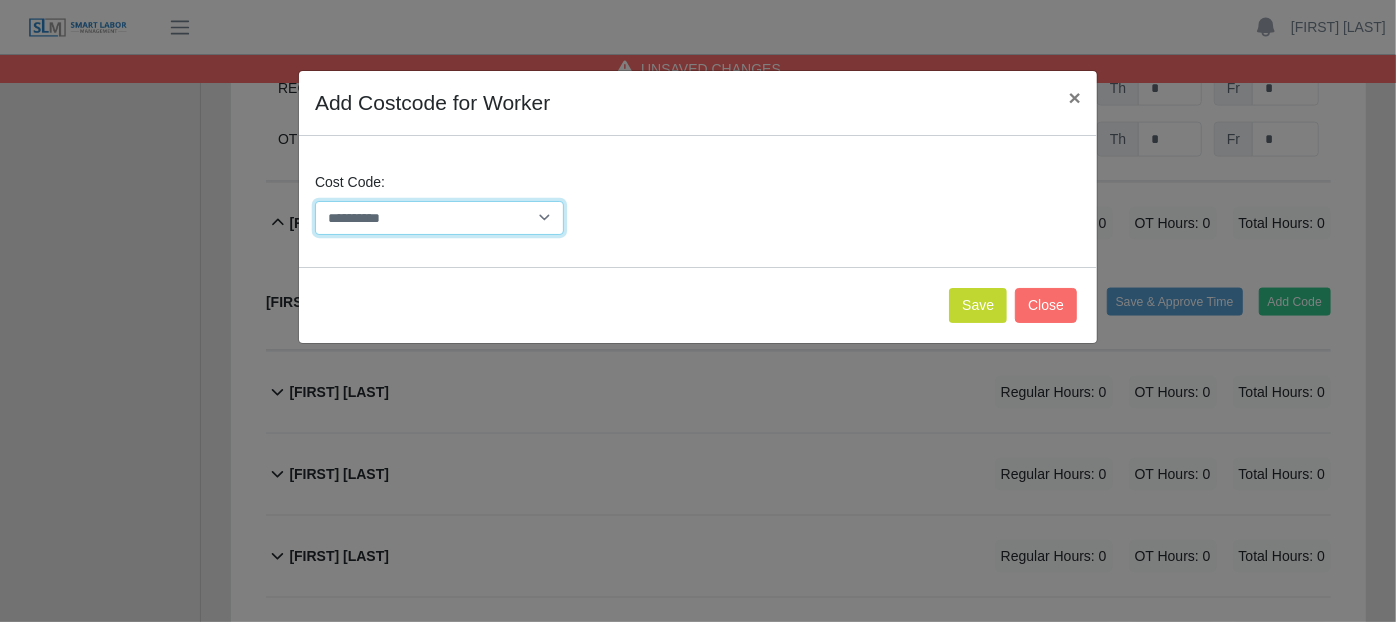 select on "**********" 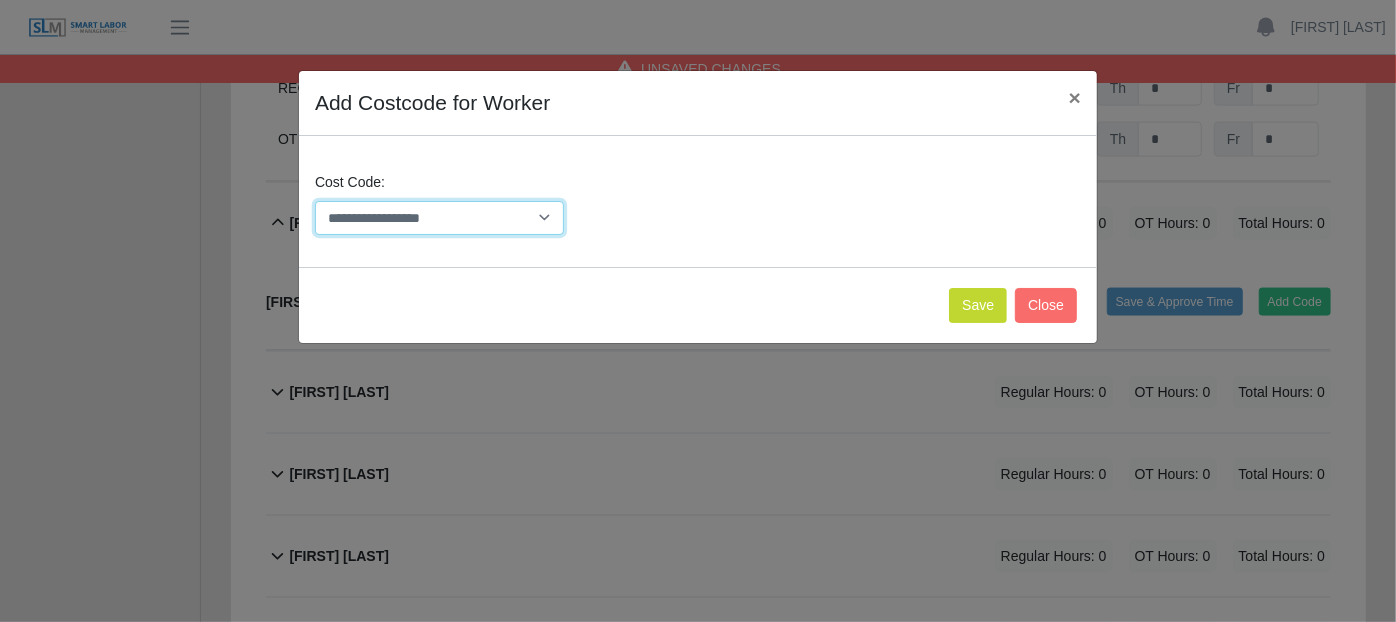 click on "**********" at bounding box center (439, 218) 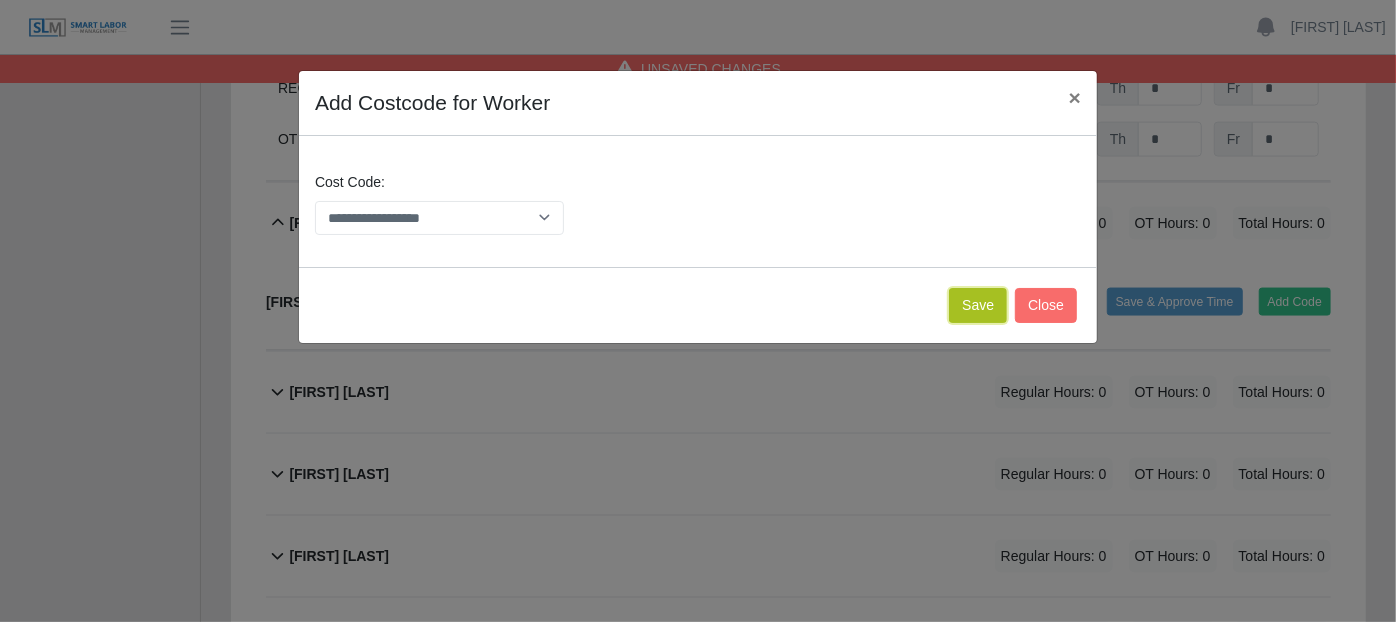click on "Save" 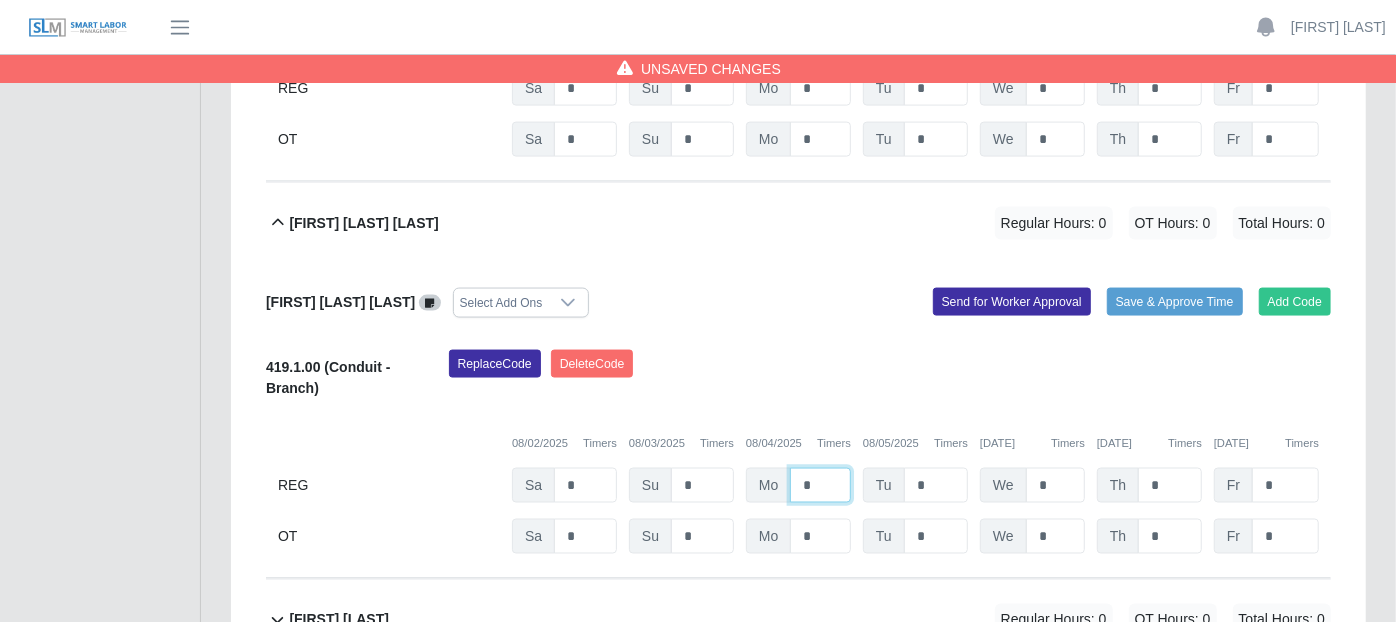 click on "*" at bounding box center (820, -870) 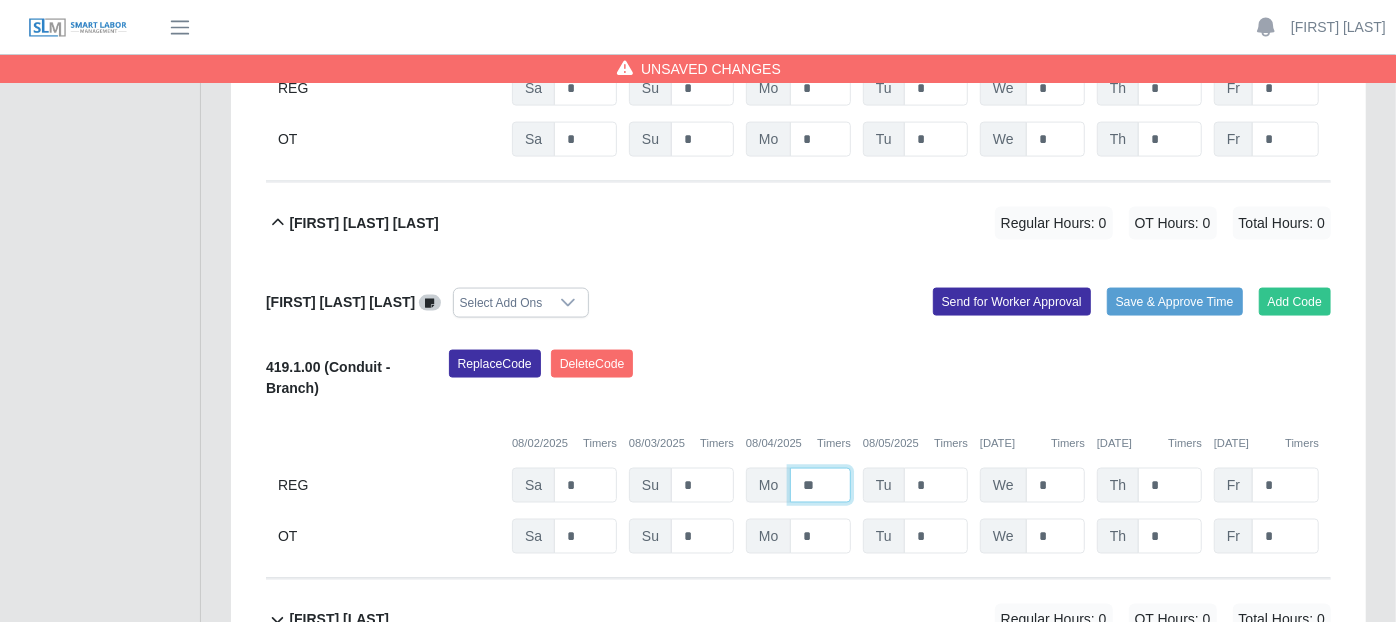 type on "*" 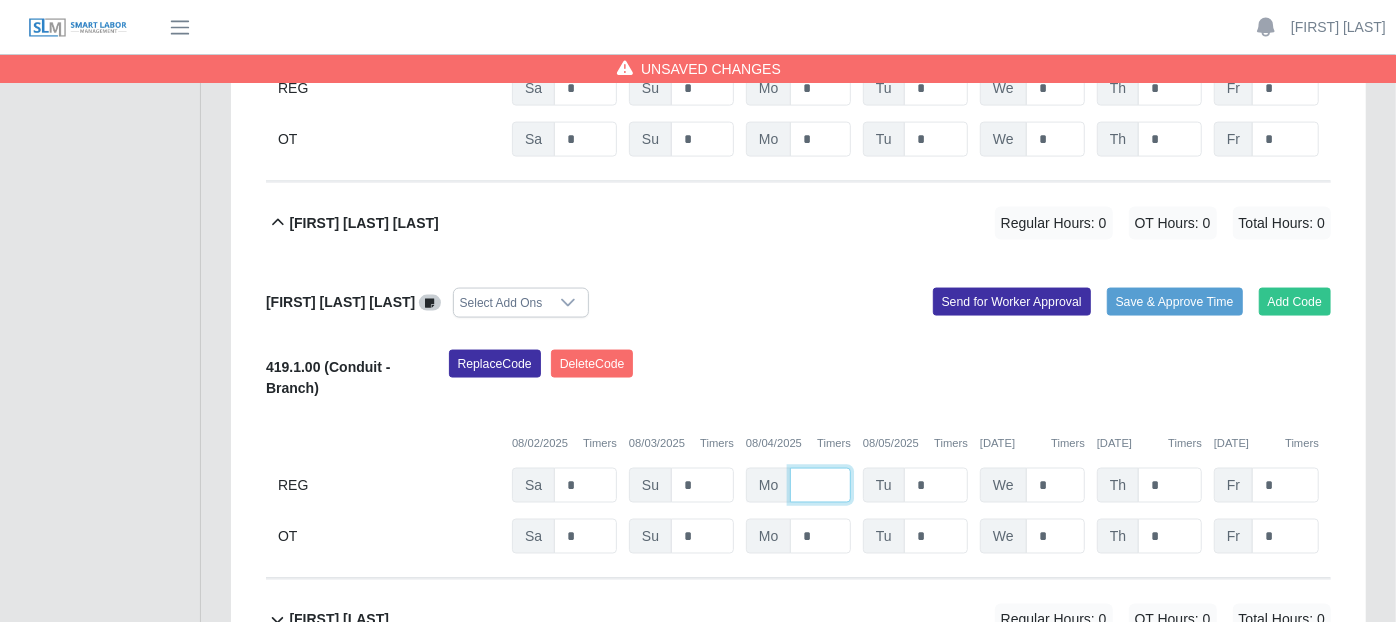 type on "*" 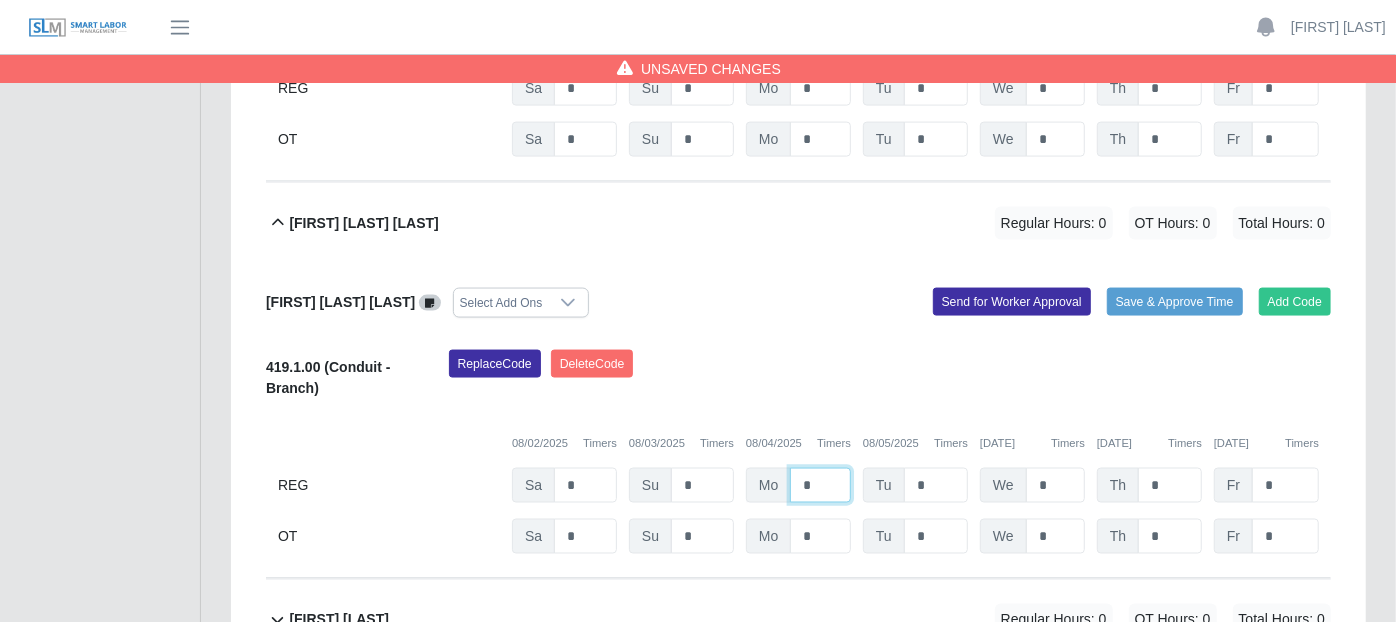 scroll, scrollTop: 0, scrollLeft: 5, axis: horizontal 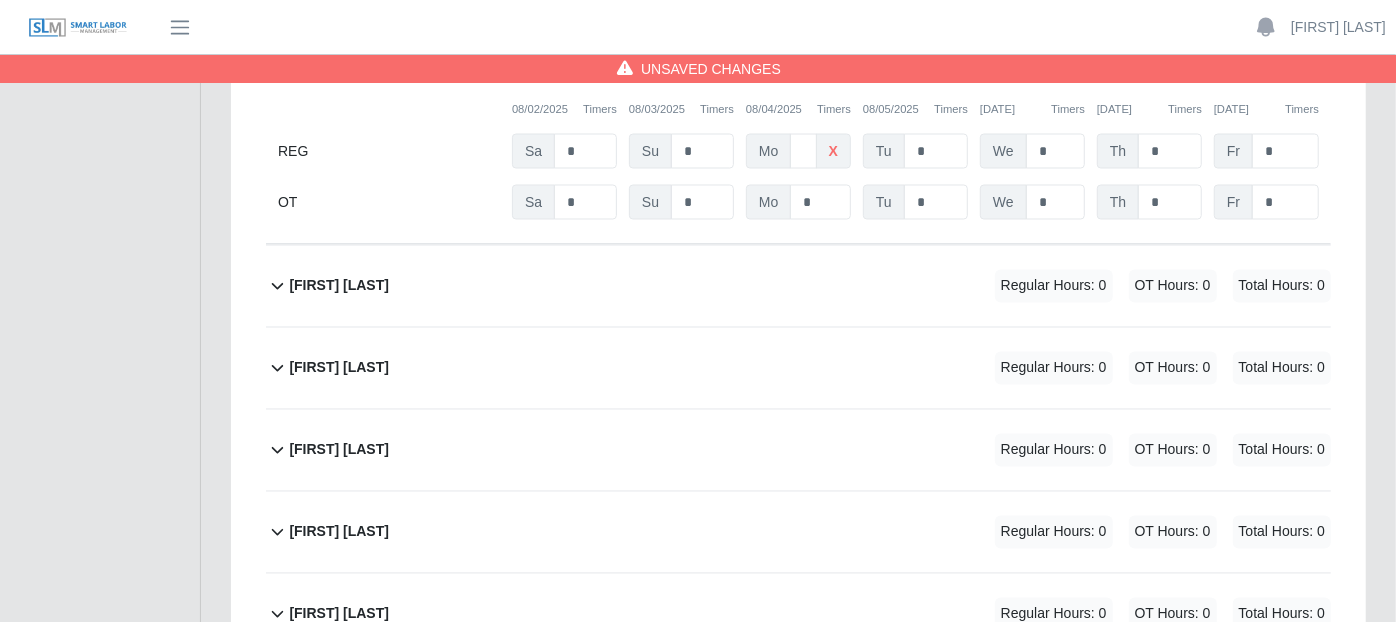 click 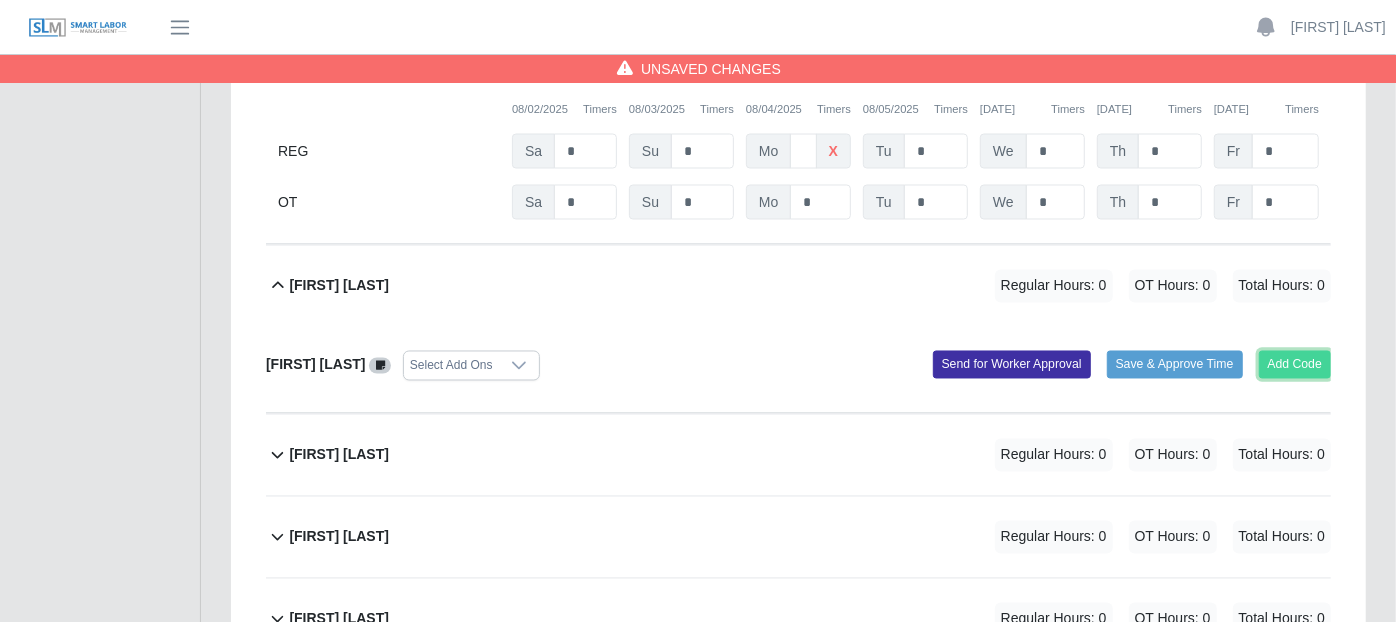click on "Add Code" 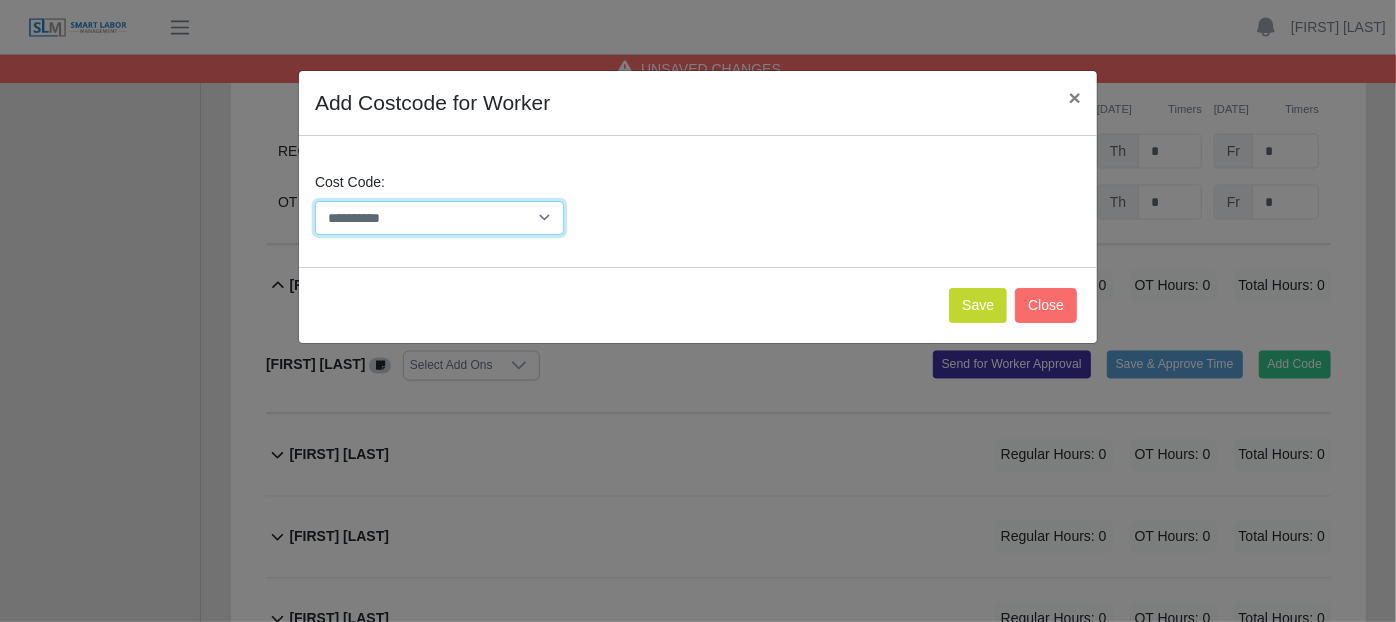 click on "**********" at bounding box center (439, 218) 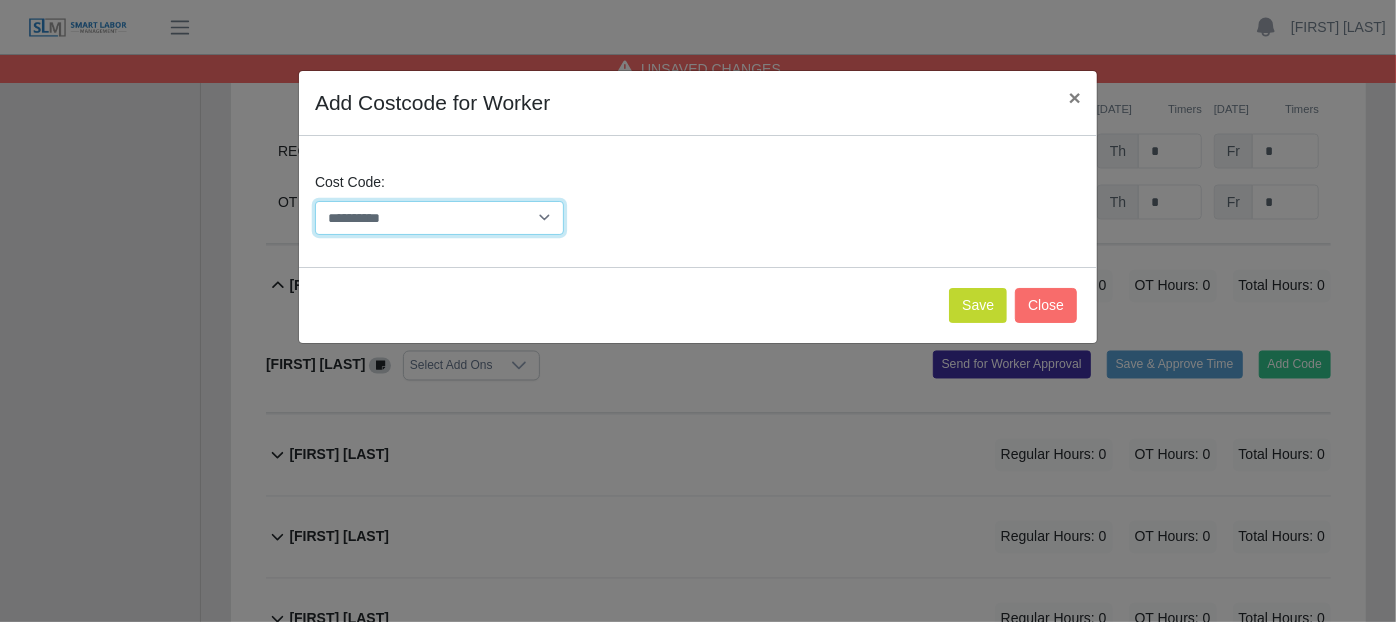 select on "**********" 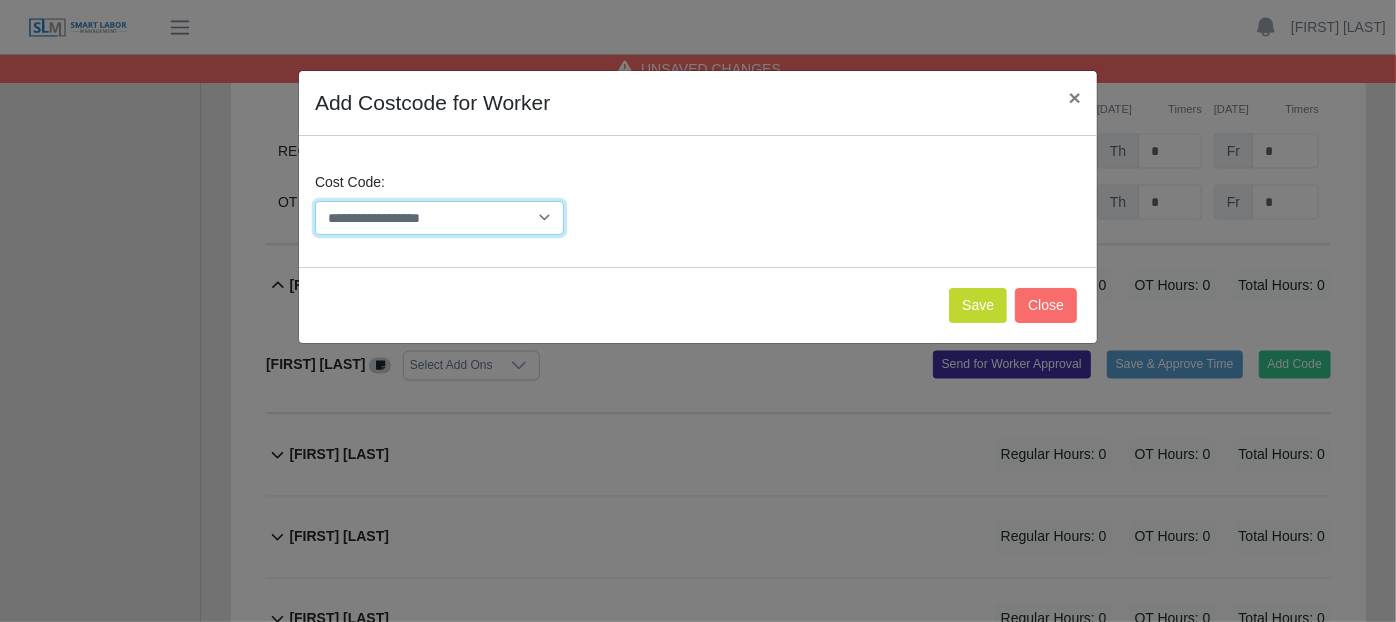 click on "**********" at bounding box center [439, 218] 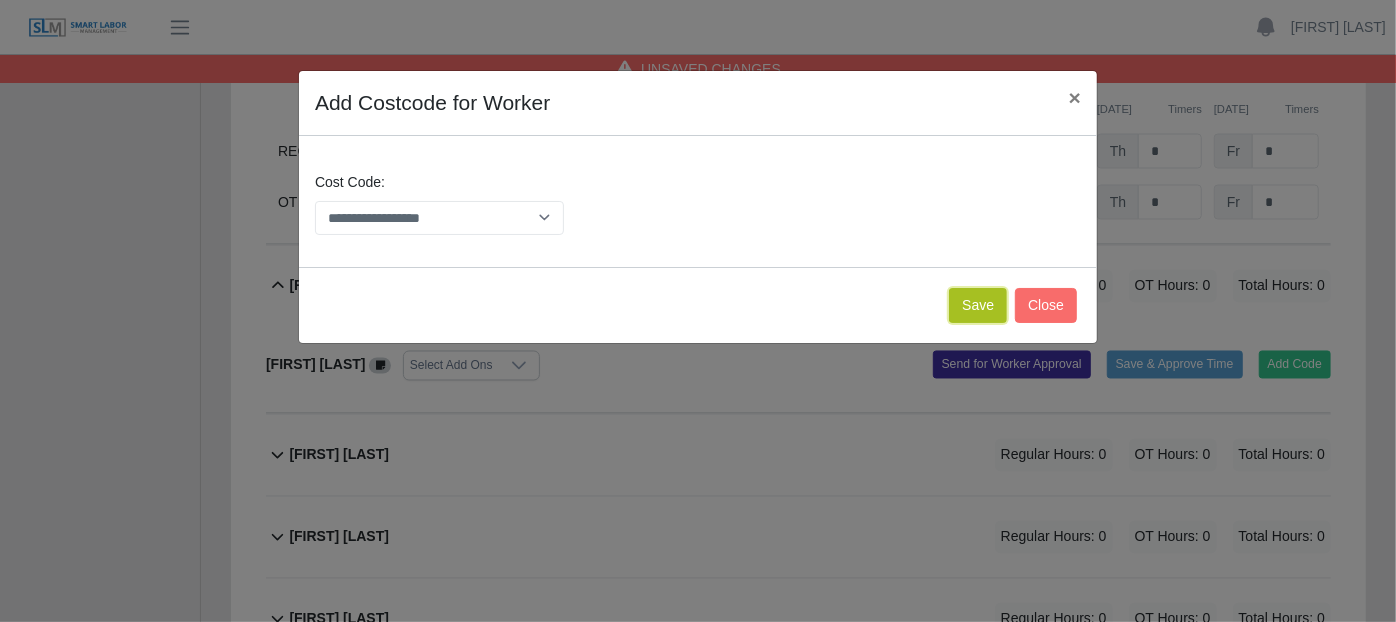 click on "Save" 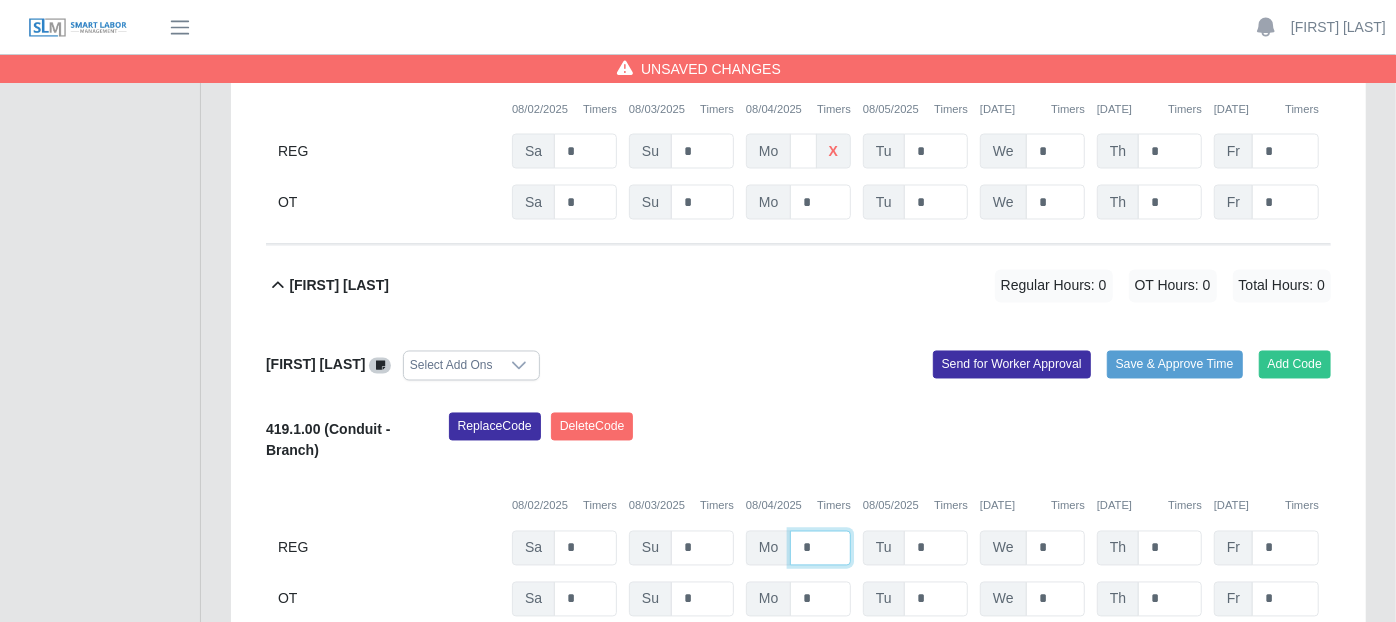 click on "*" at bounding box center (820, -1204) 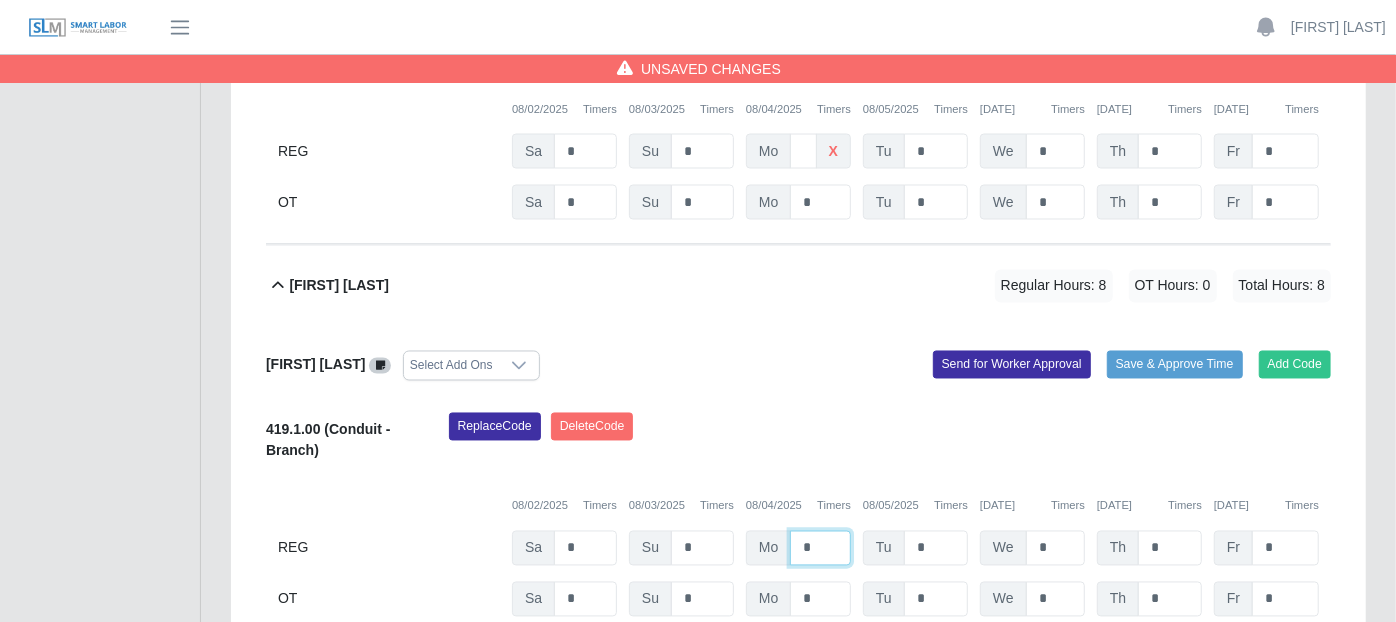 type on "*" 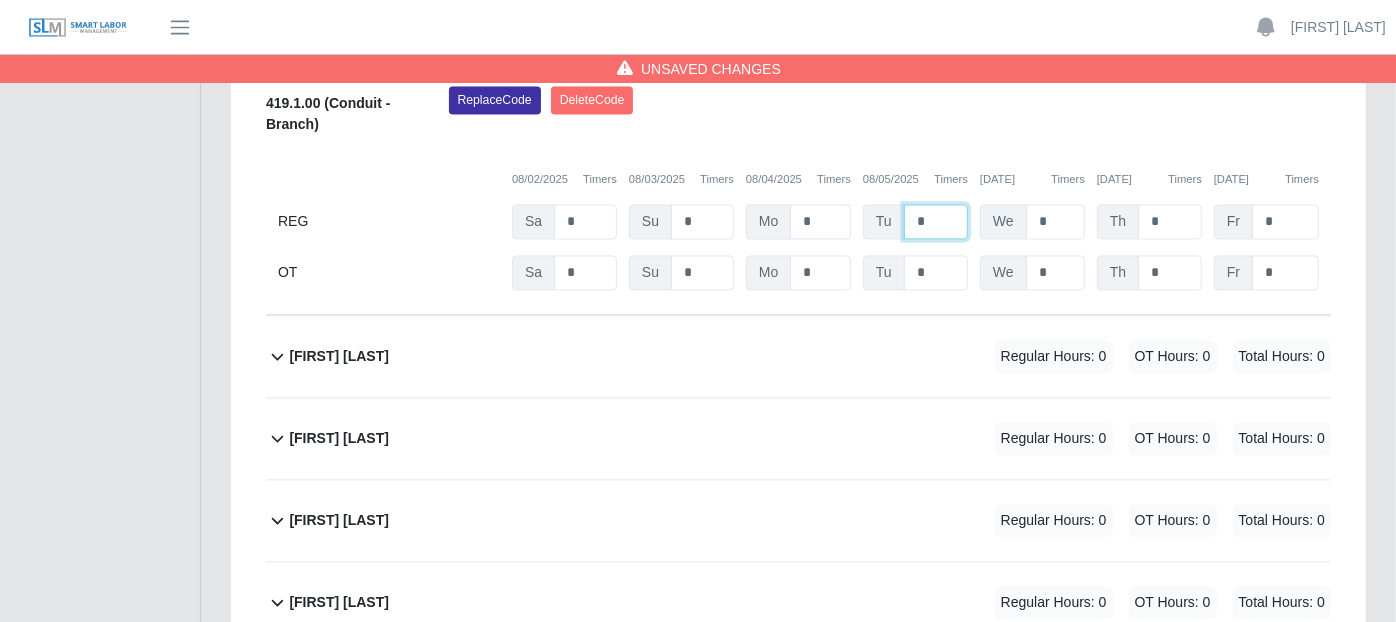 scroll, scrollTop: 2444, scrollLeft: 0, axis: vertical 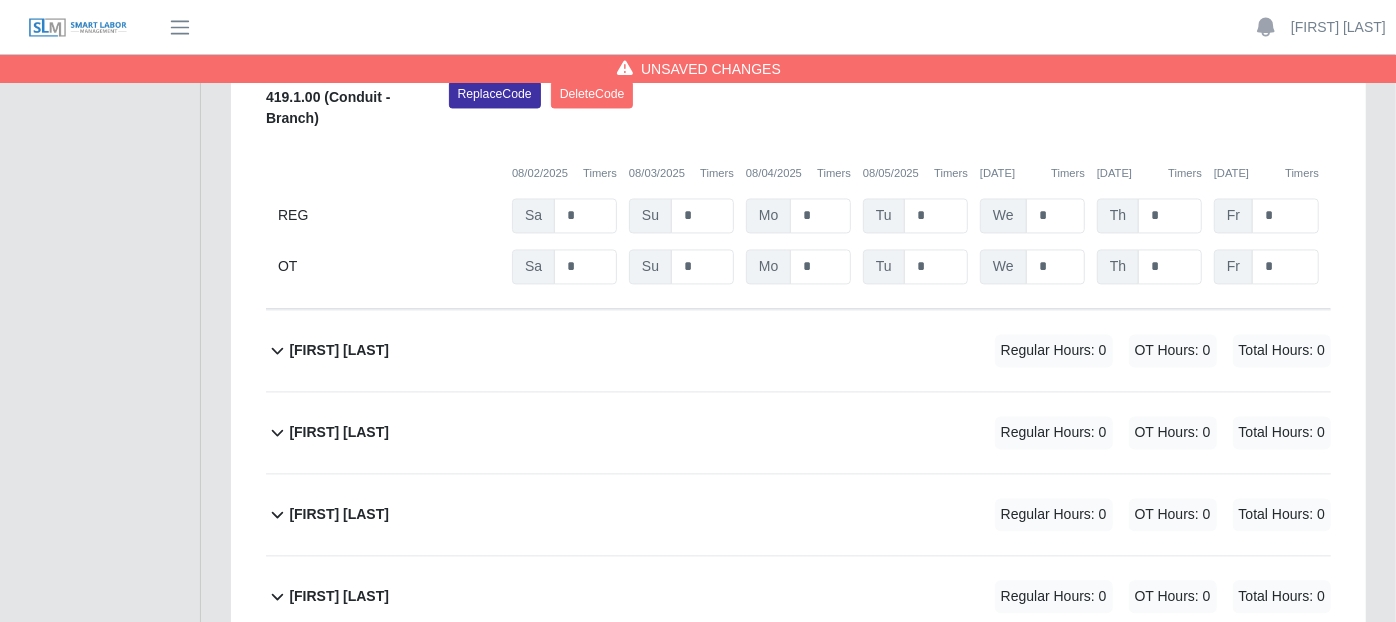 click 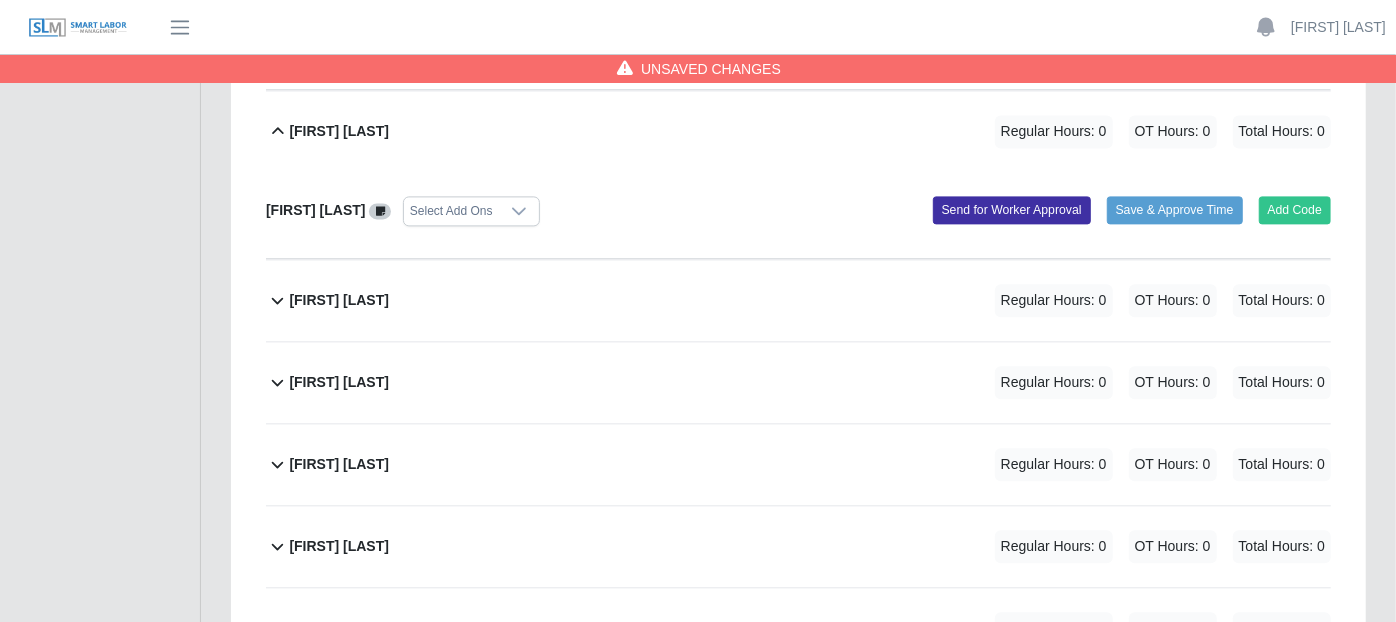 scroll, scrollTop: 2666, scrollLeft: 0, axis: vertical 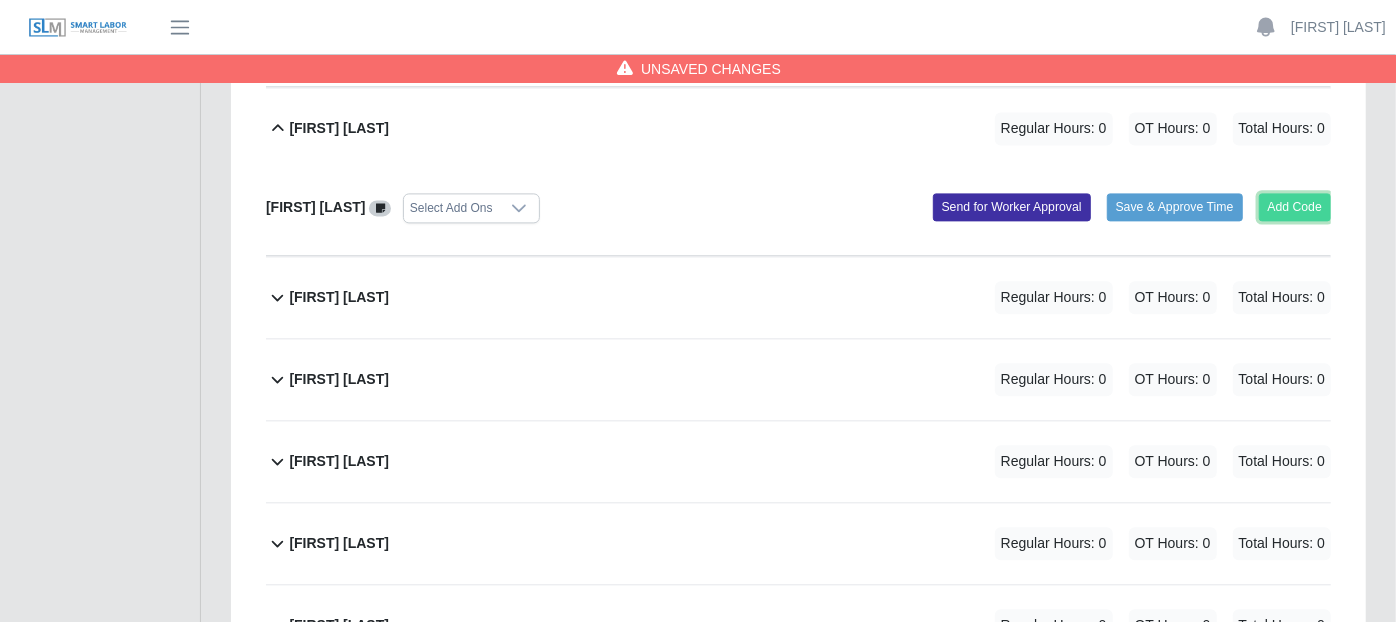 click on "Add Code" 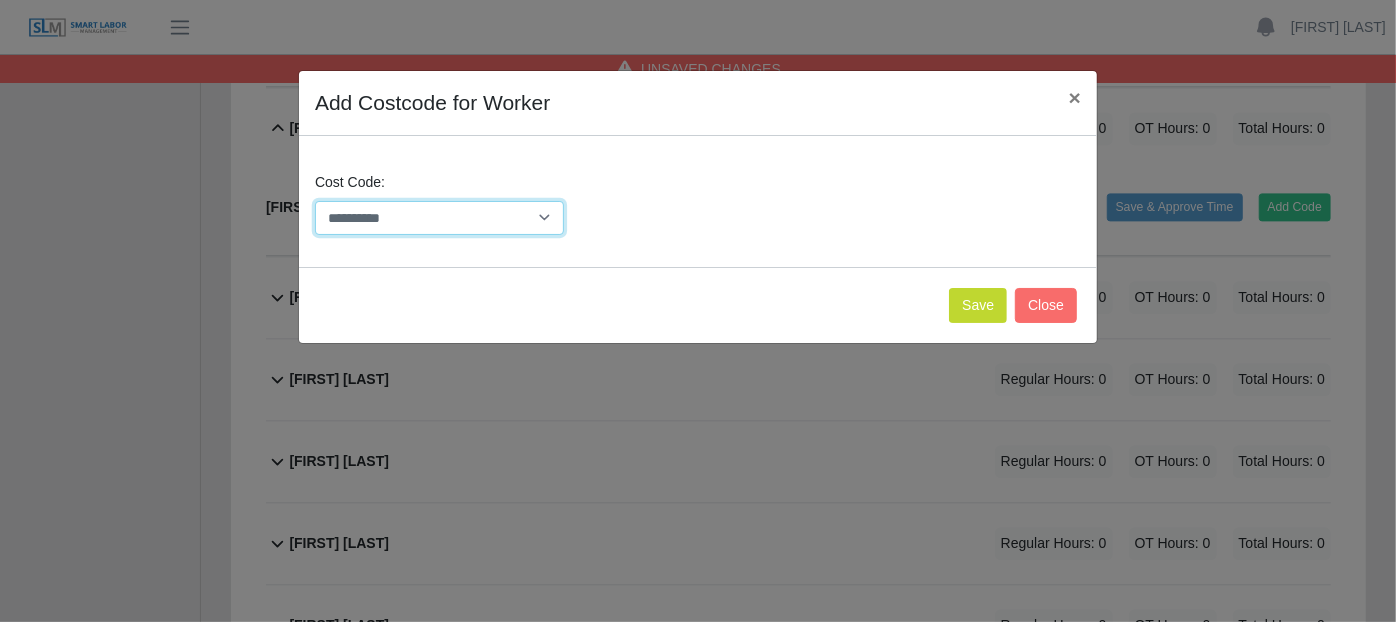 click on "**********" at bounding box center (439, 218) 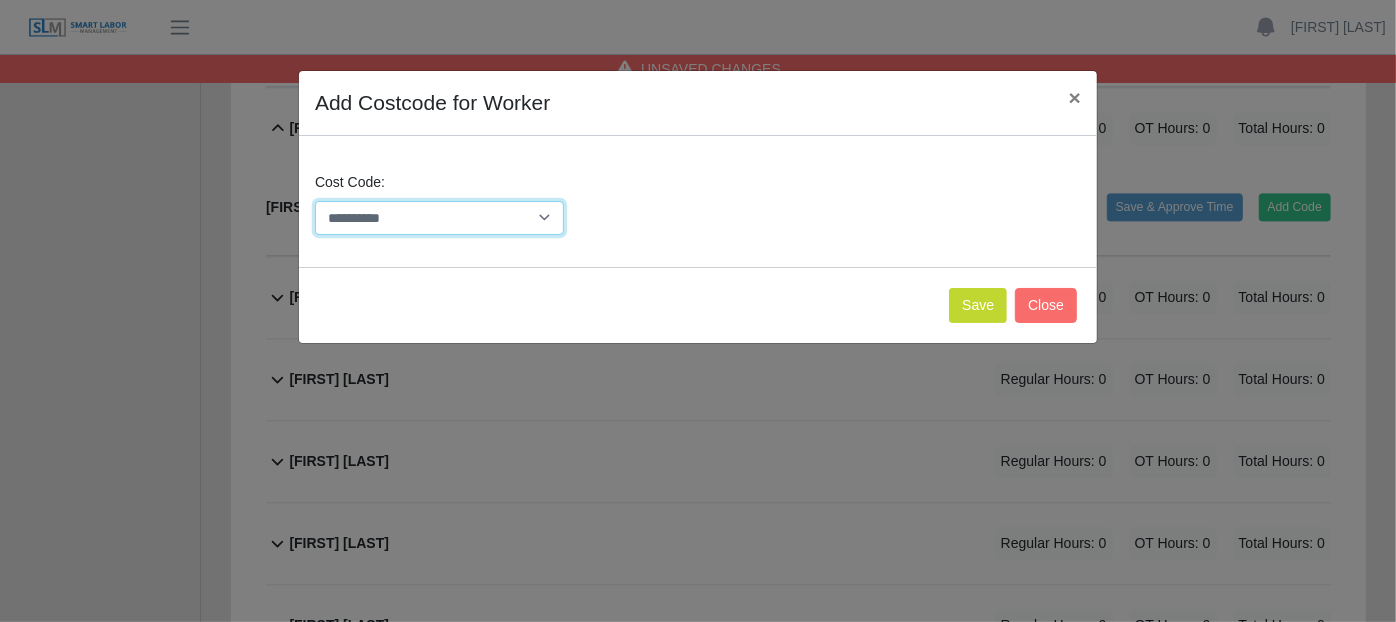 select on "**********" 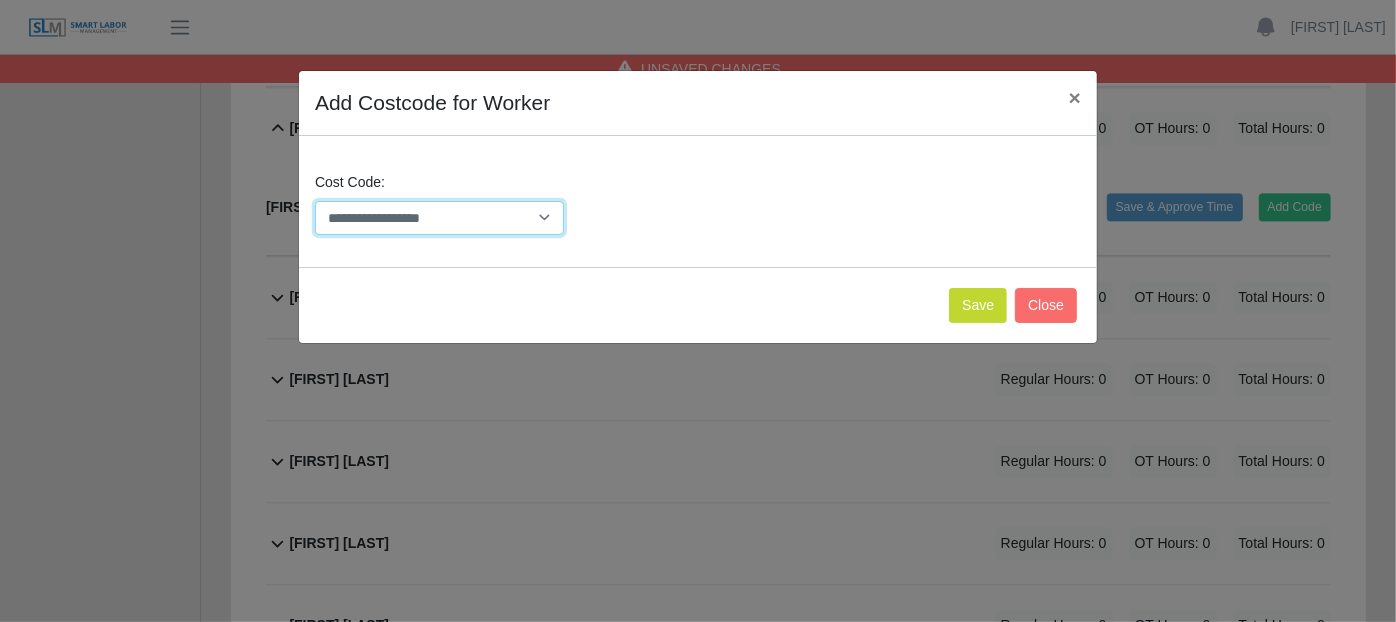 click on "**********" at bounding box center [439, 218] 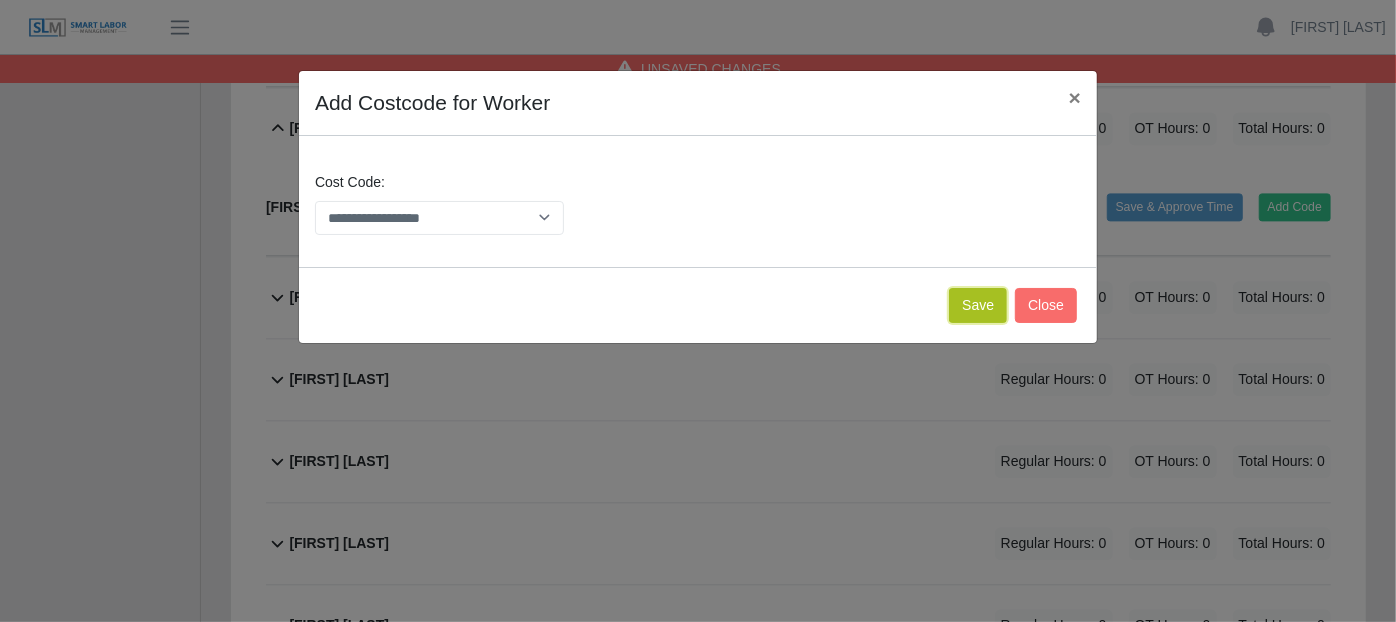click on "Save" 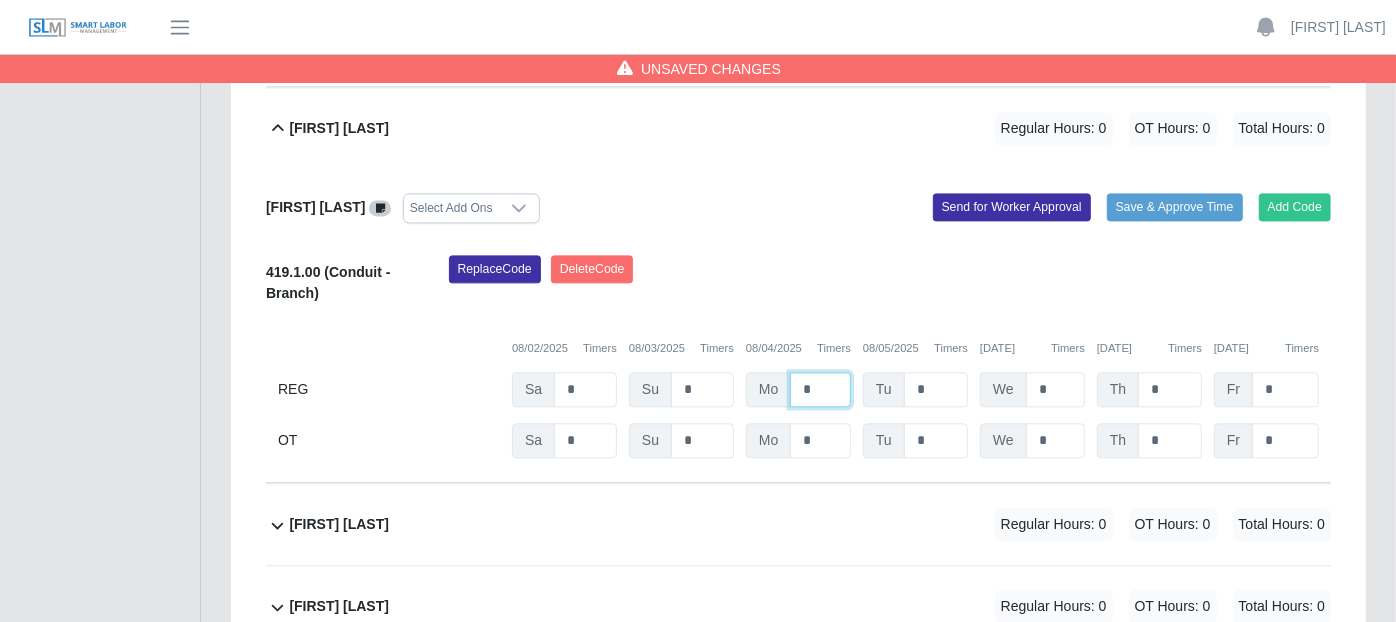 click on "*" at bounding box center [820, -1759] 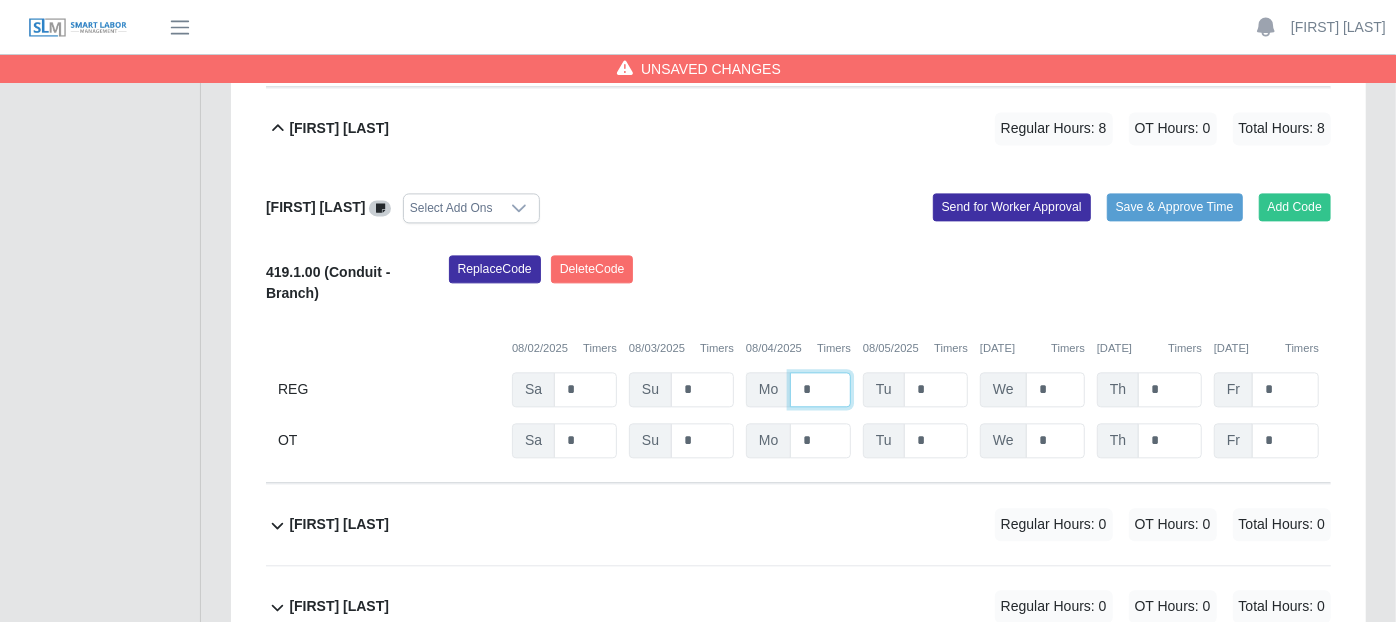 type on "*" 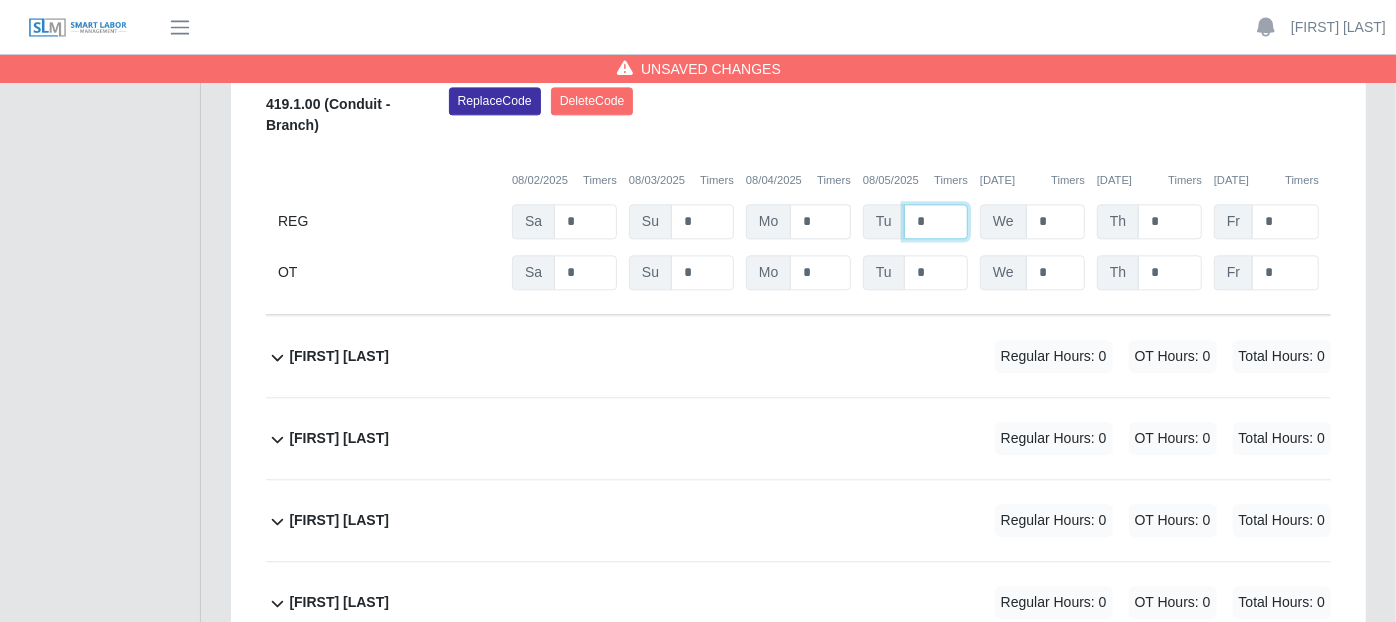 scroll, scrollTop: 2888, scrollLeft: 0, axis: vertical 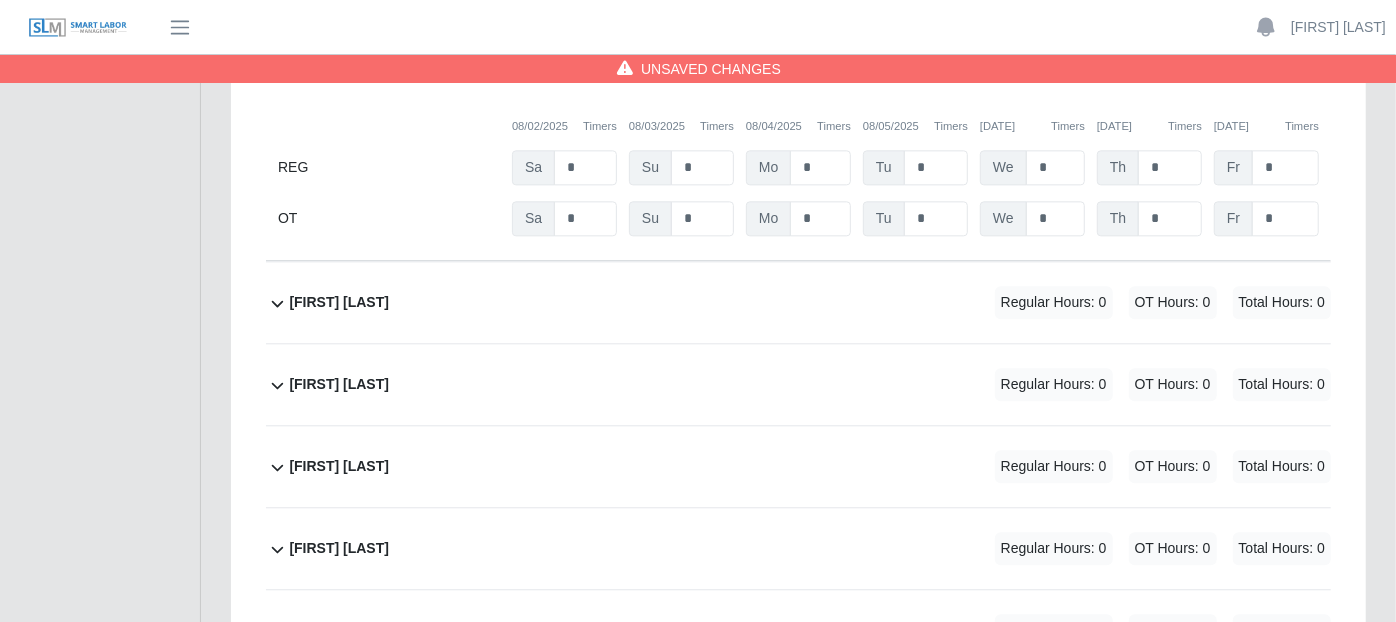 click 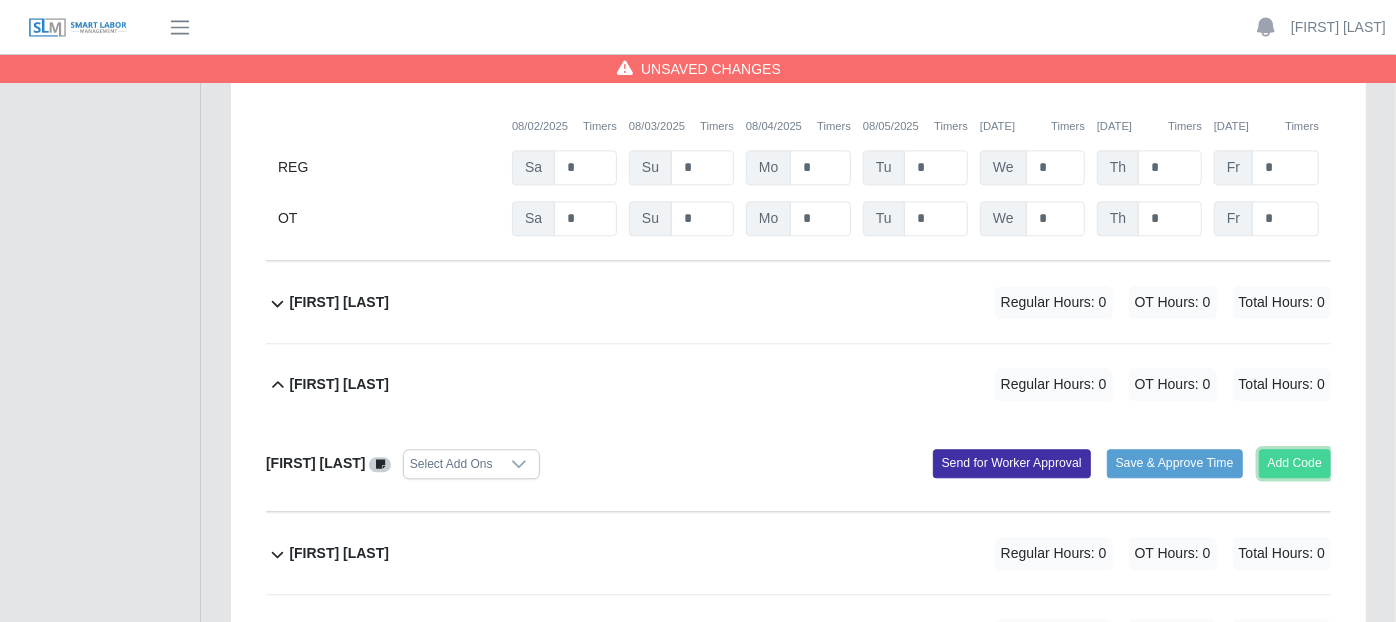 click on "Add Code" 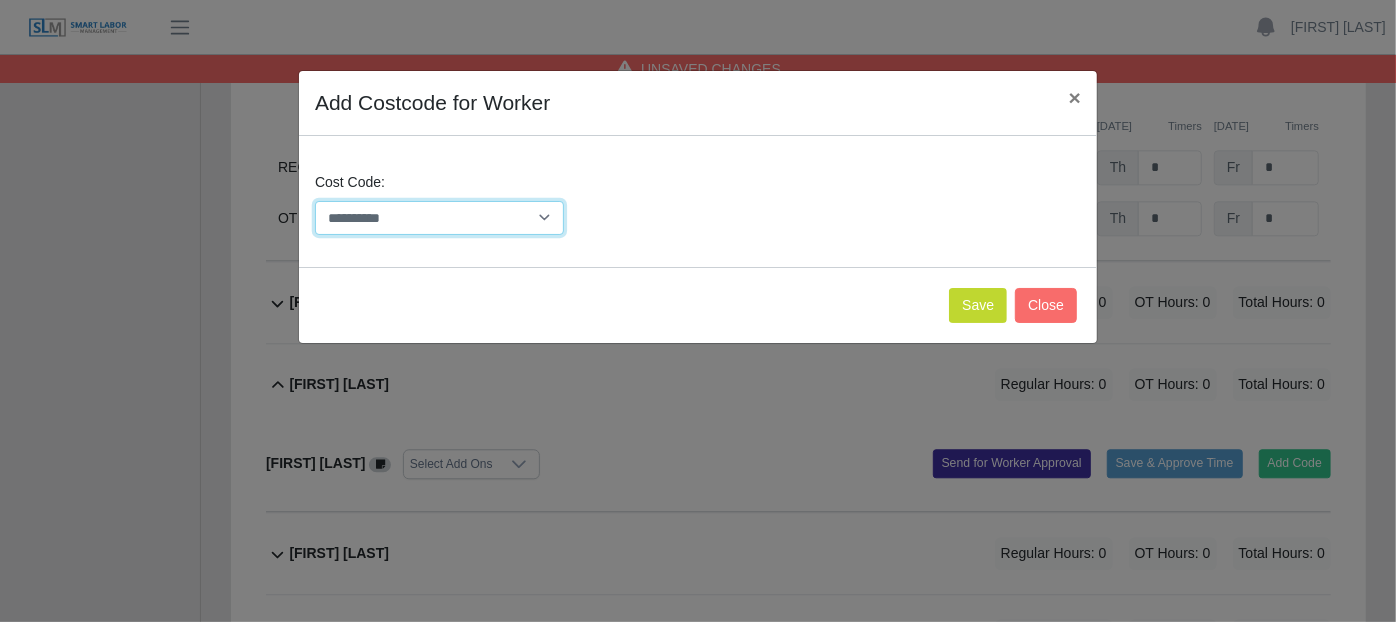 click on "**********" at bounding box center (439, 218) 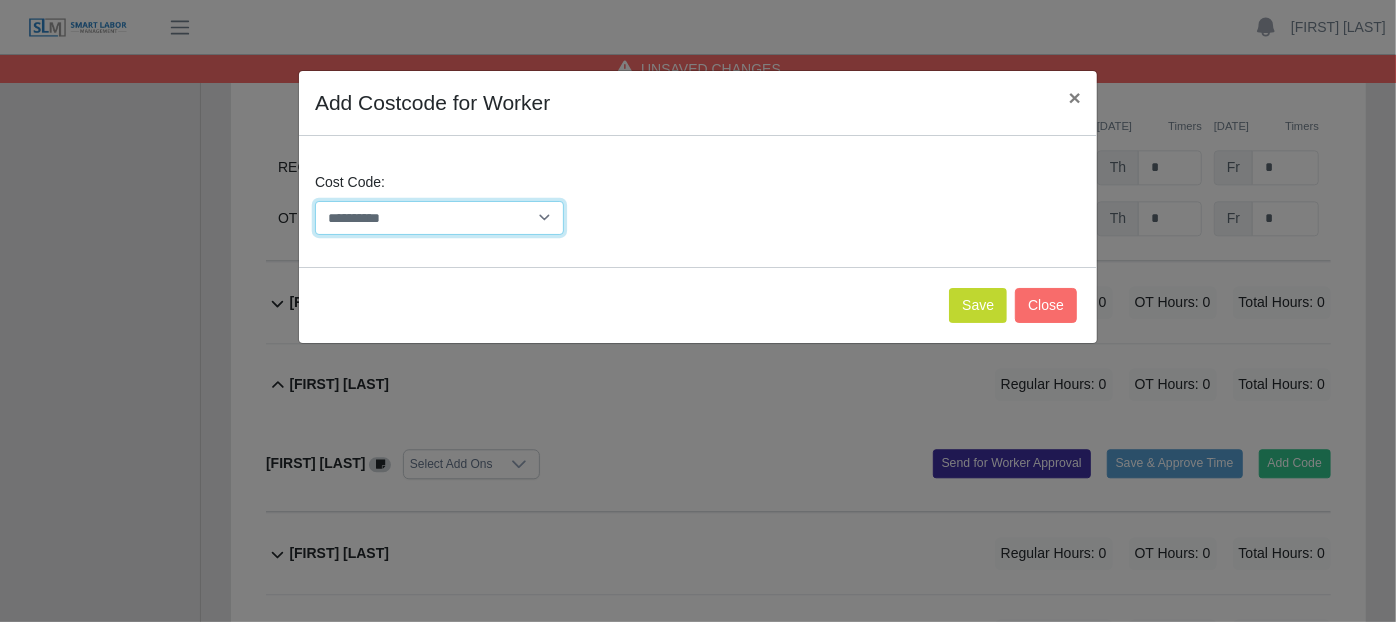 select on "**********" 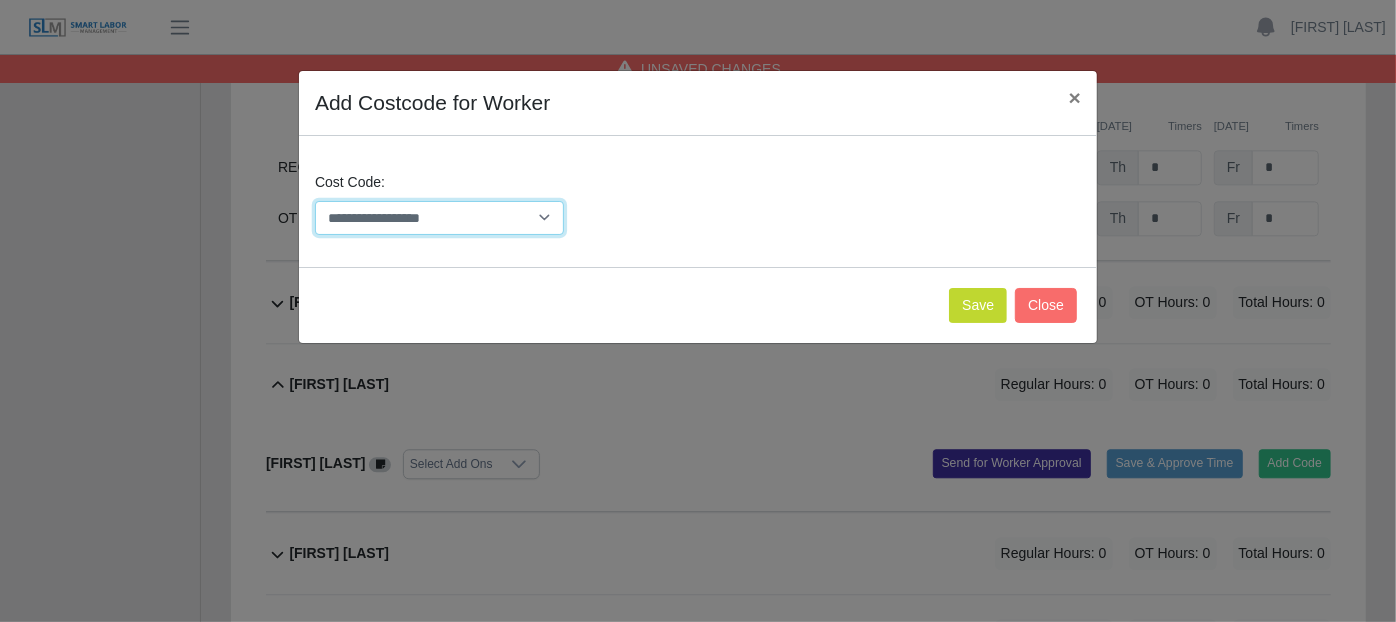 click on "**********" at bounding box center (439, 218) 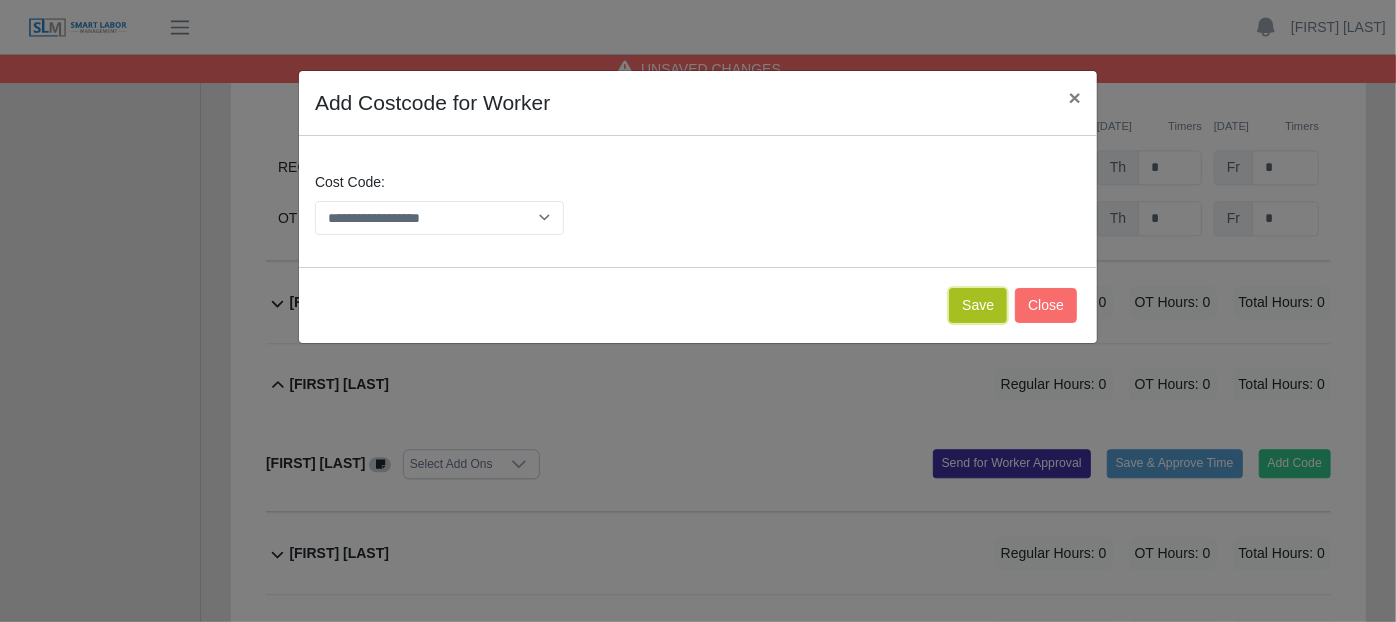 click on "Save" 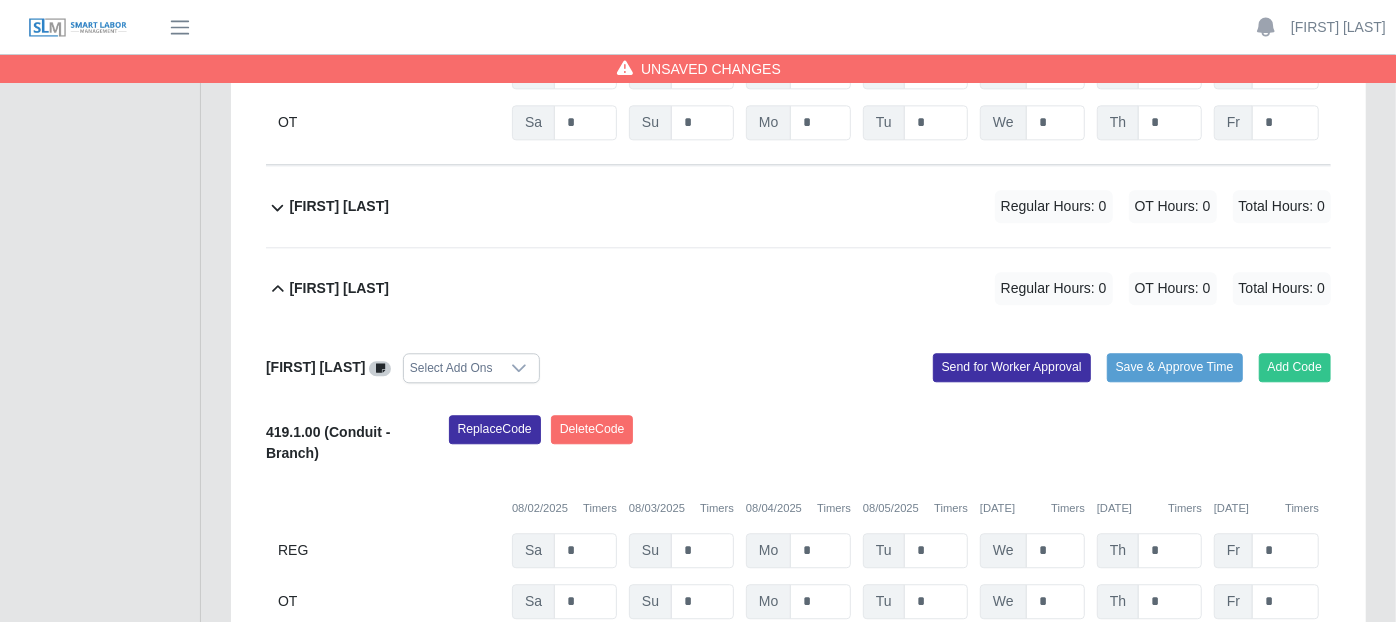 scroll, scrollTop: 3222, scrollLeft: 0, axis: vertical 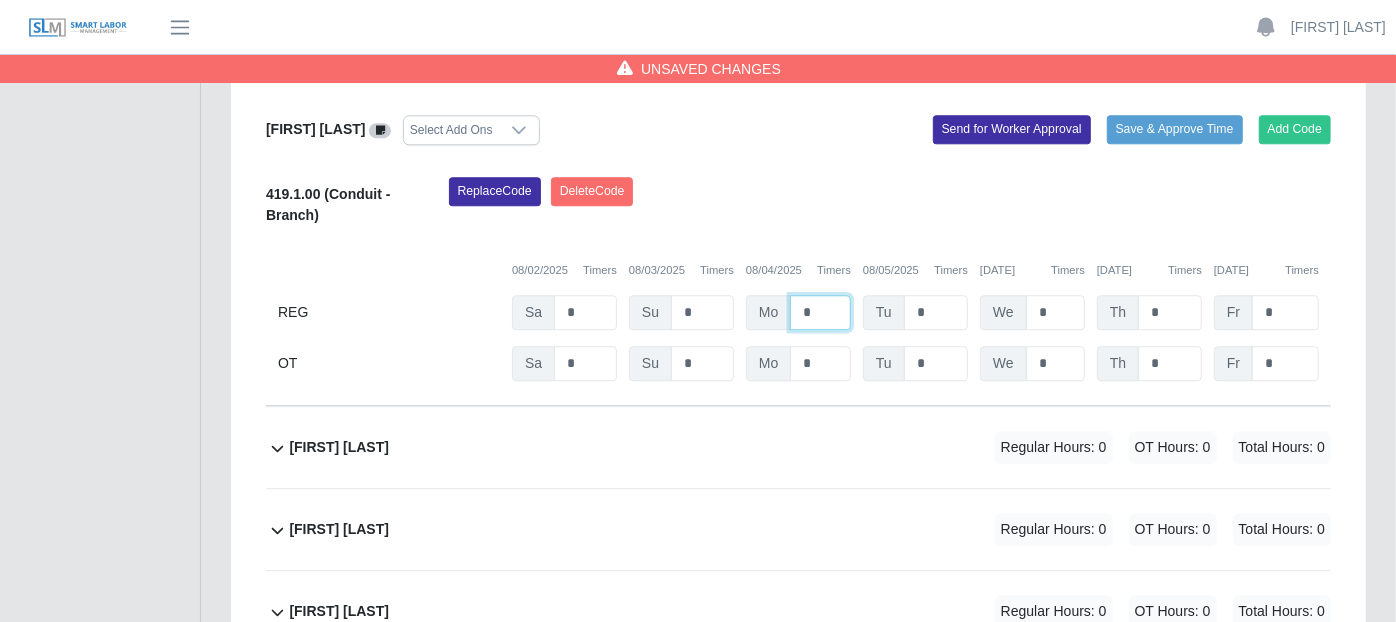 click on "*" at bounding box center (820, -2315) 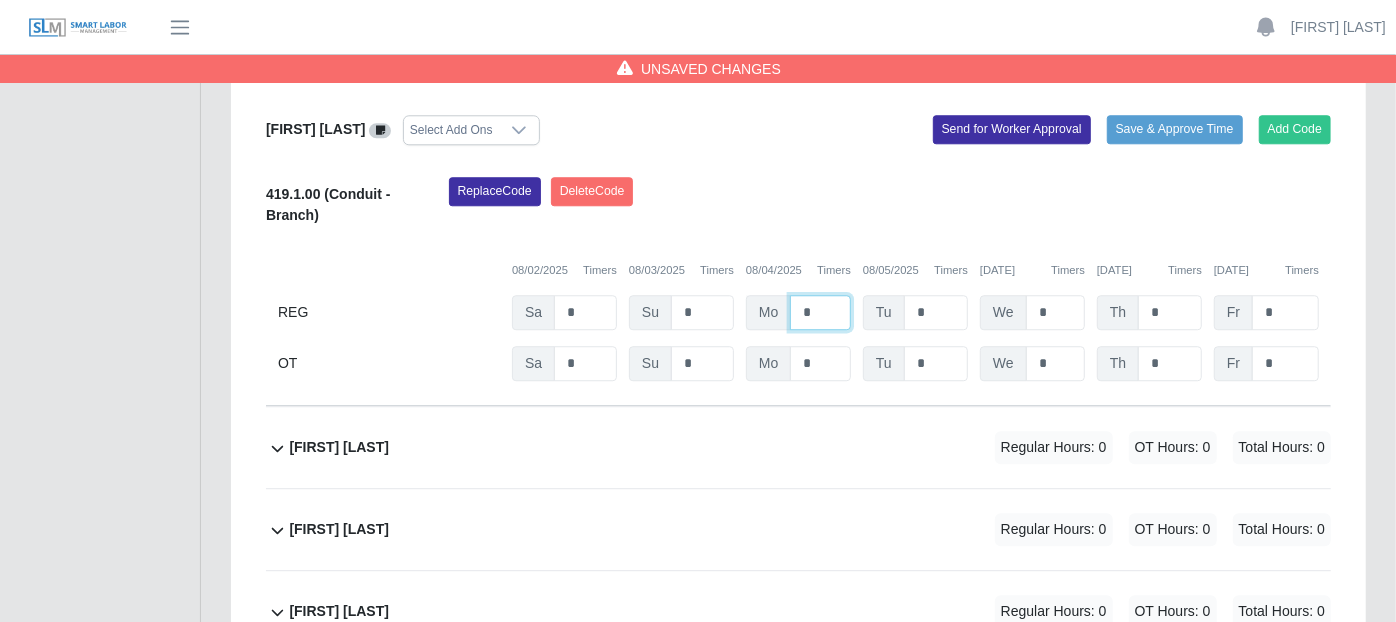 type on "*" 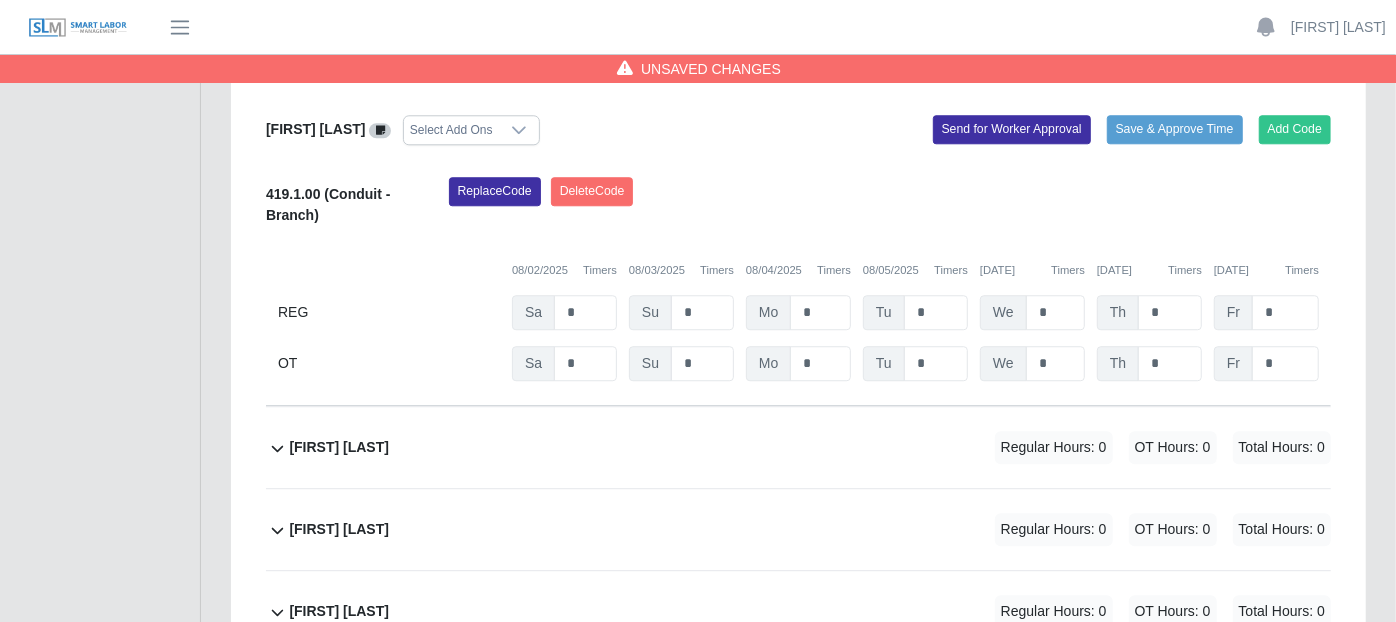 click 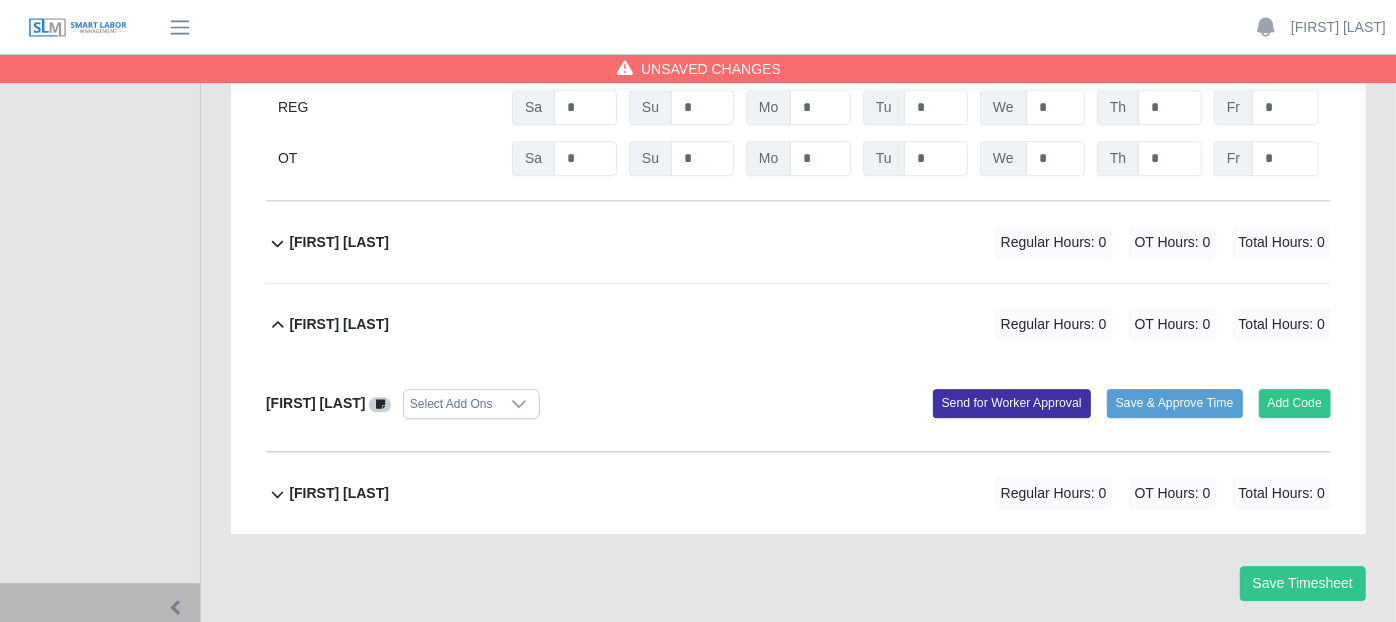 scroll, scrollTop: 3444, scrollLeft: 0, axis: vertical 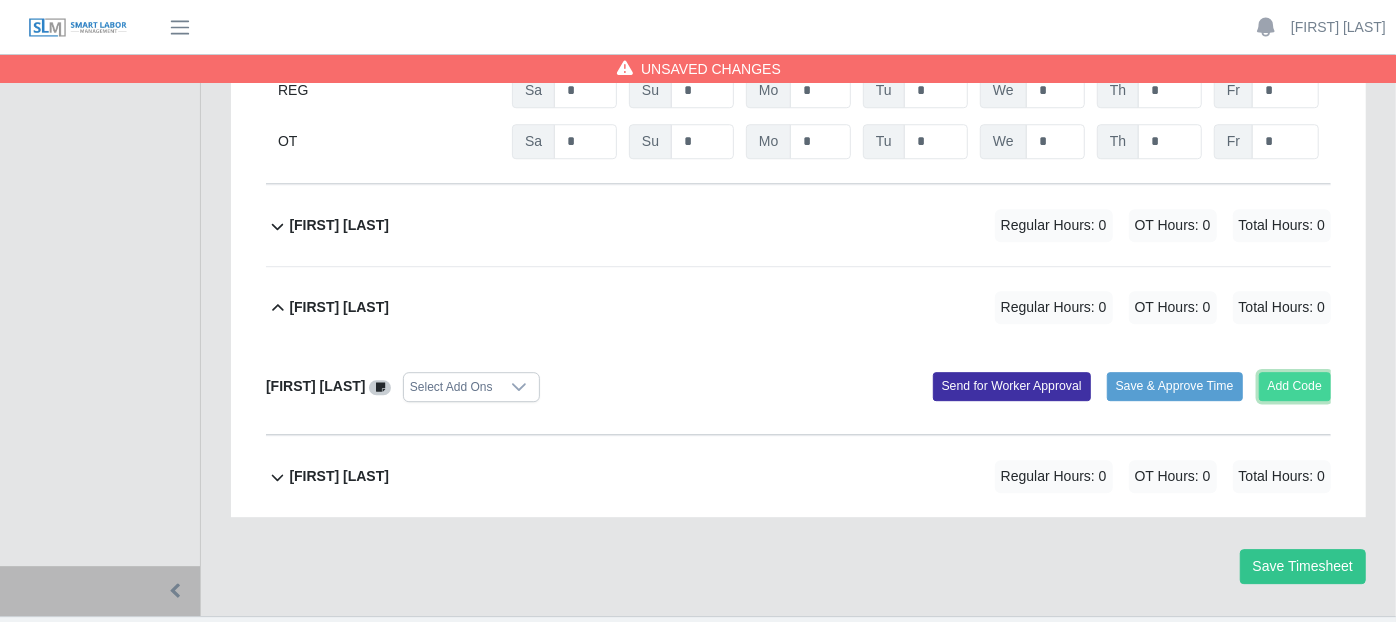 click on "Add Code" 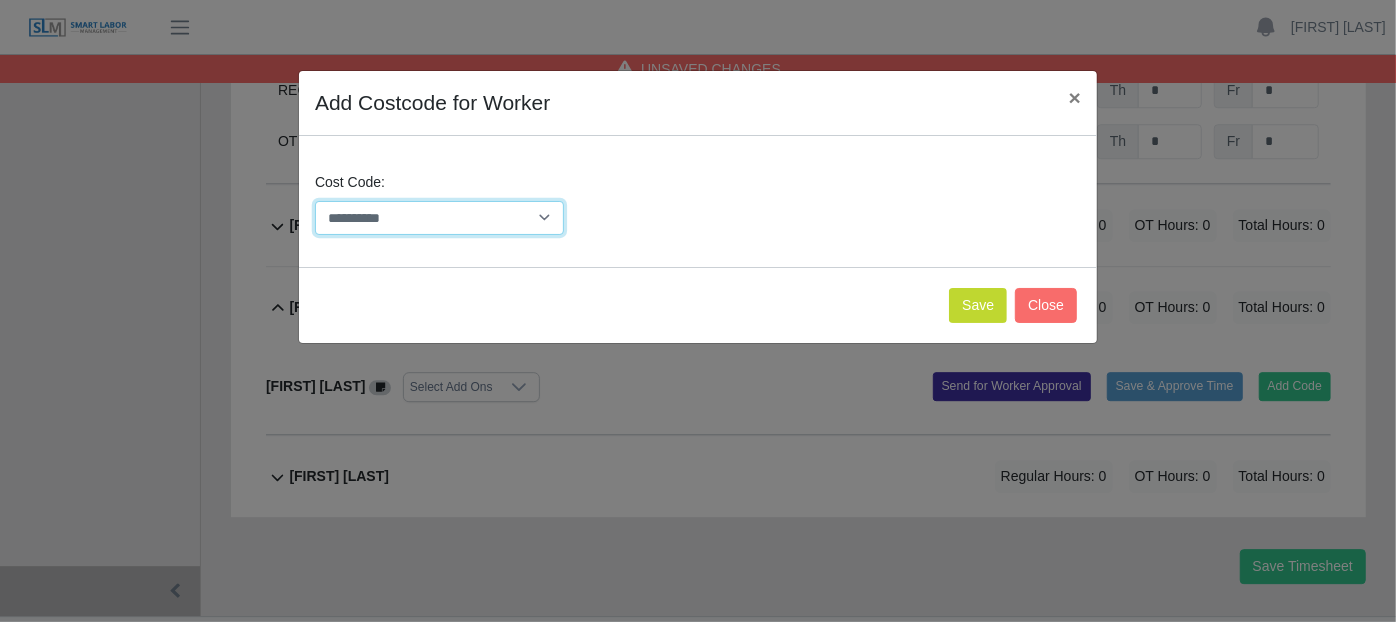 click on "**********" at bounding box center (439, 218) 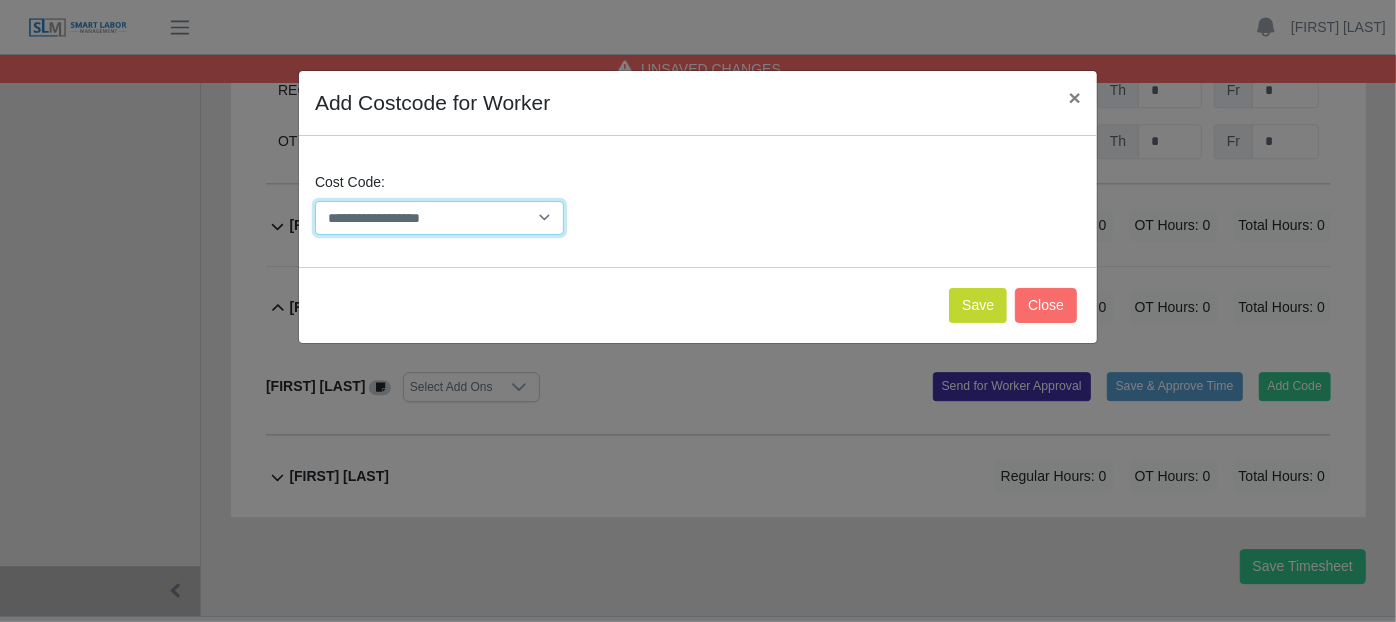 click on "**********" at bounding box center (439, 218) 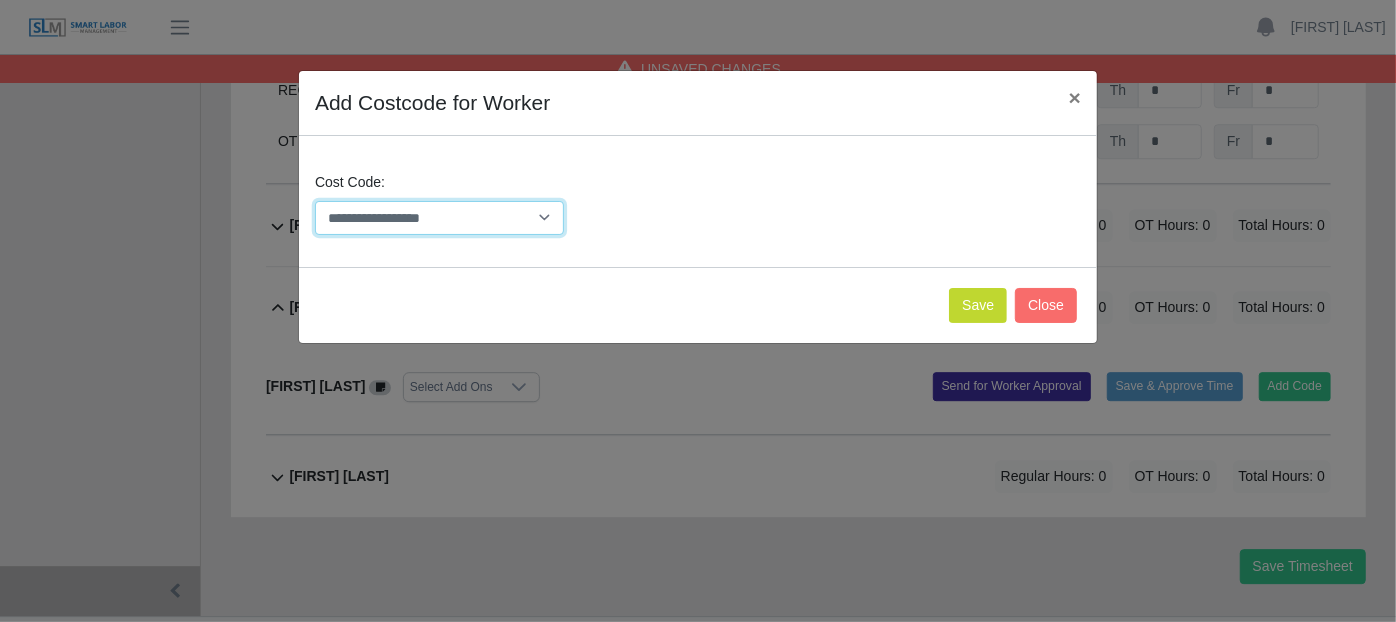 click on "**********" at bounding box center (439, 218) 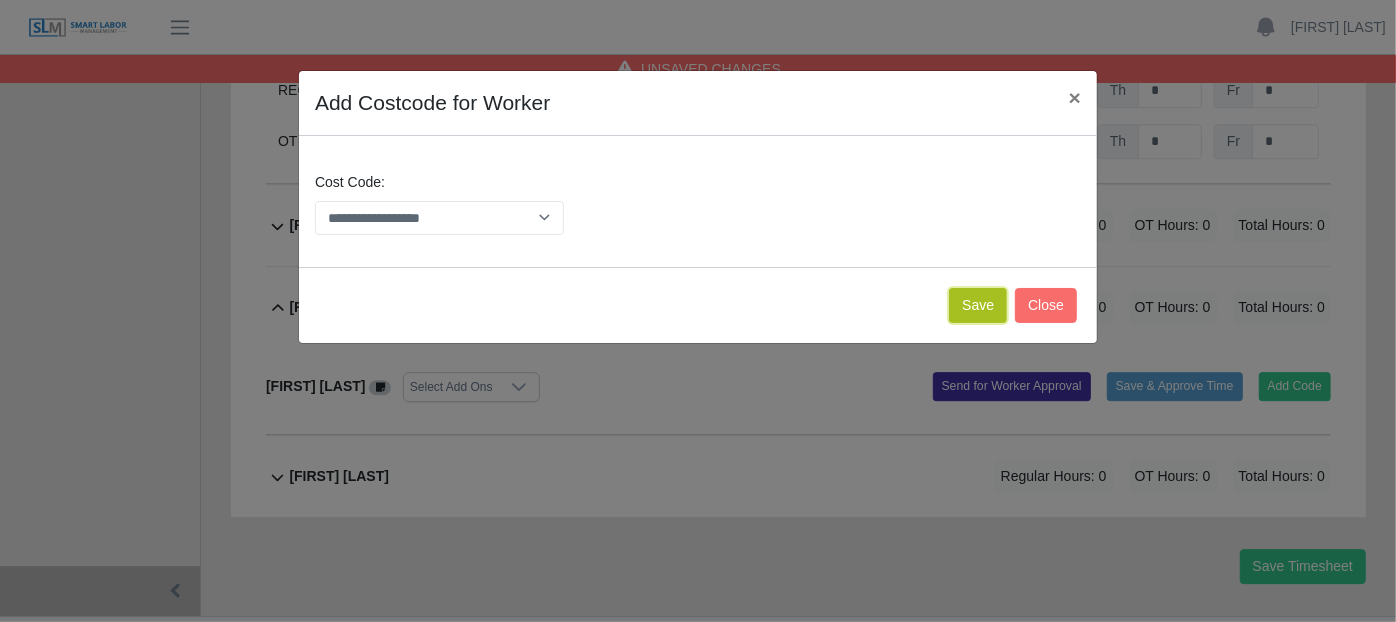 click on "Save" 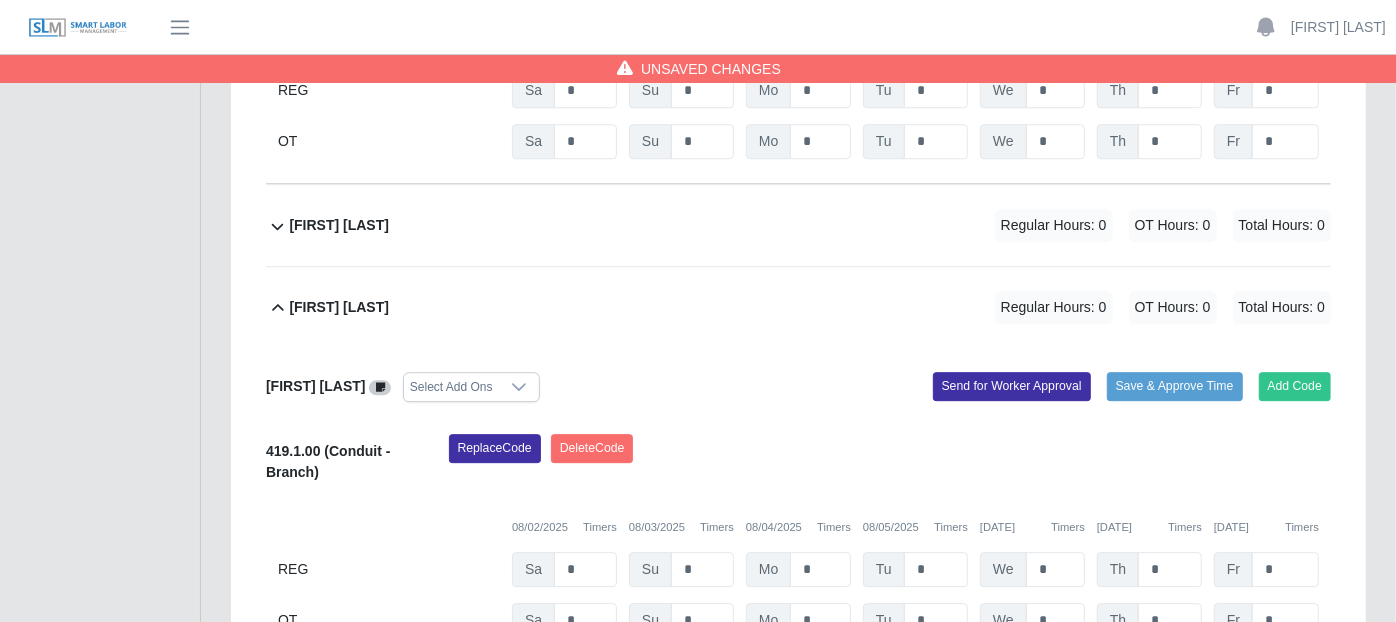 scroll, scrollTop: 3671, scrollLeft: 0, axis: vertical 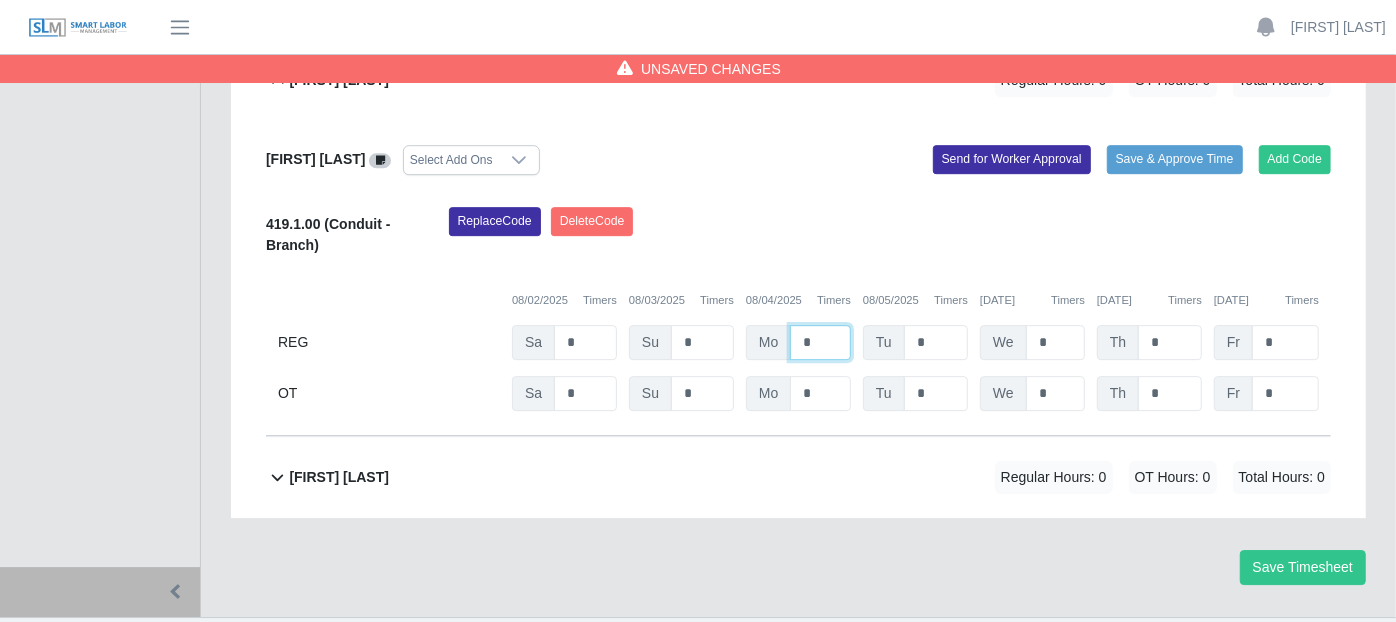 click on "*" at bounding box center (820, -2764) 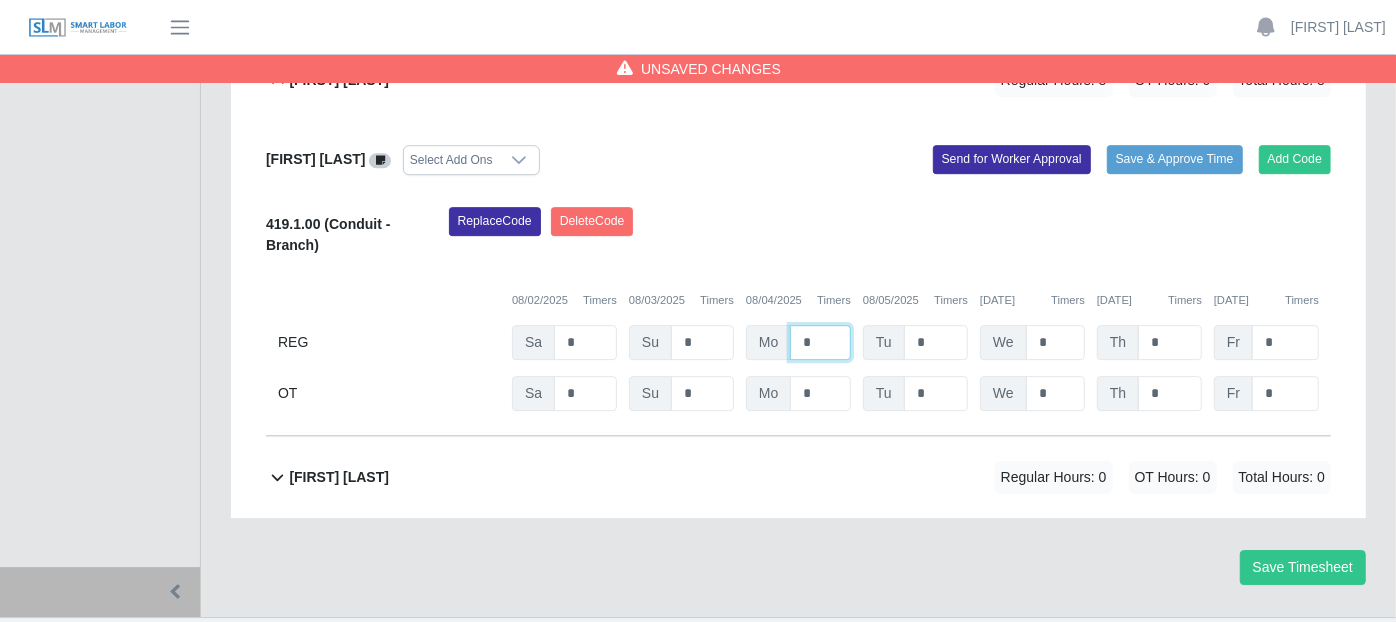 type on "*" 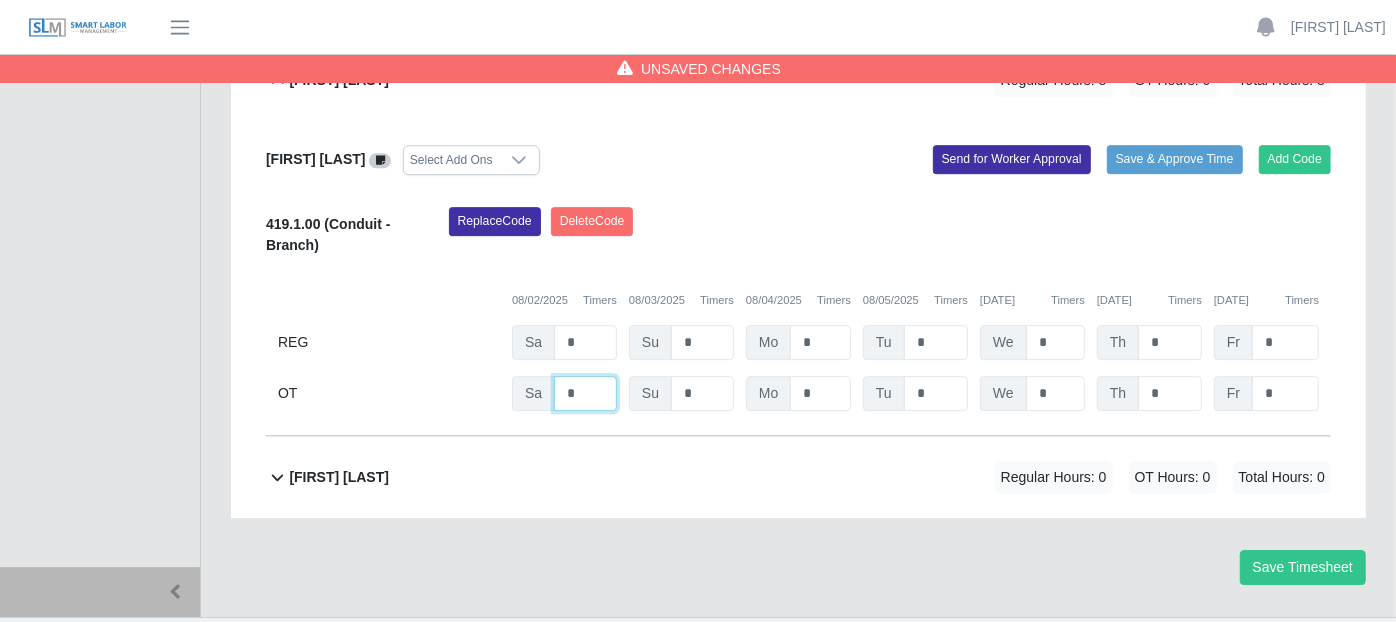 click on "*" at bounding box center (585, -2713) 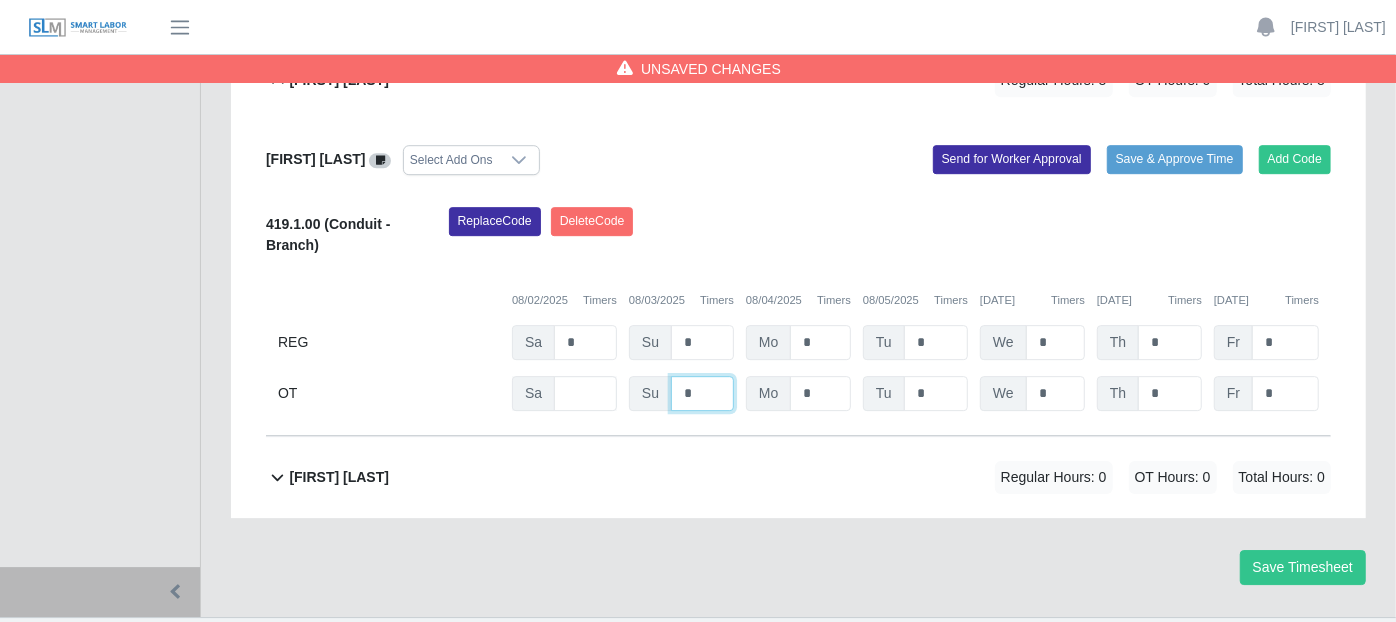 type on "*" 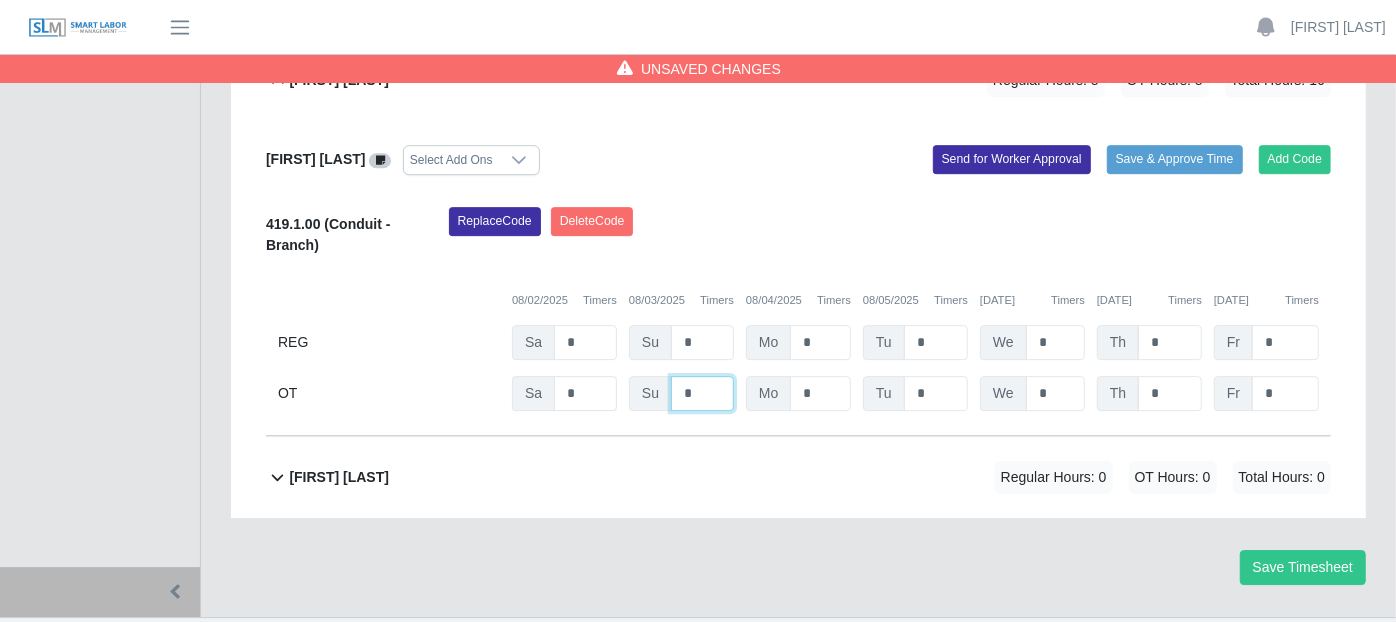 type on "*" 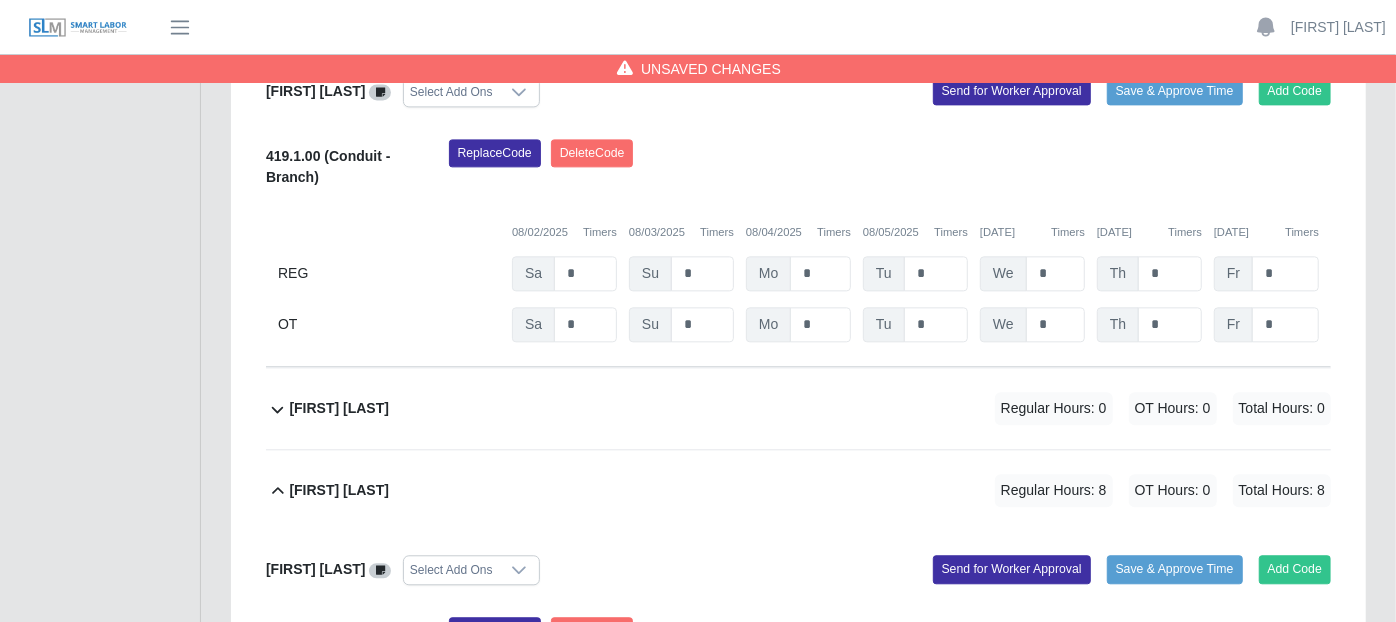 scroll, scrollTop: 2671, scrollLeft: 0, axis: vertical 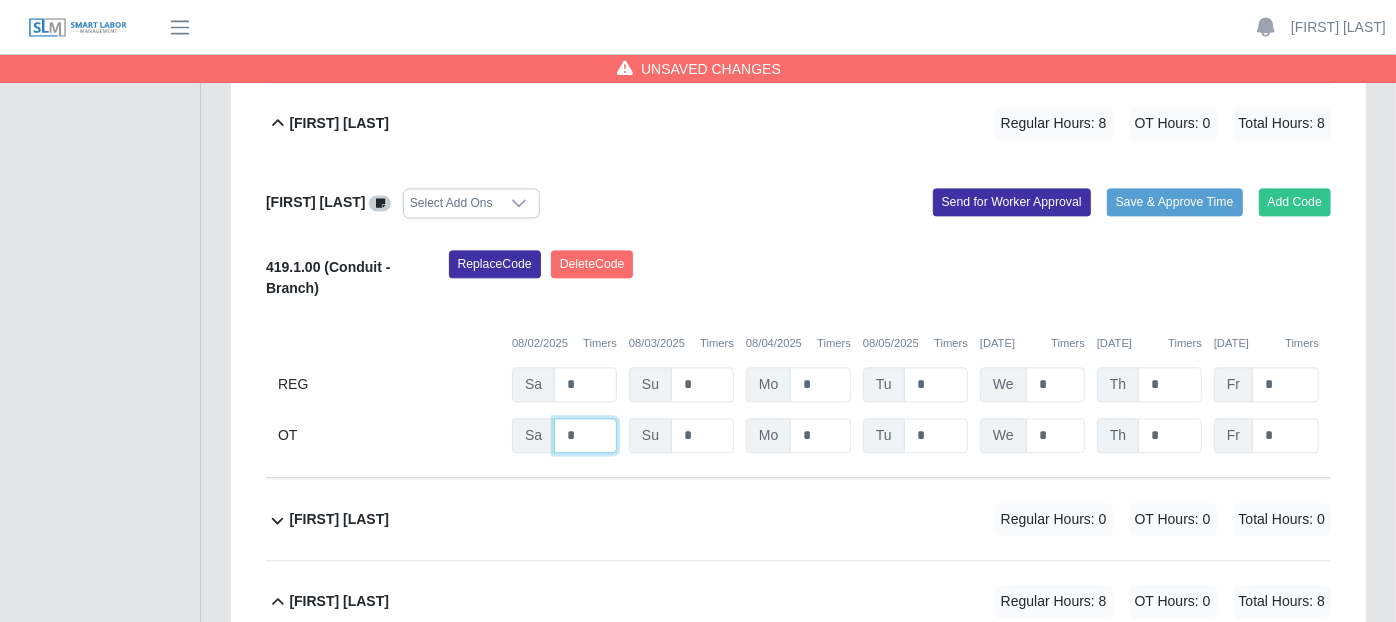 click on "*" at bounding box center (585, -1713) 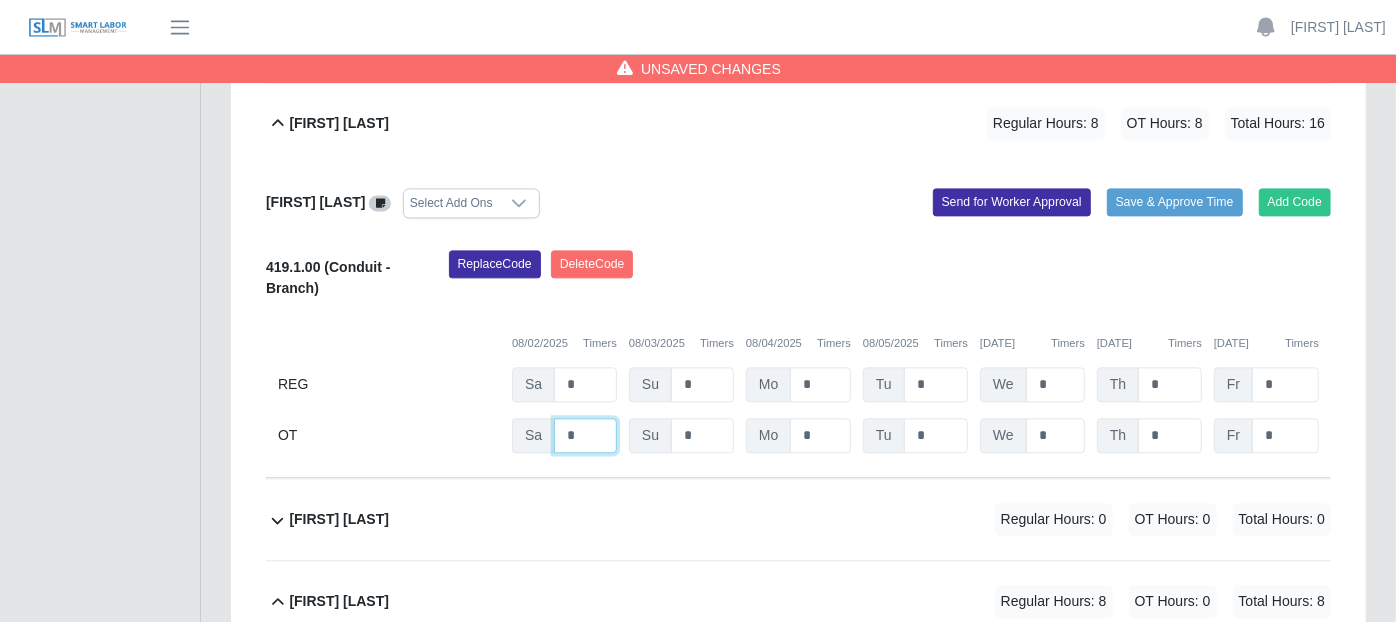 type on "*" 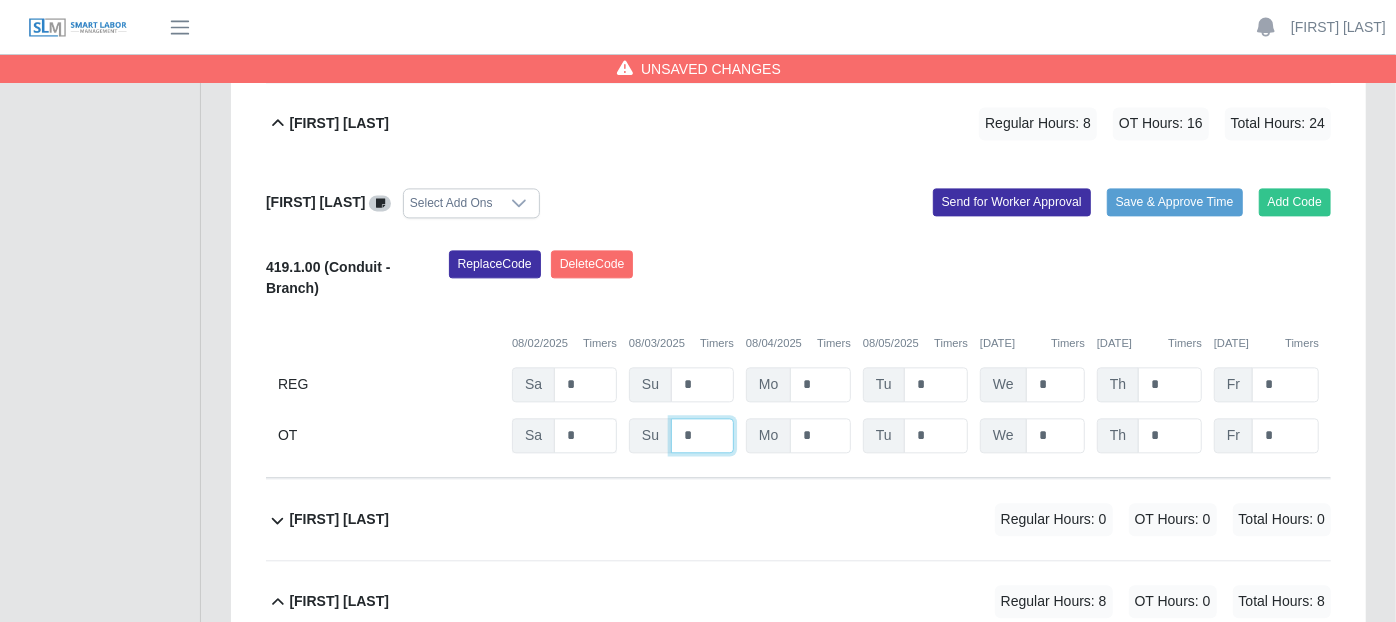 type on "*" 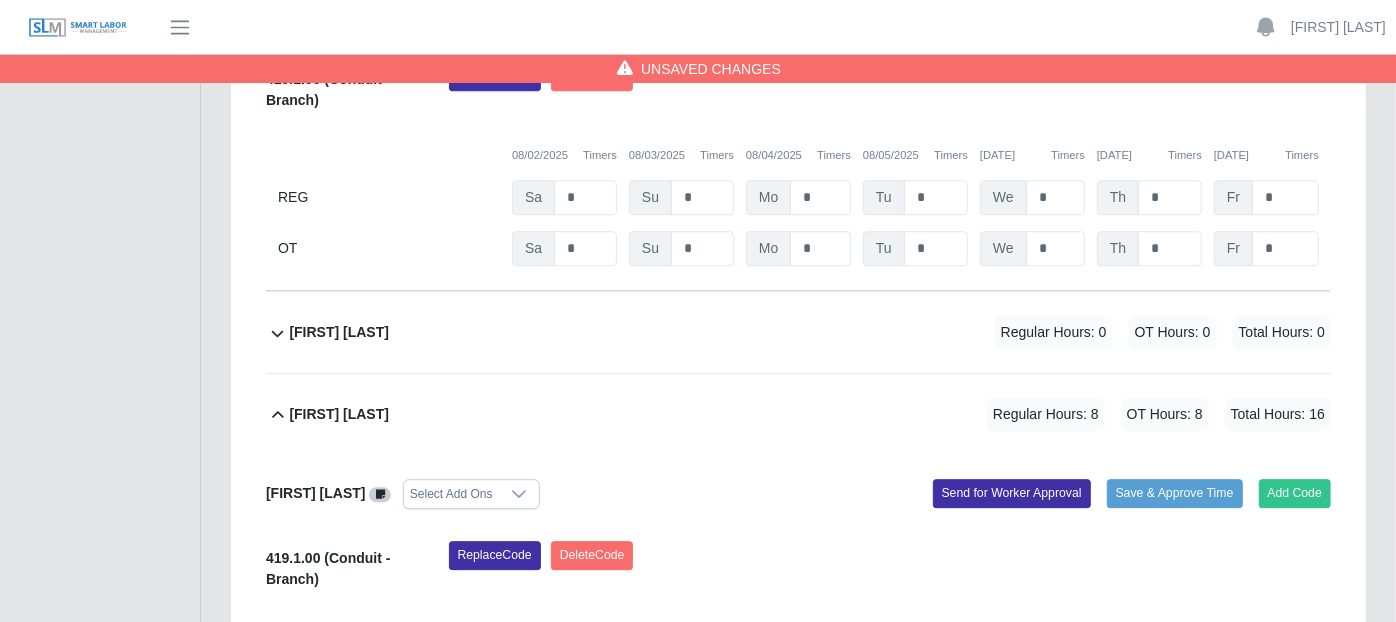 scroll, scrollTop: 3338, scrollLeft: 0, axis: vertical 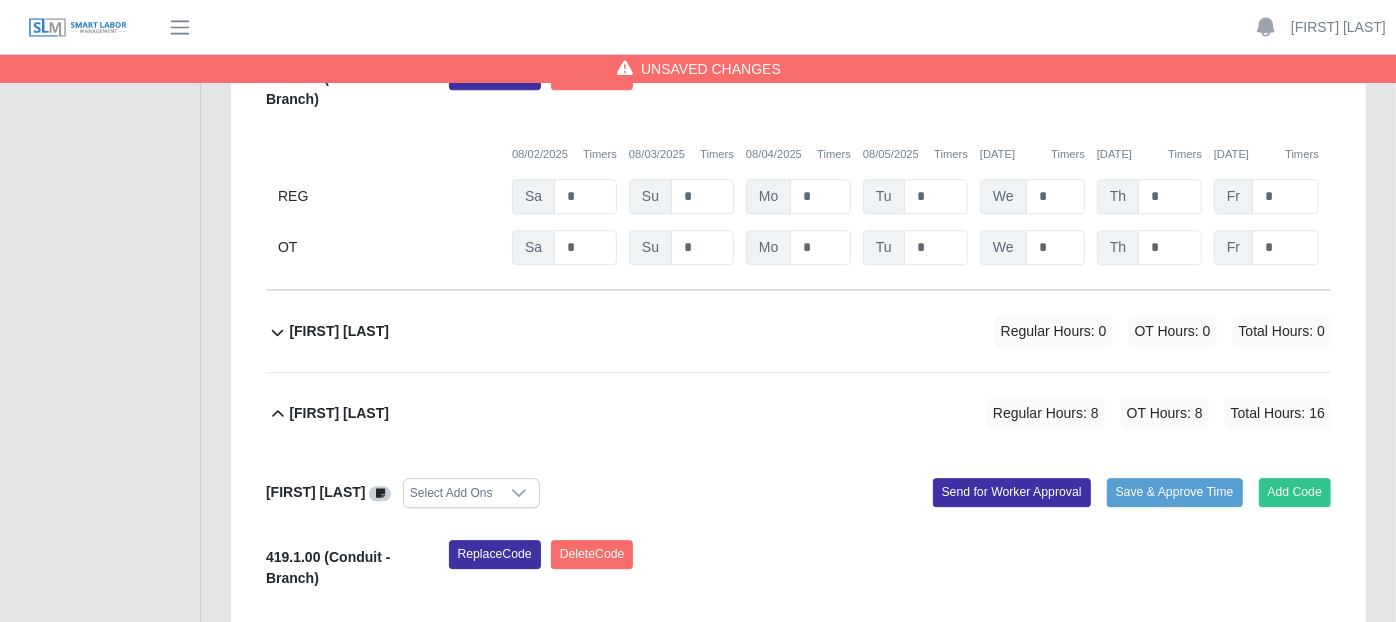 click 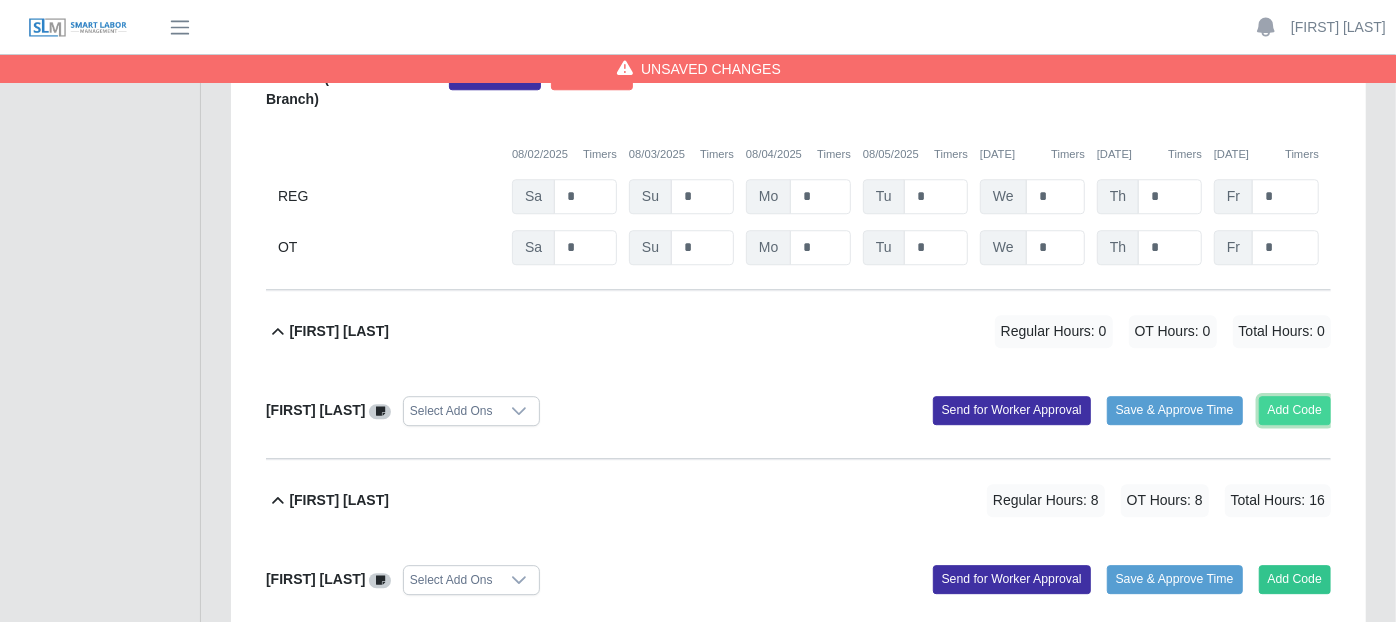 click on "Add Code" 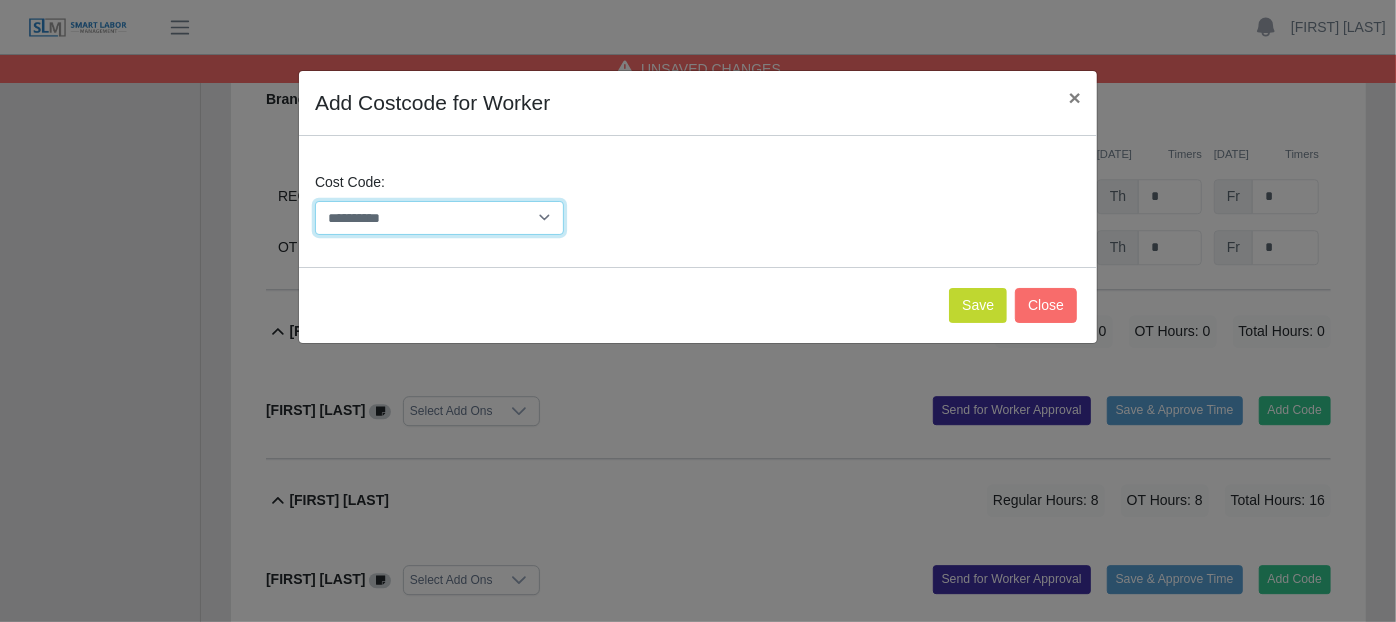 click on "**********" at bounding box center (439, 218) 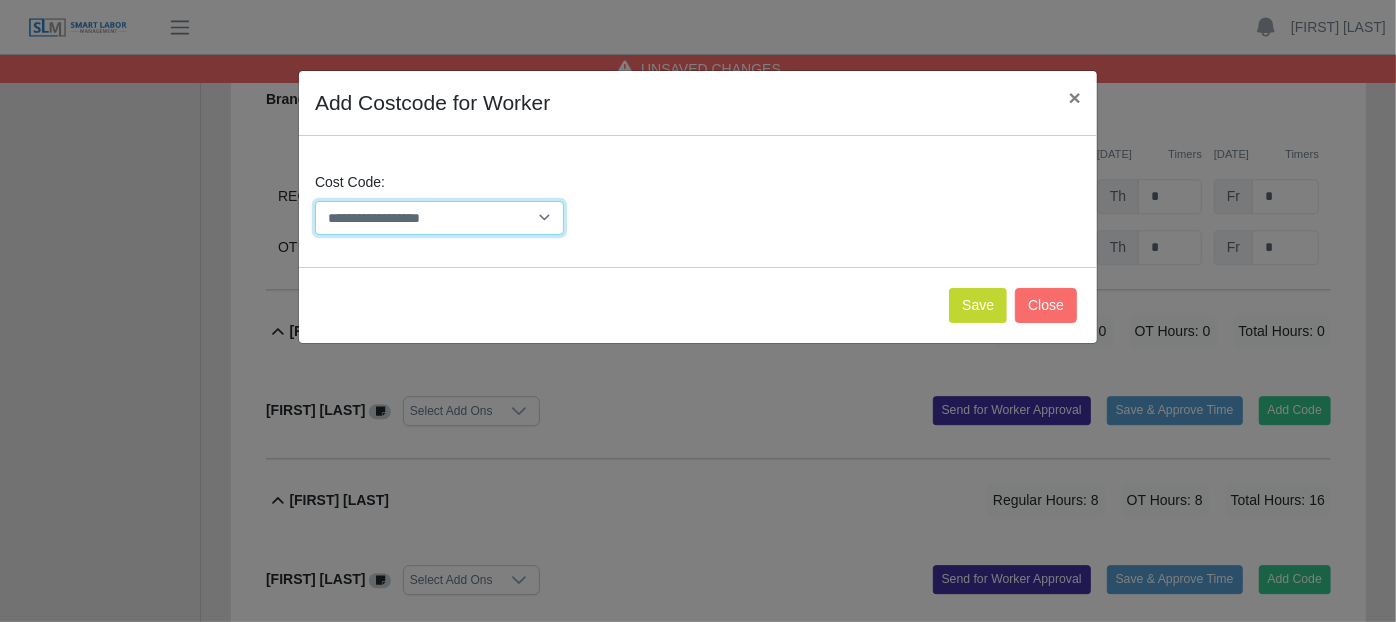 click on "**********" at bounding box center (439, 218) 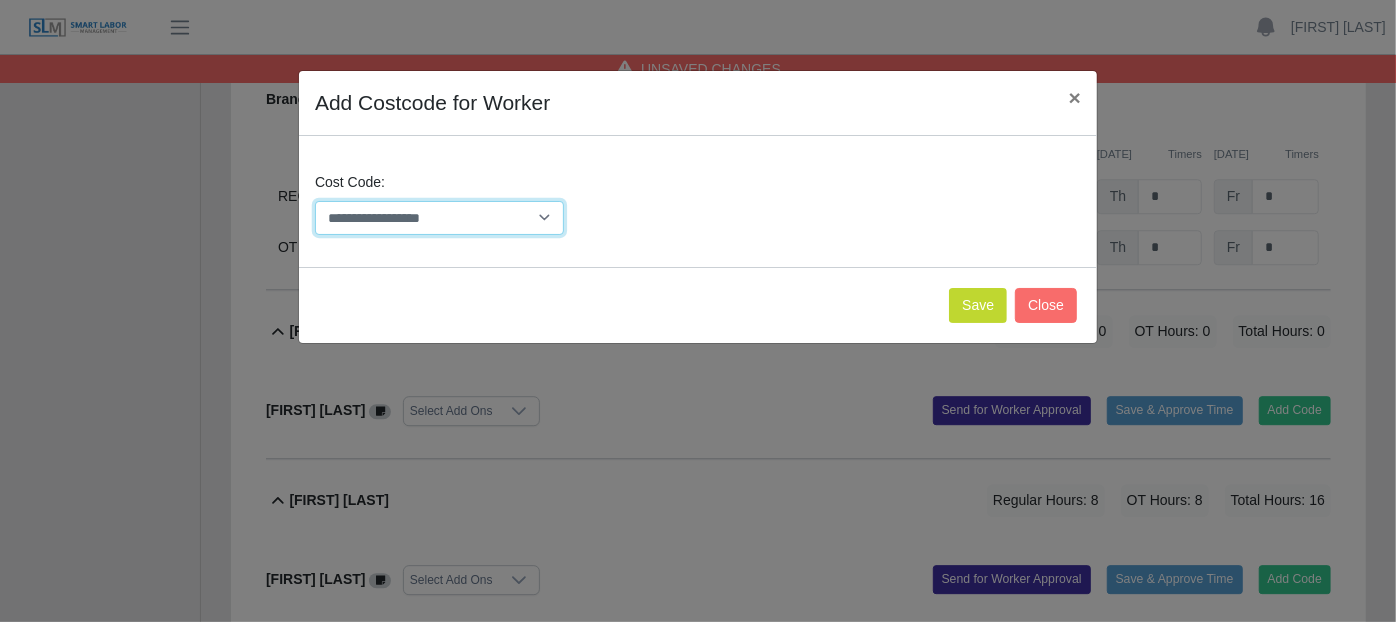 click on "**********" at bounding box center [439, 218] 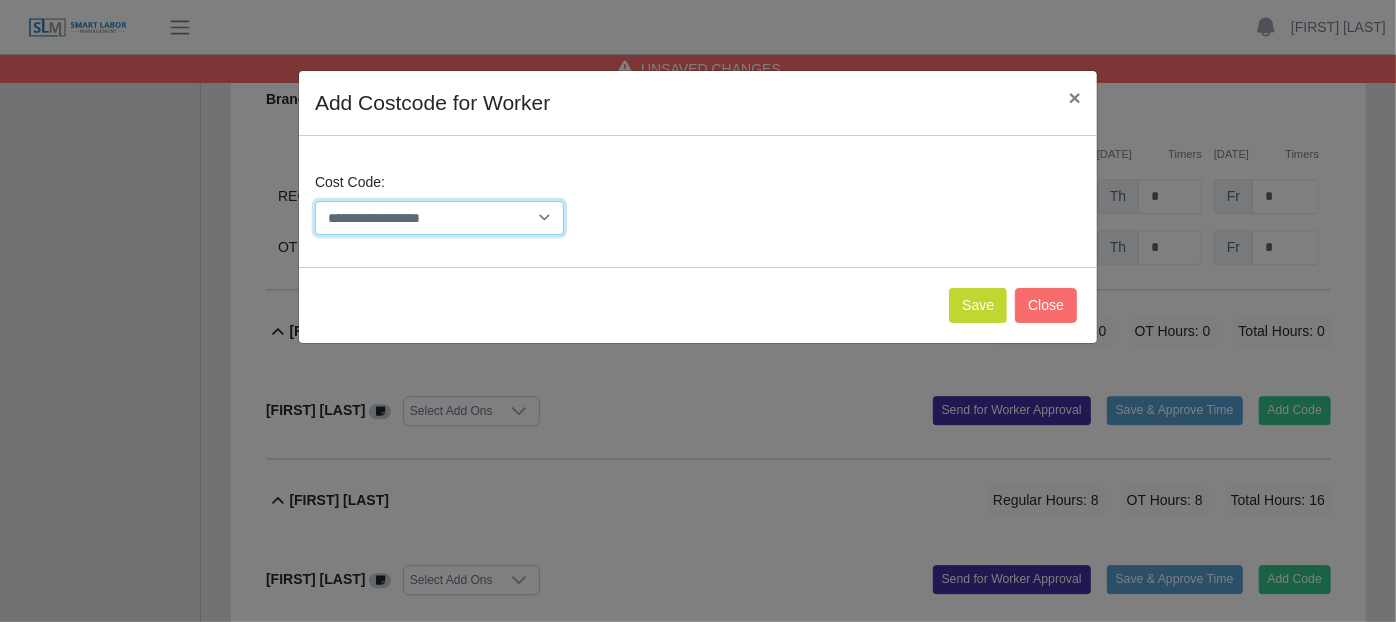 select on "**********" 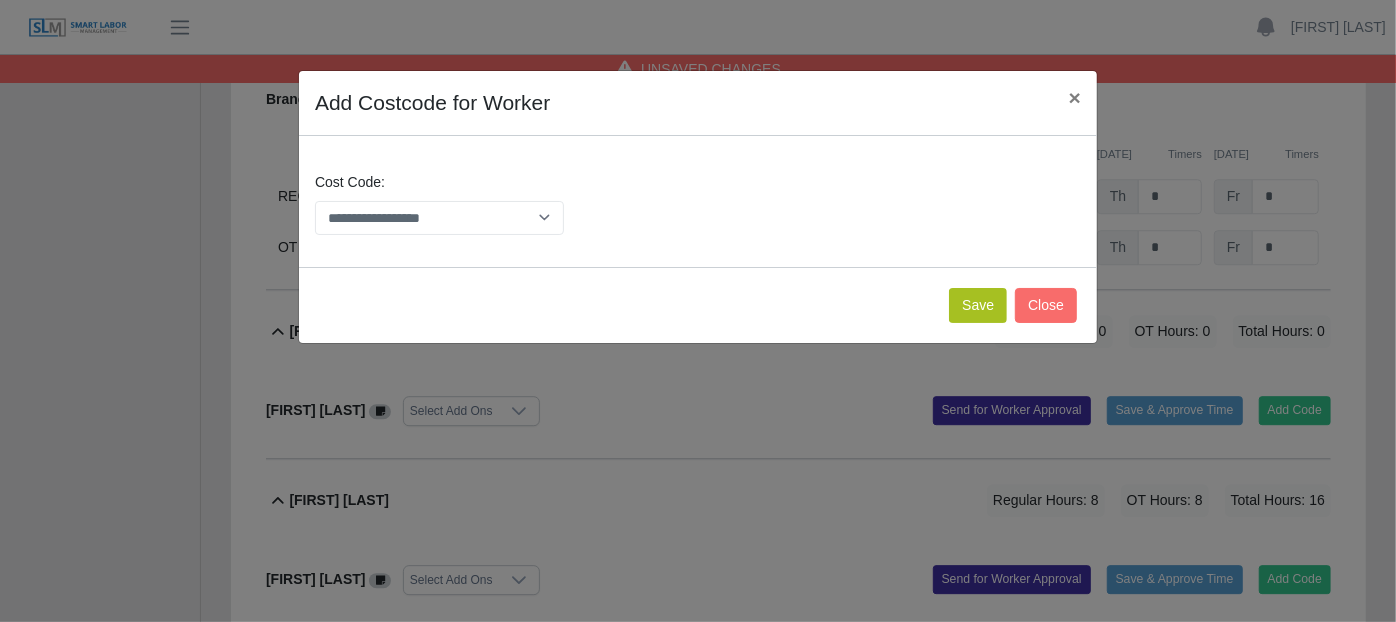 click on "Save
Close" at bounding box center [698, 305] 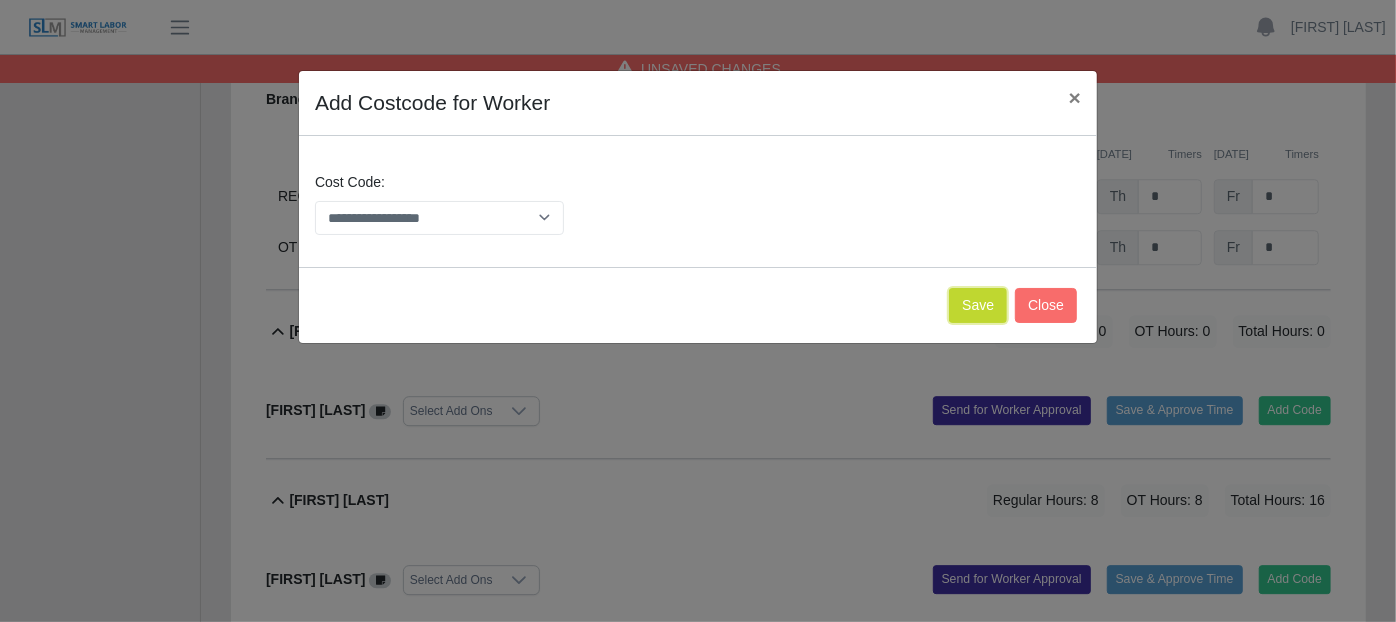 click on "Save" 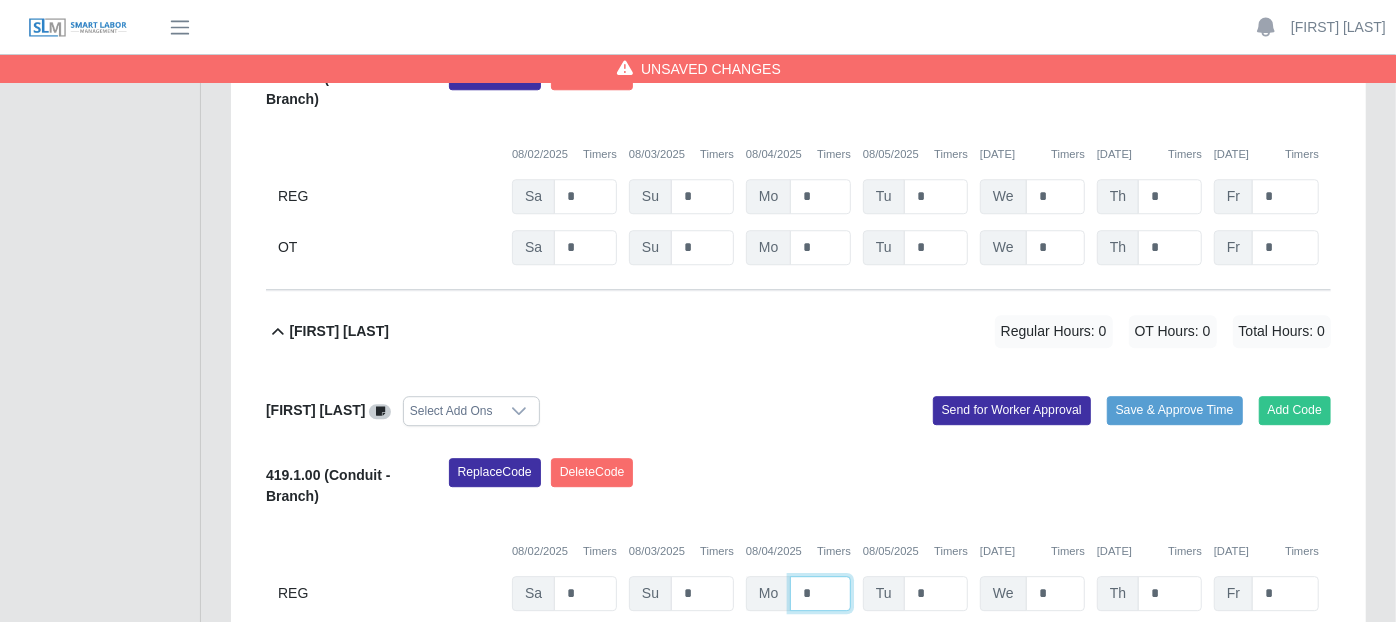 click on "*" at bounding box center (820, -2431) 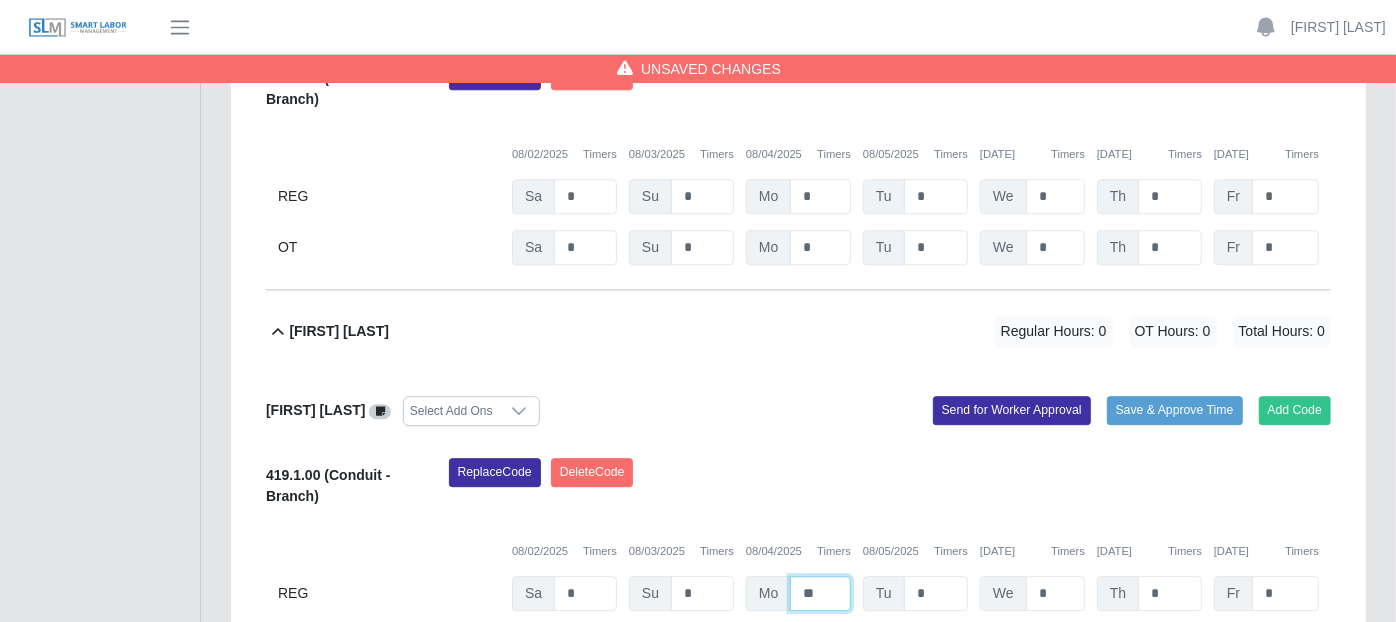type on "*" 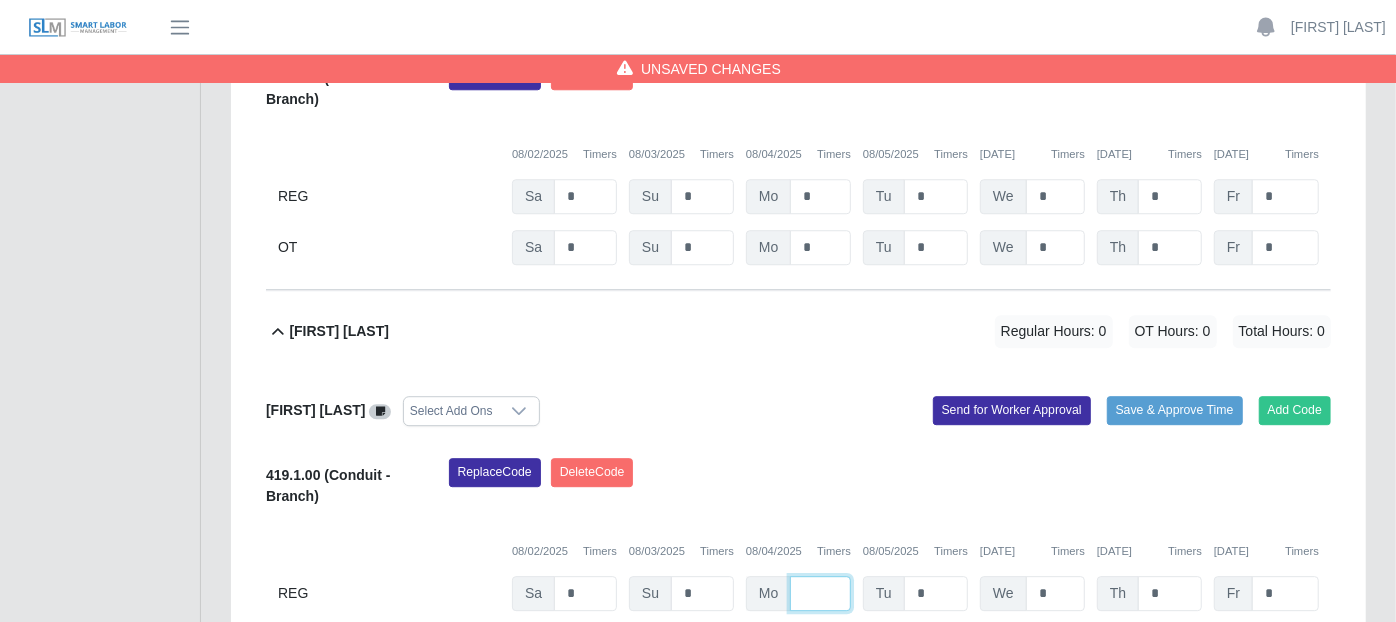 type on "*" 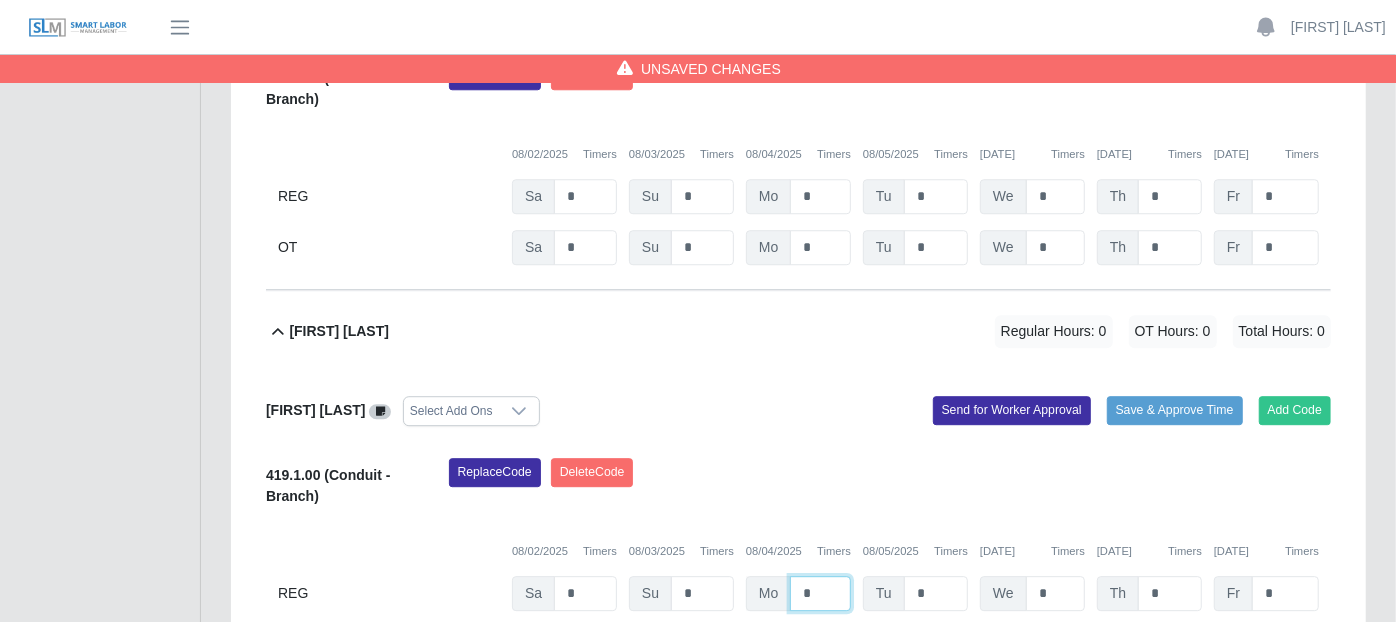scroll, scrollTop: 0, scrollLeft: 4, axis: horizontal 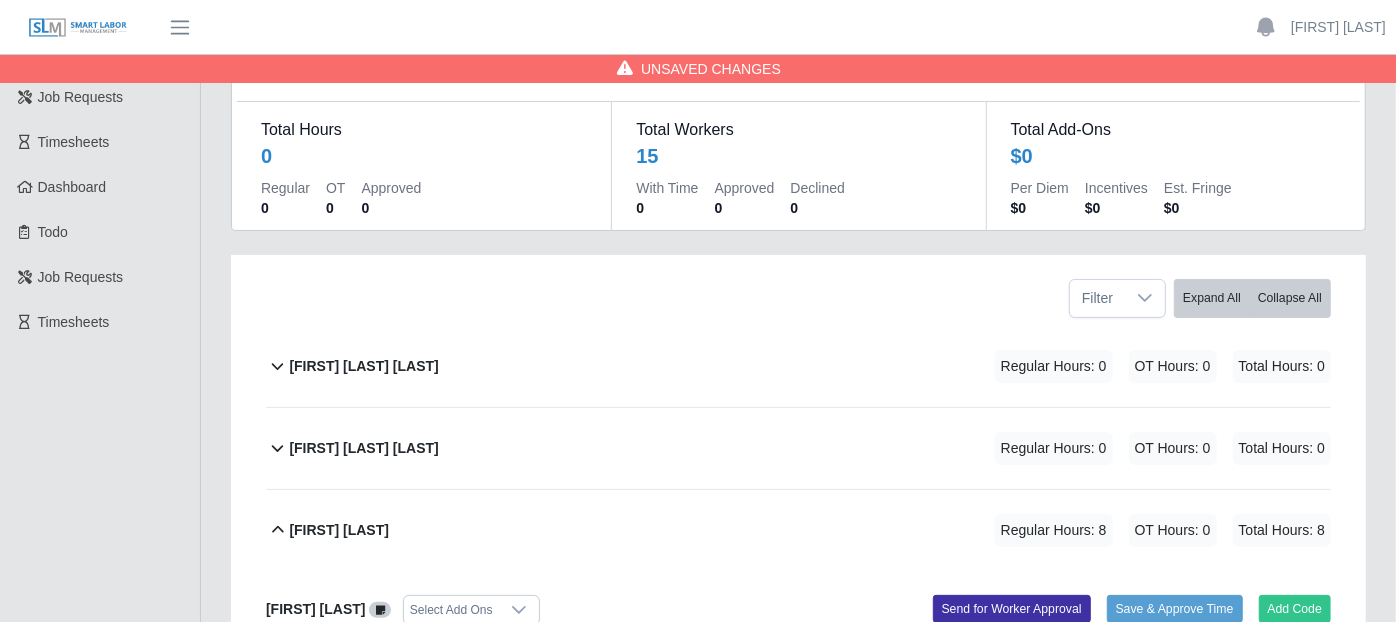click 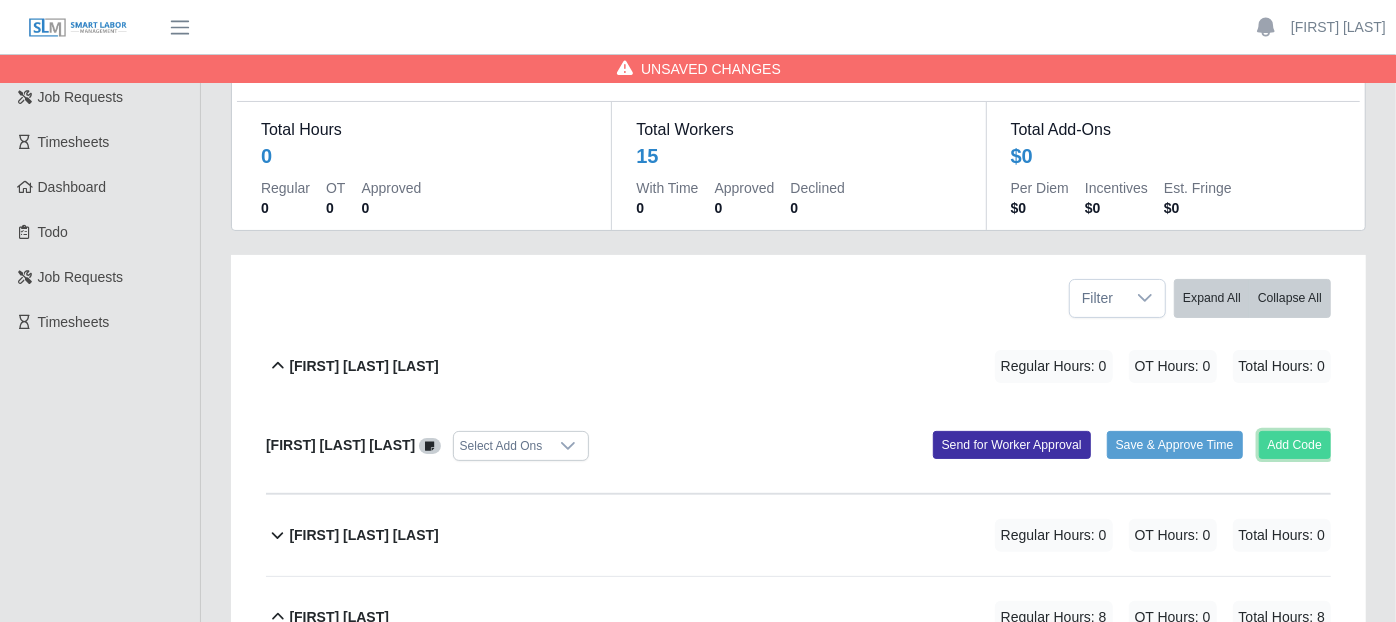 click on "Add Code" 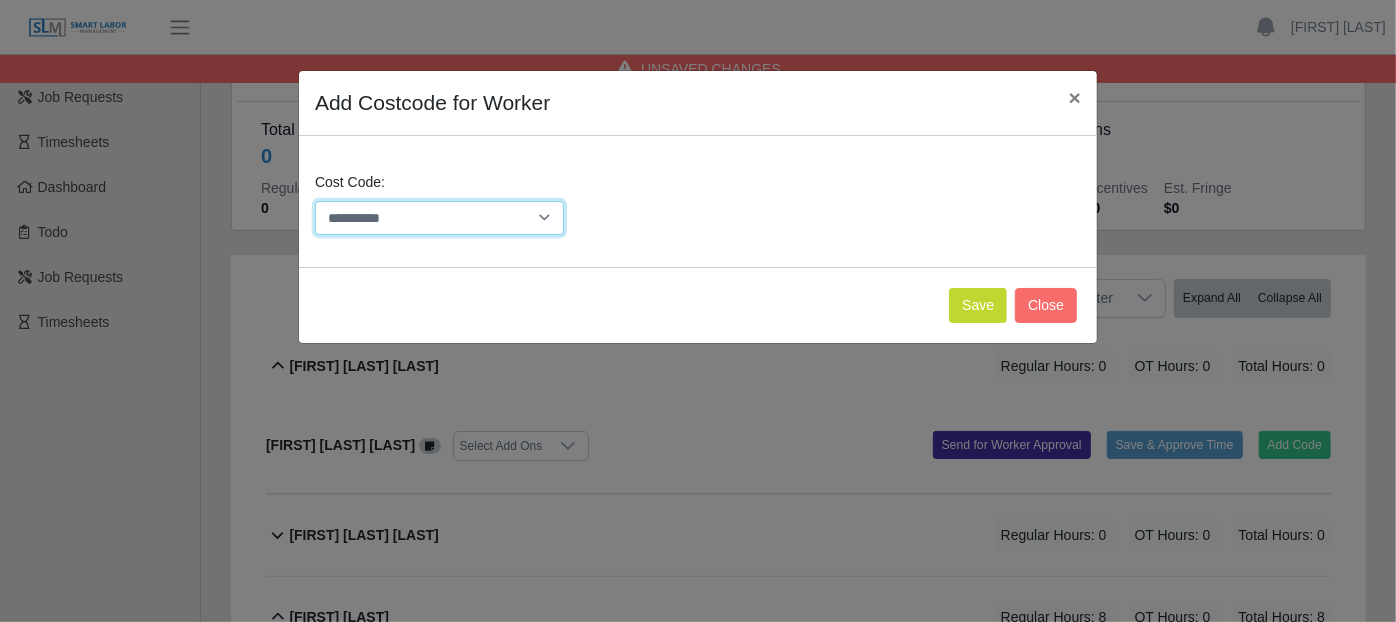 click on "**********" at bounding box center [439, 218] 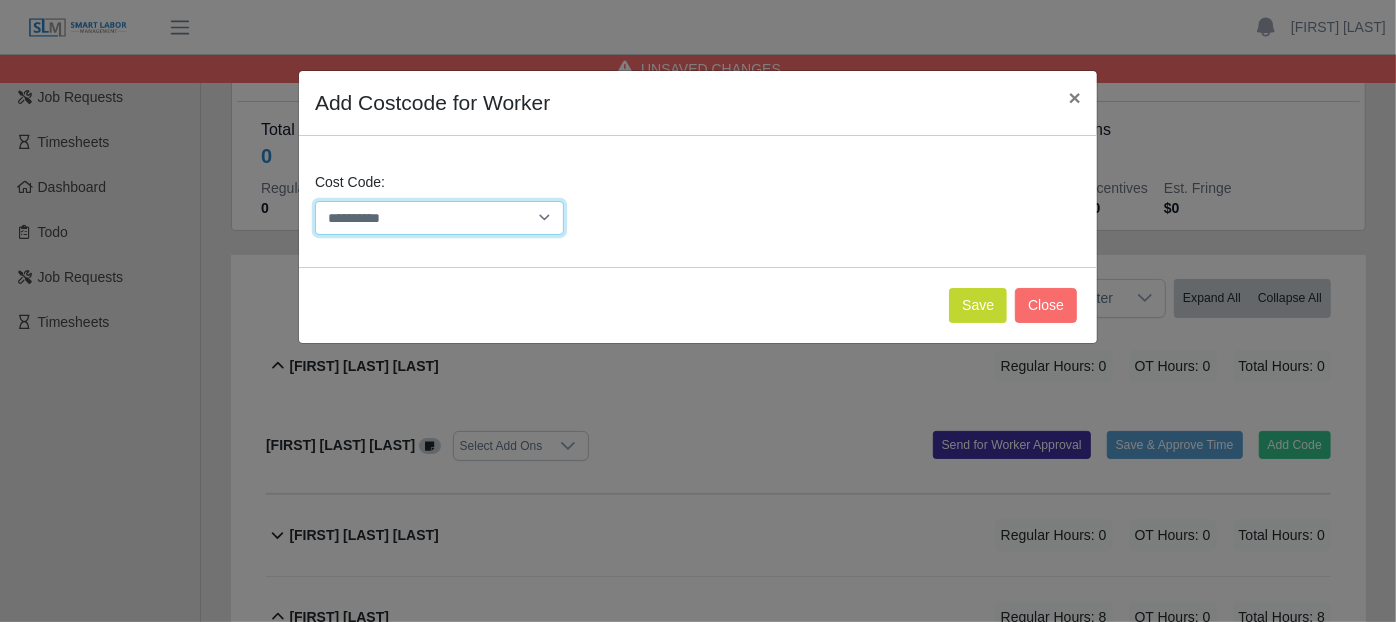 select on "**********" 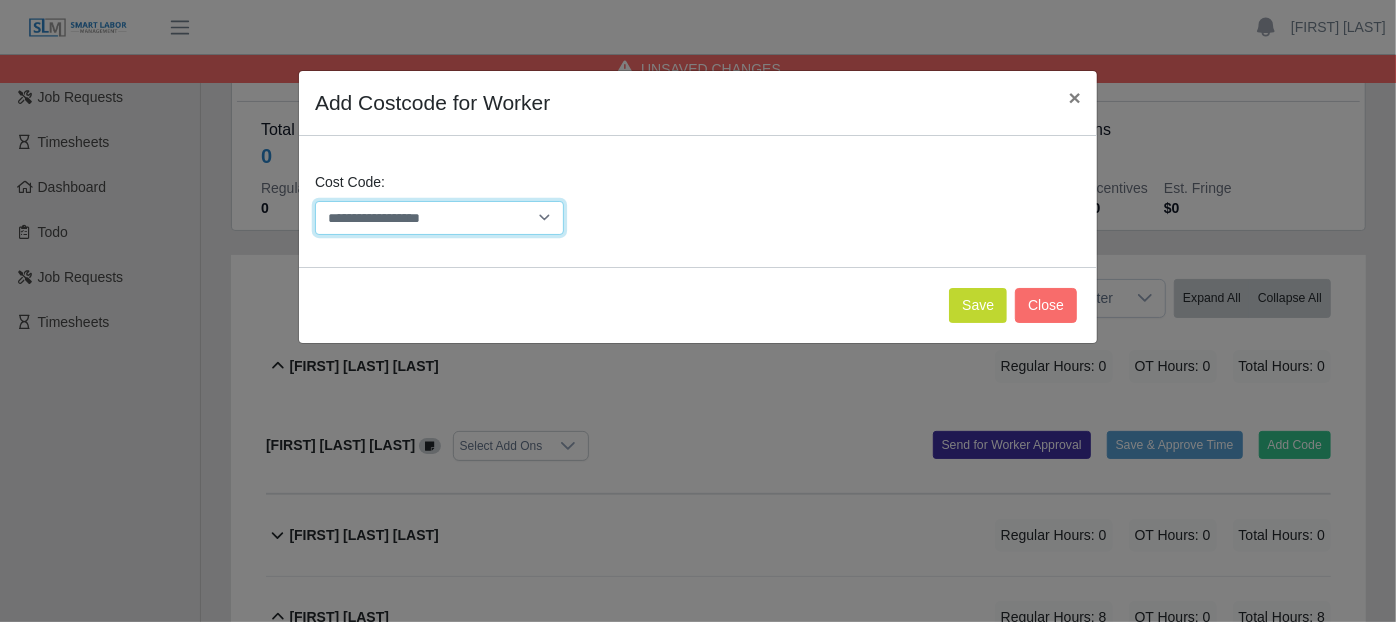 click on "**********" at bounding box center [439, 218] 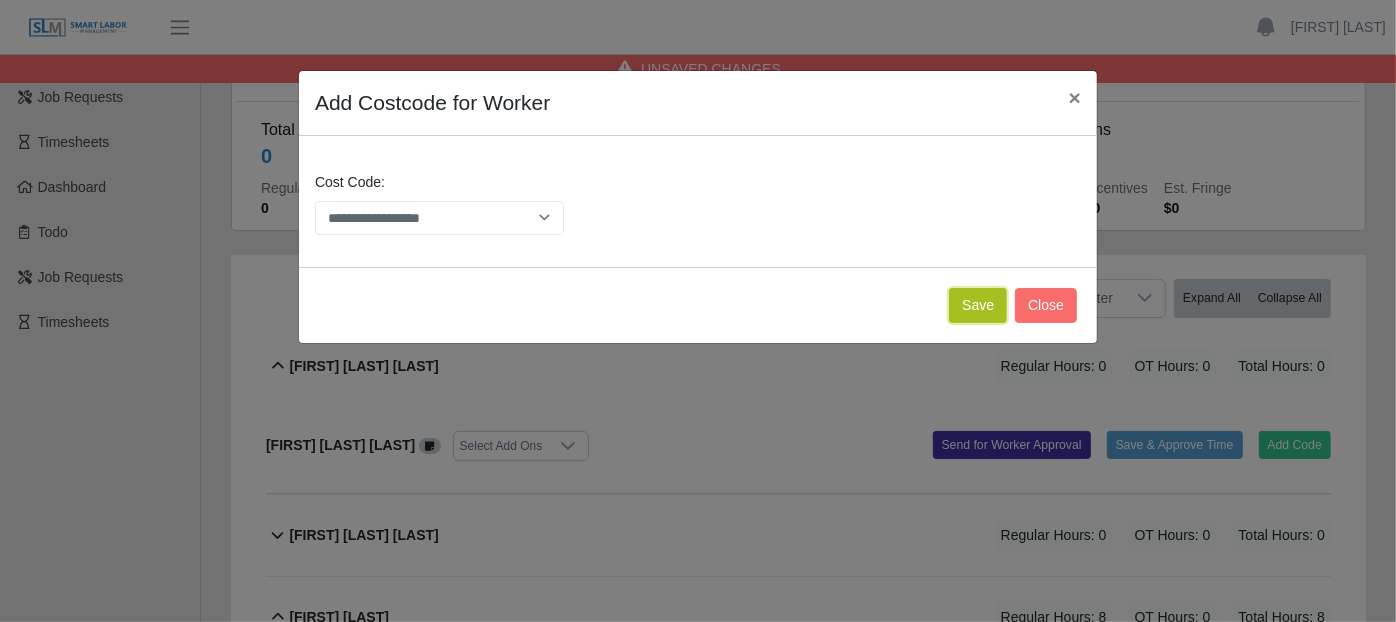 click on "Save" 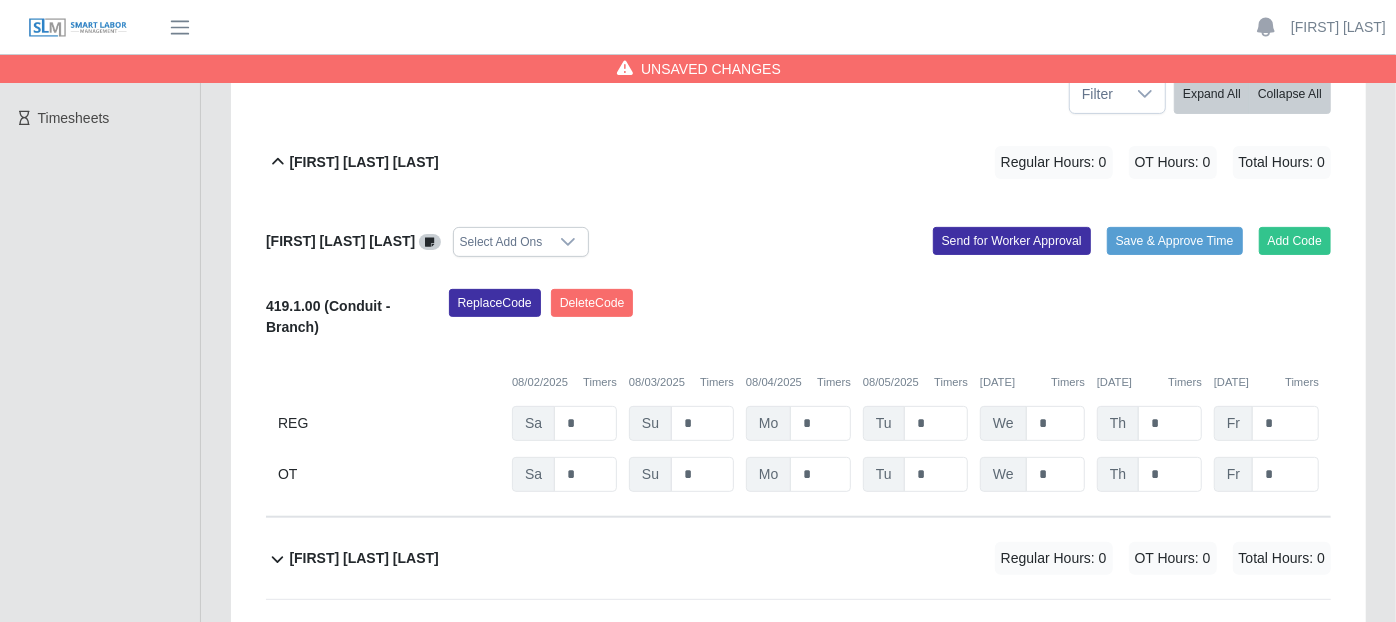 scroll, scrollTop: 338, scrollLeft: 0, axis: vertical 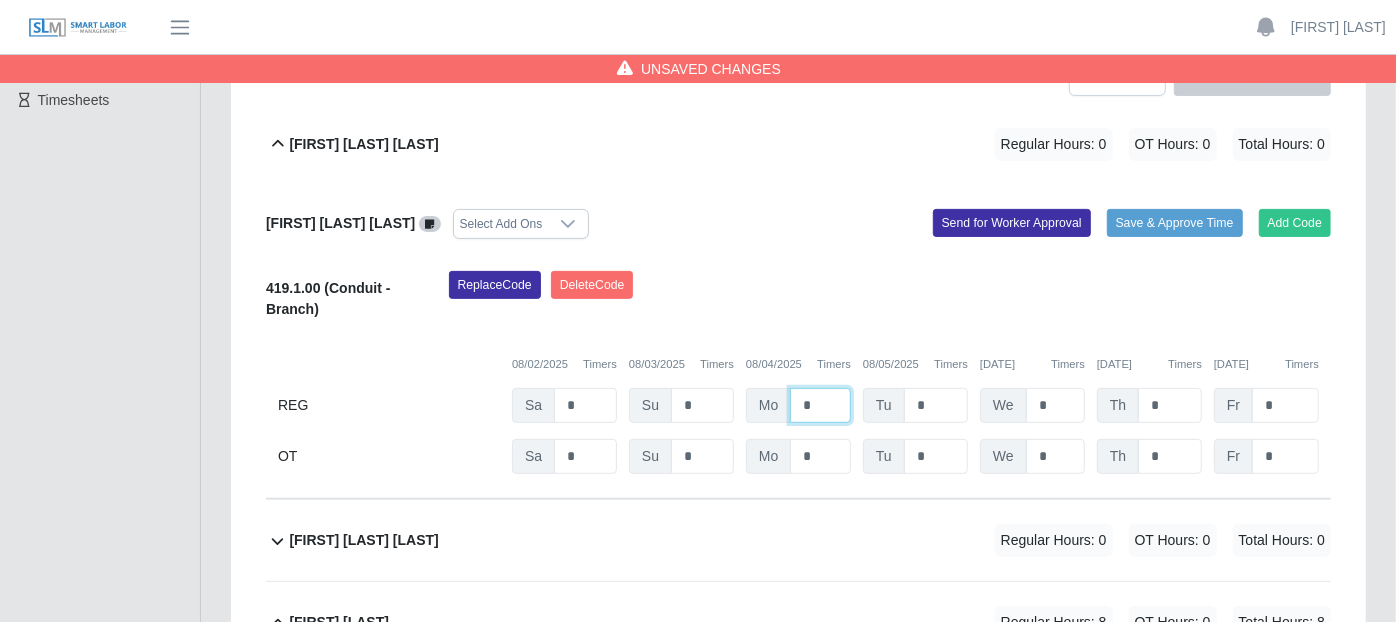 click on "*" at bounding box center [820, 405] 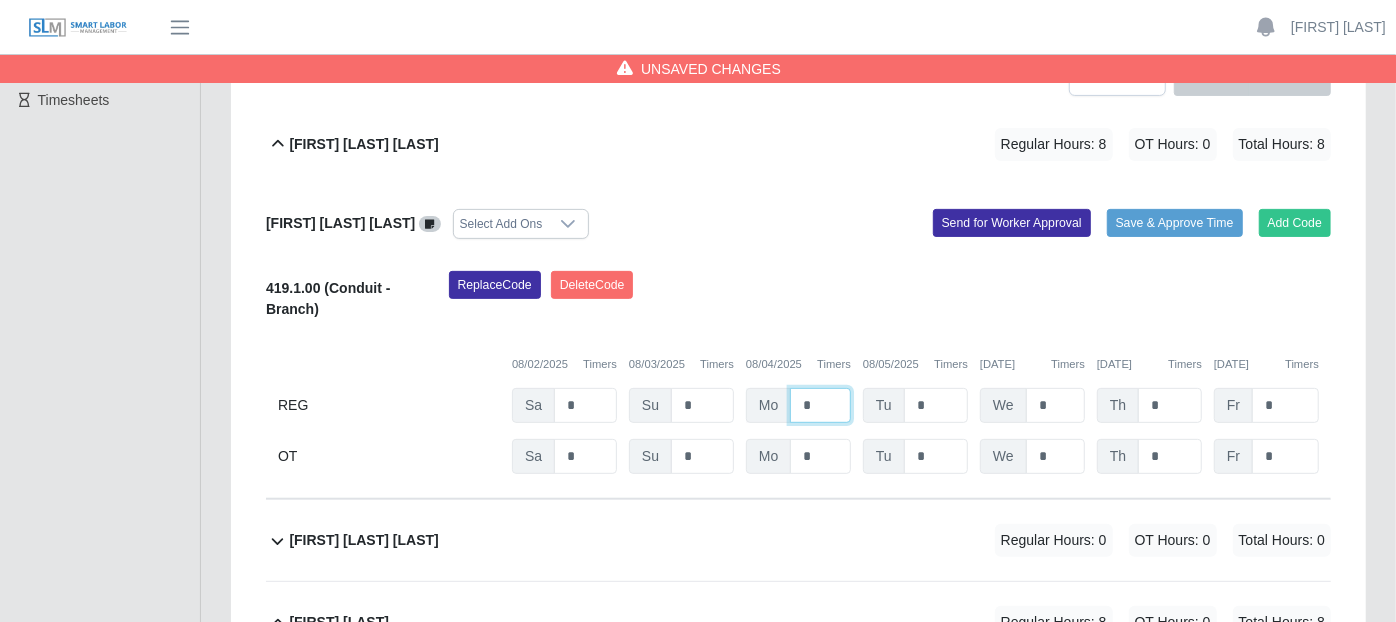 type on "*" 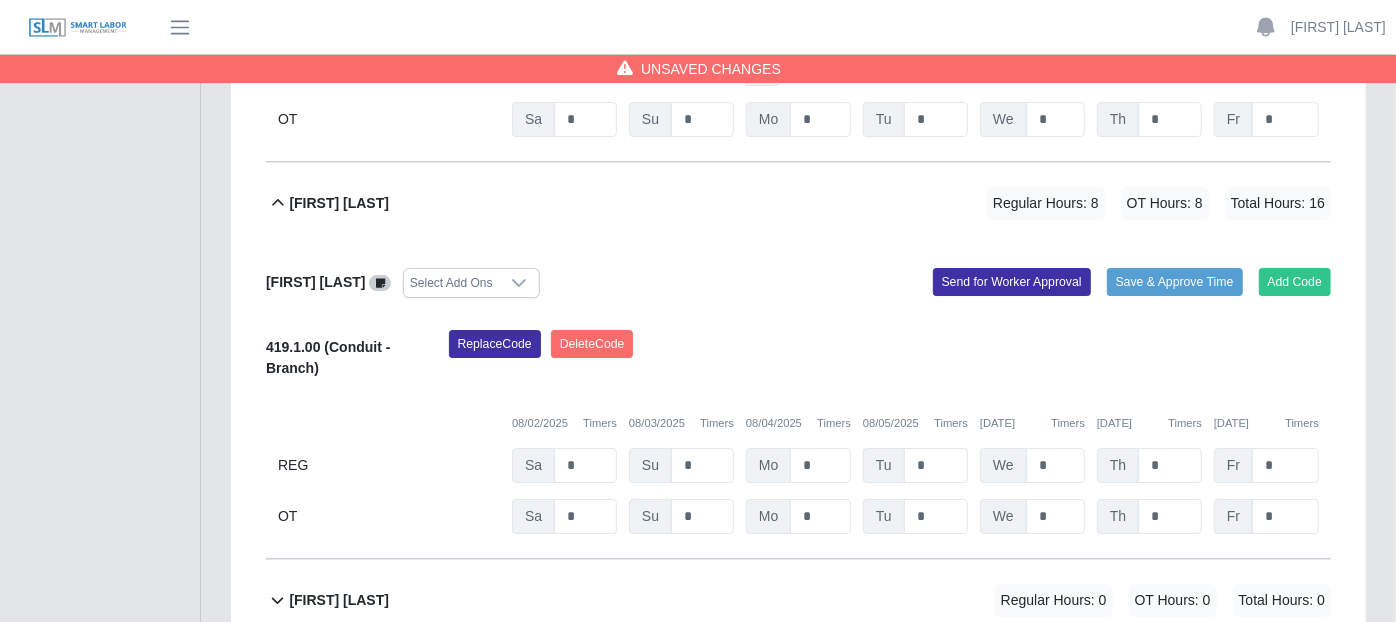scroll, scrollTop: 4331, scrollLeft: 0, axis: vertical 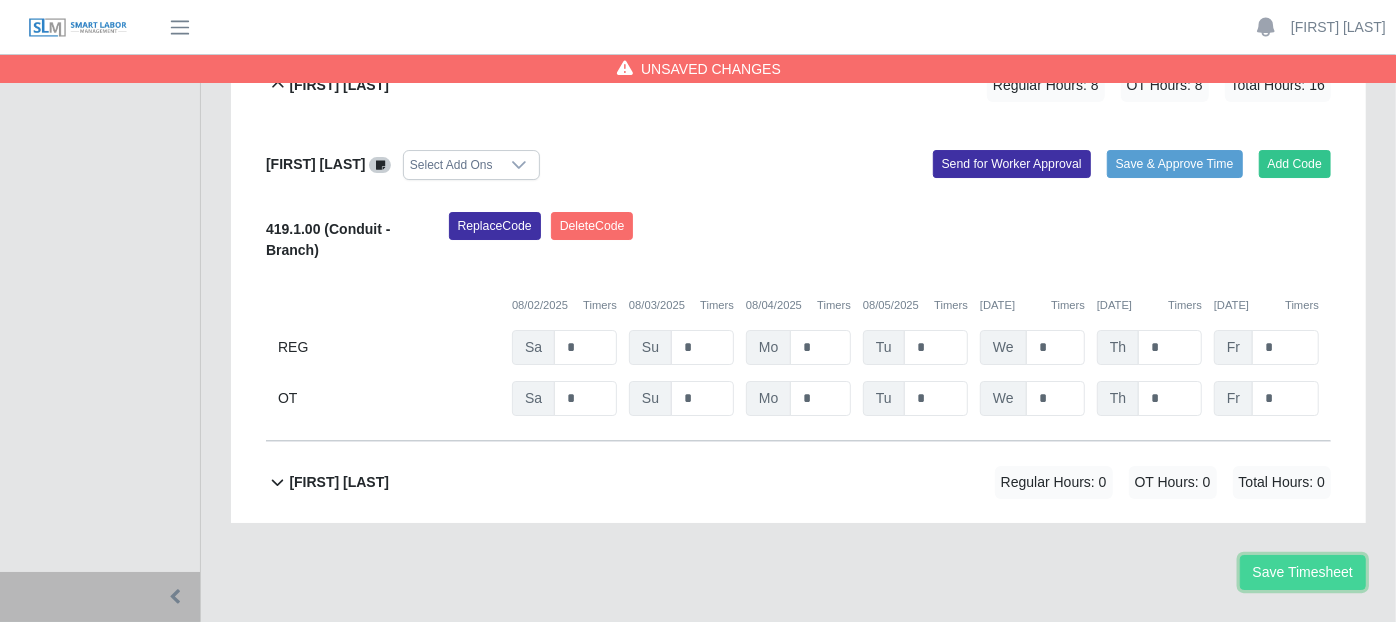 click on "Save
Timesheet" at bounding box center (1303, 572) 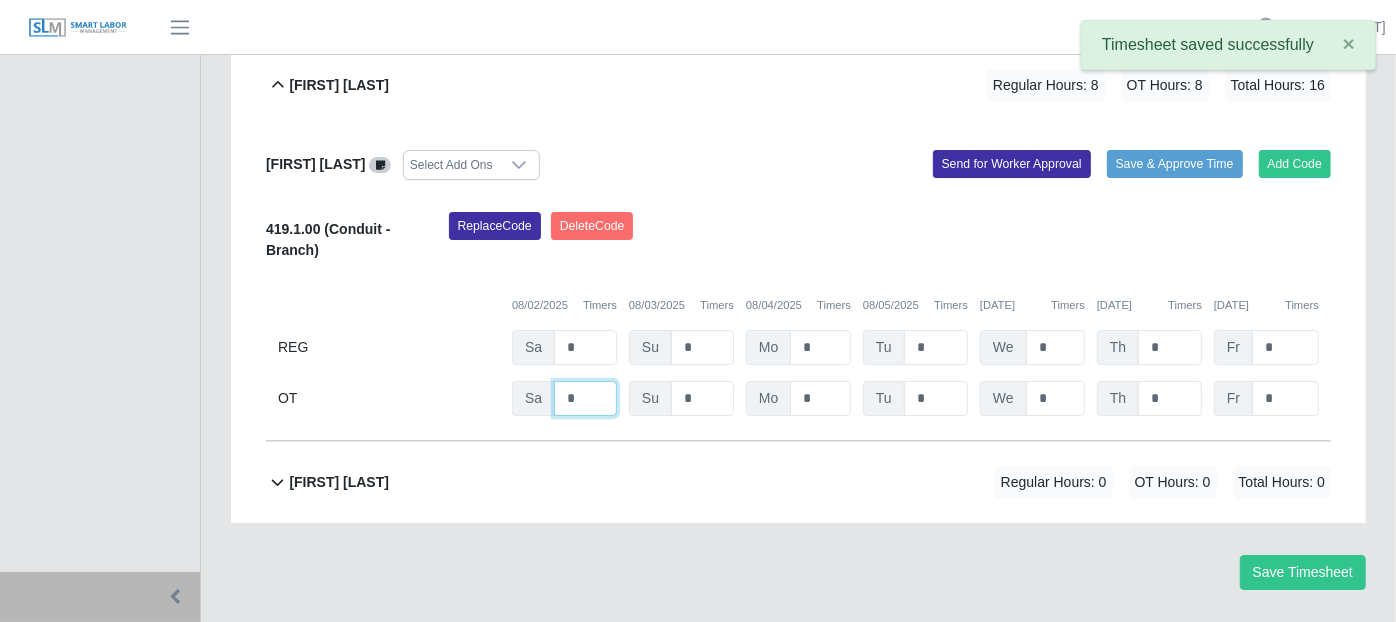 click on "*" at bounding box center (585, -3537) 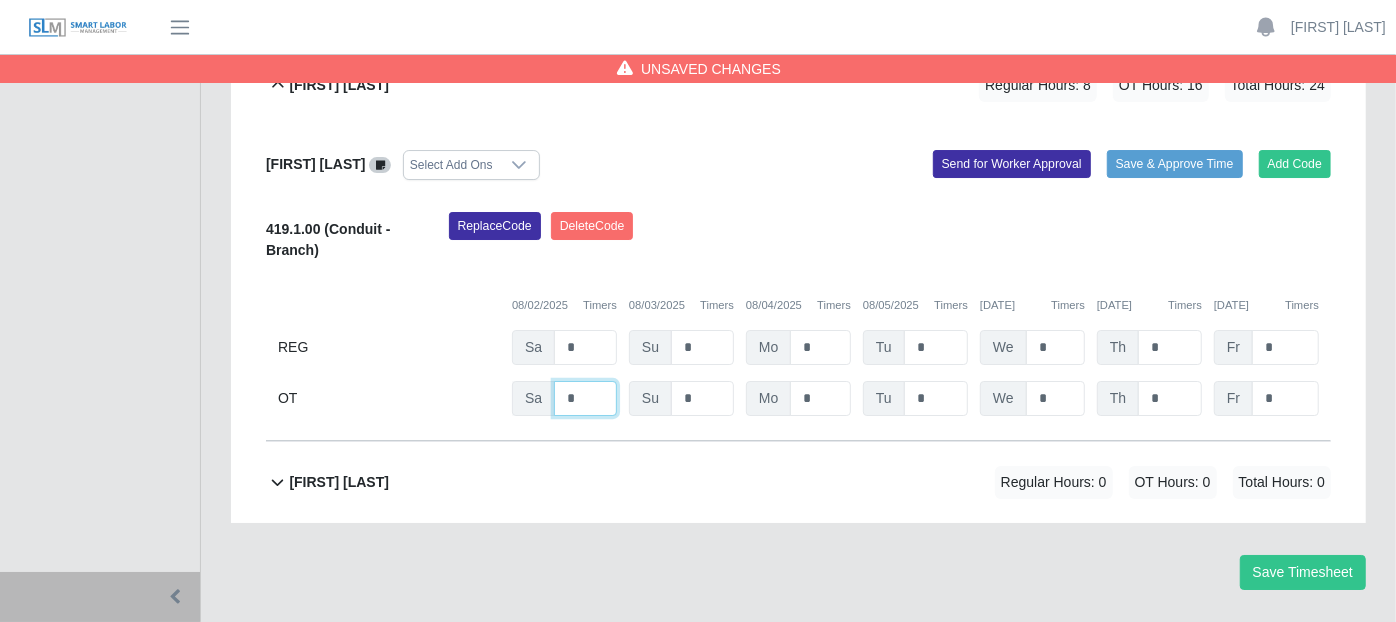 type on "*" 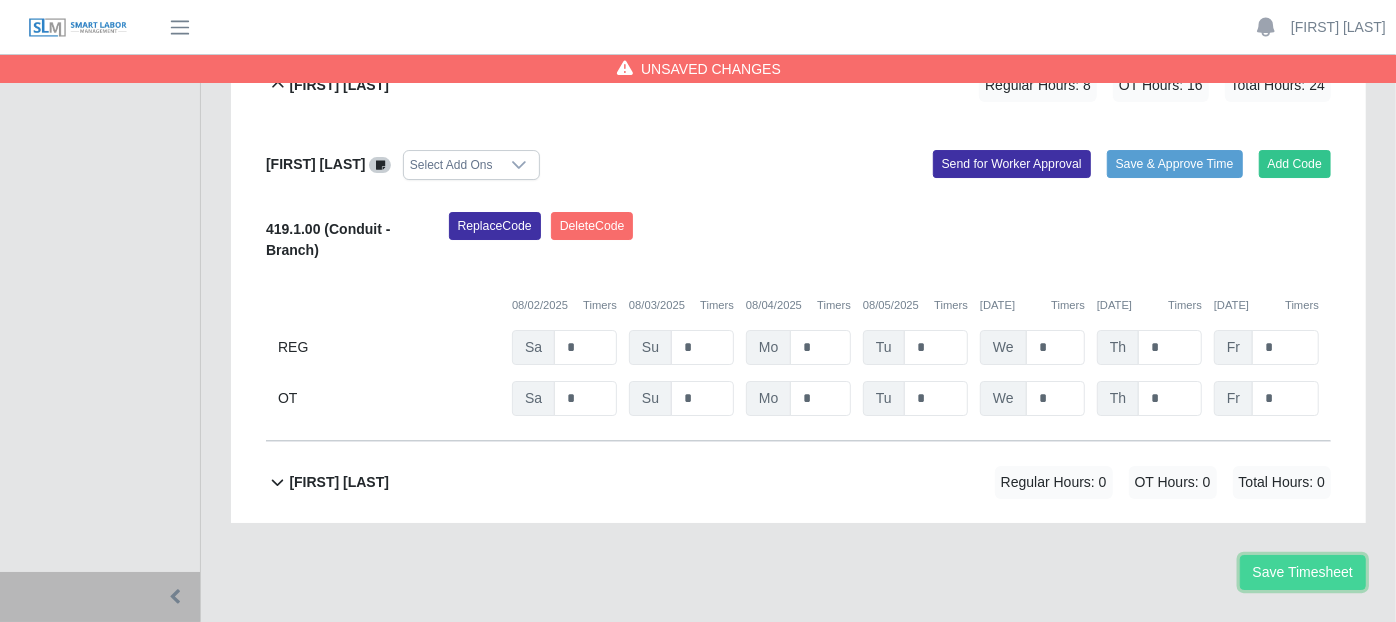 click on "Save
Timesheet" at bounding box center [1303, 572] 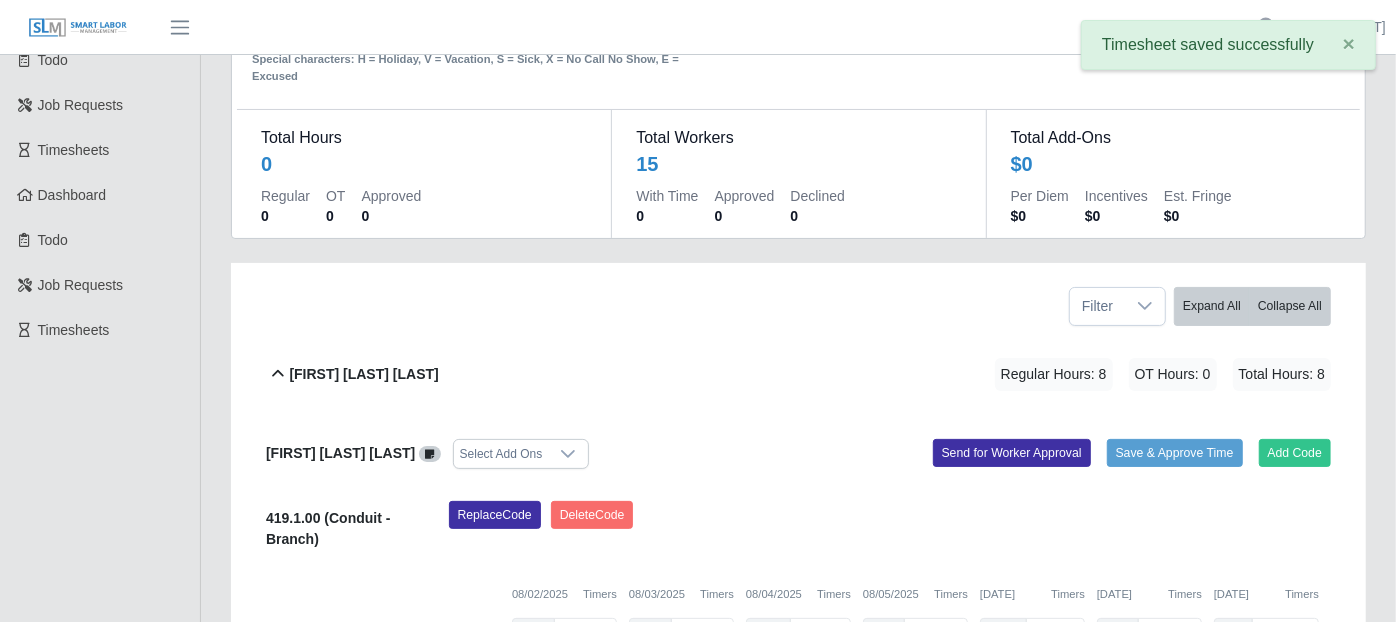 scroll, scrollTop: 0, scrollLeft: 0, axis: both 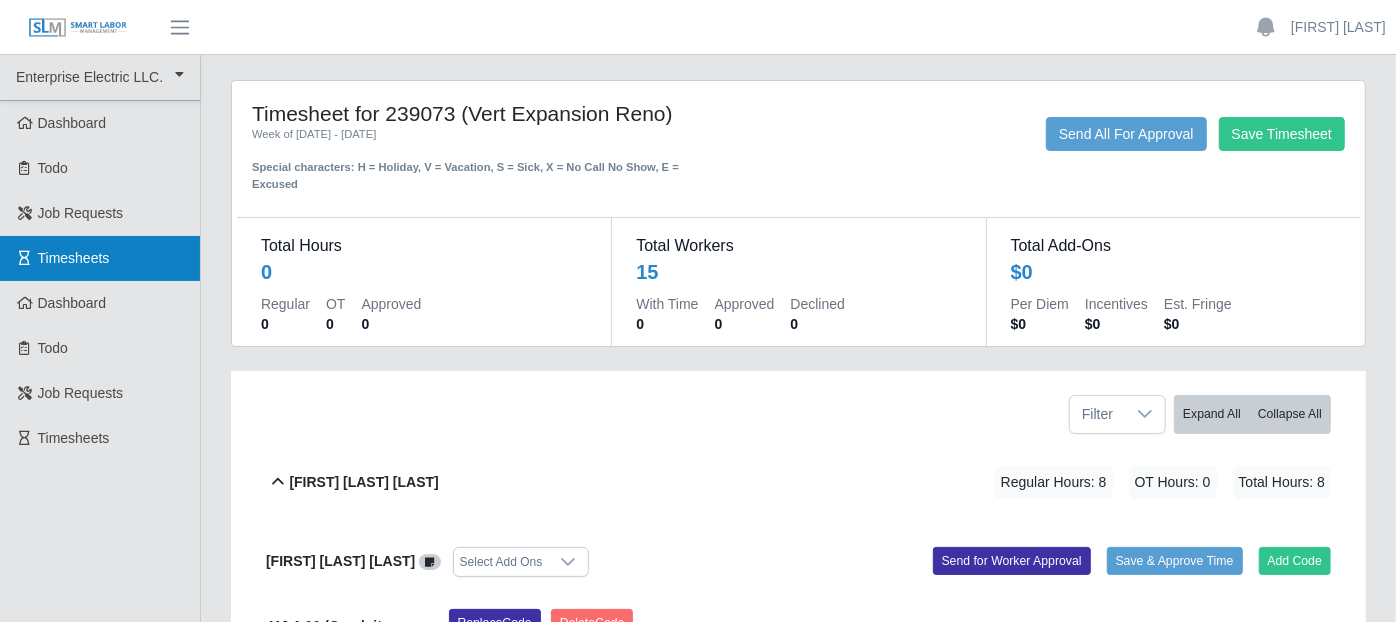 click on "Timesheets" at bounding box center [100, 258] 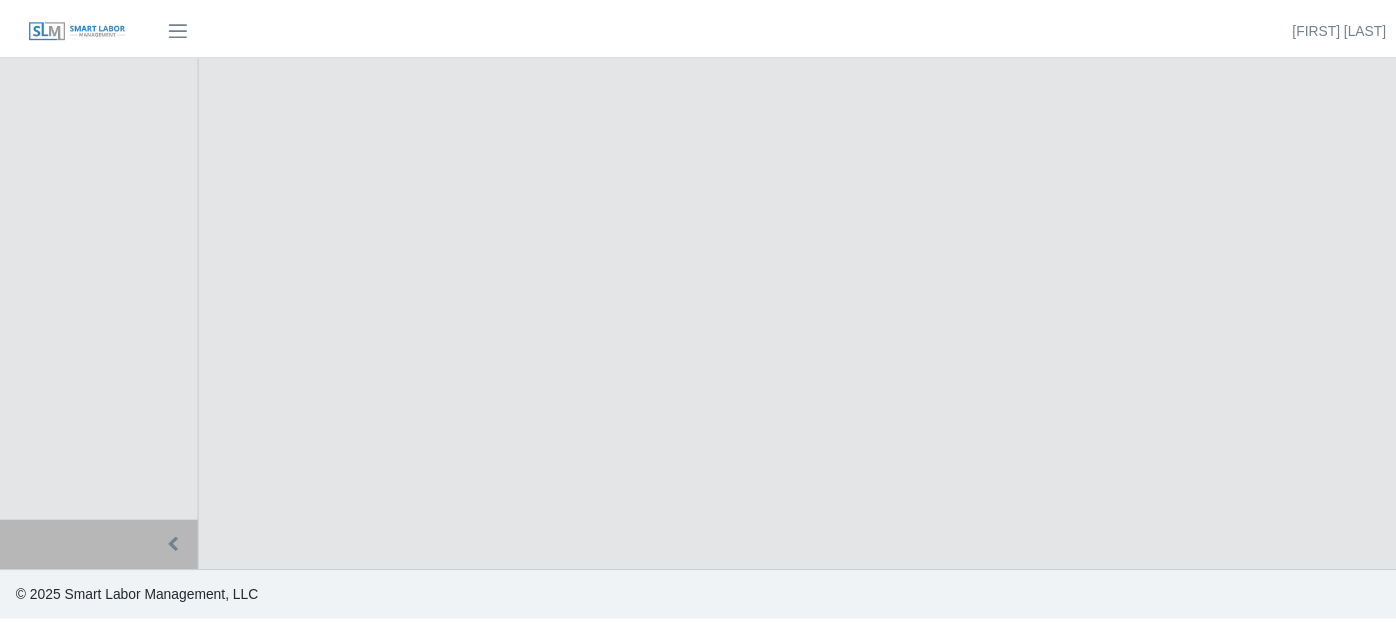 scroll, scrollTop: 0, scrollLeft: 0, axis: both 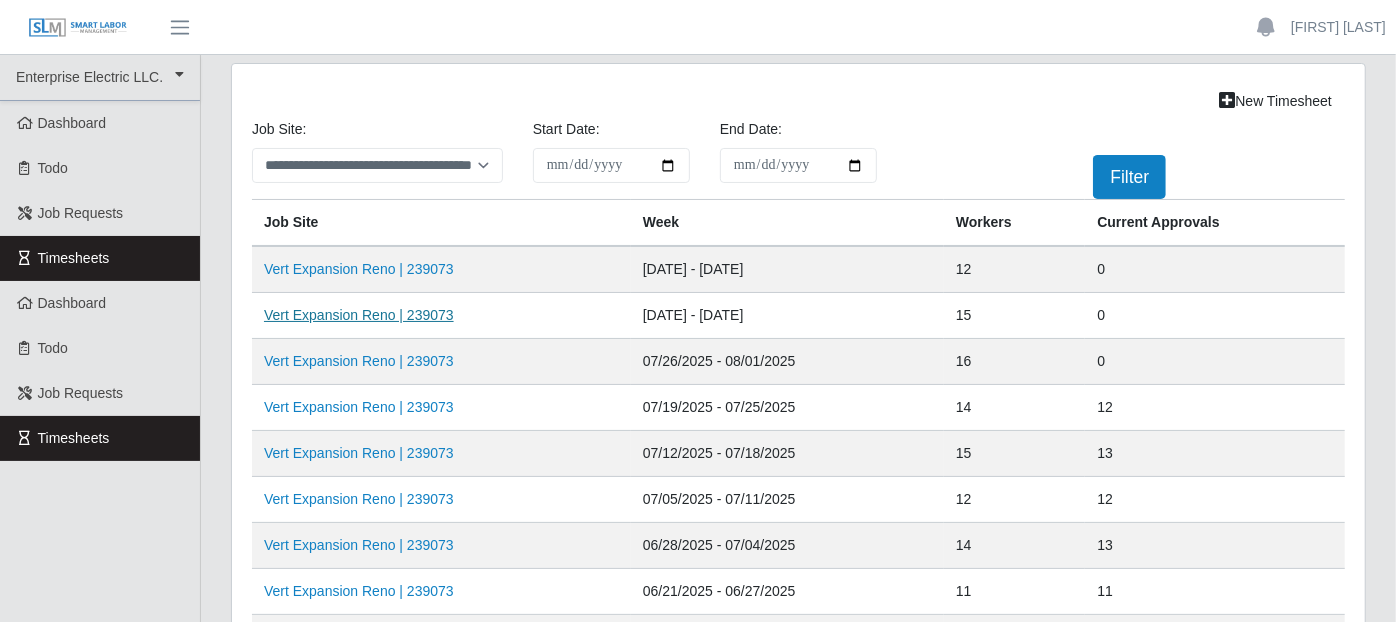 click on "Vert Expansion Reno | 239073" at bounding box center (359, 315) 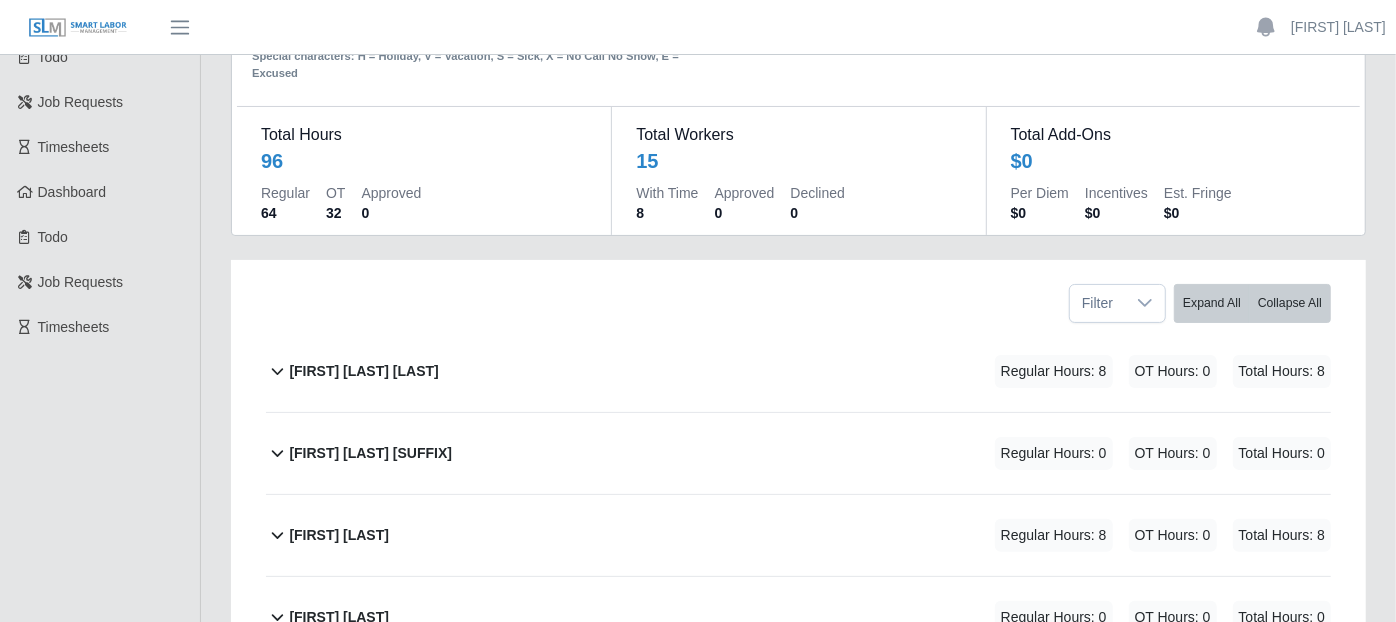scroll, scrollTop: 0, scrollLeft: 0, axis: both 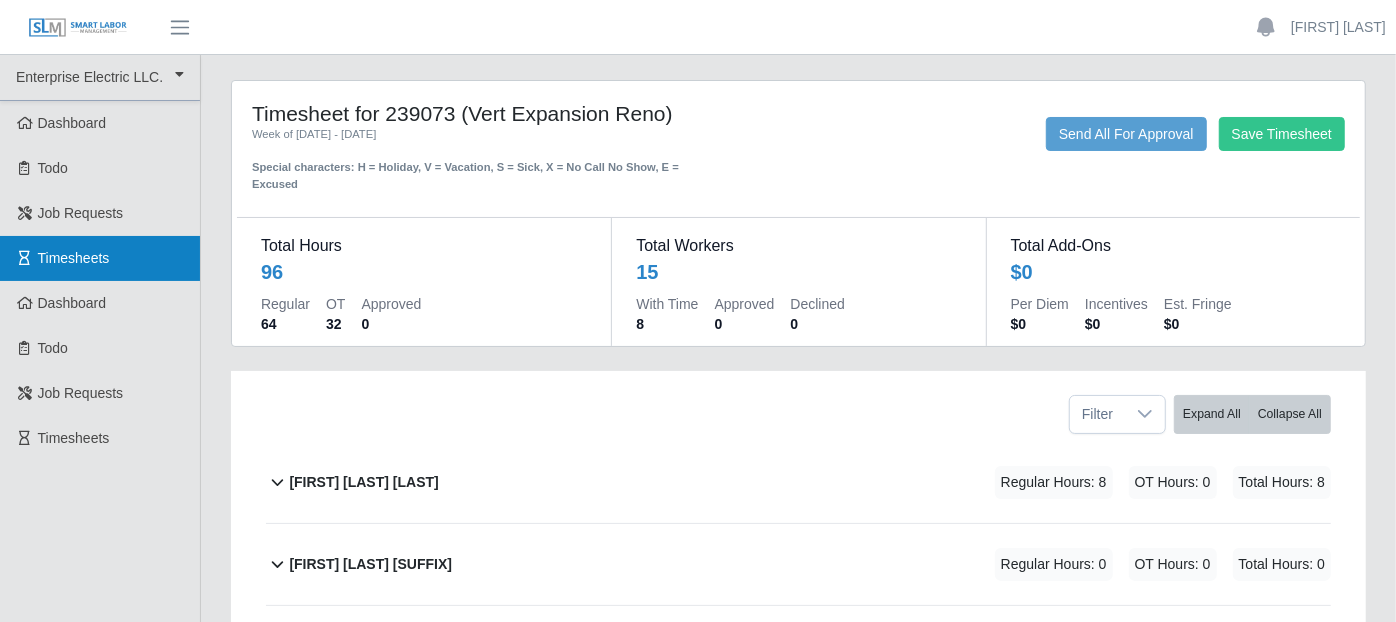 click on "Timesheets" at bounding box center (100, 258) 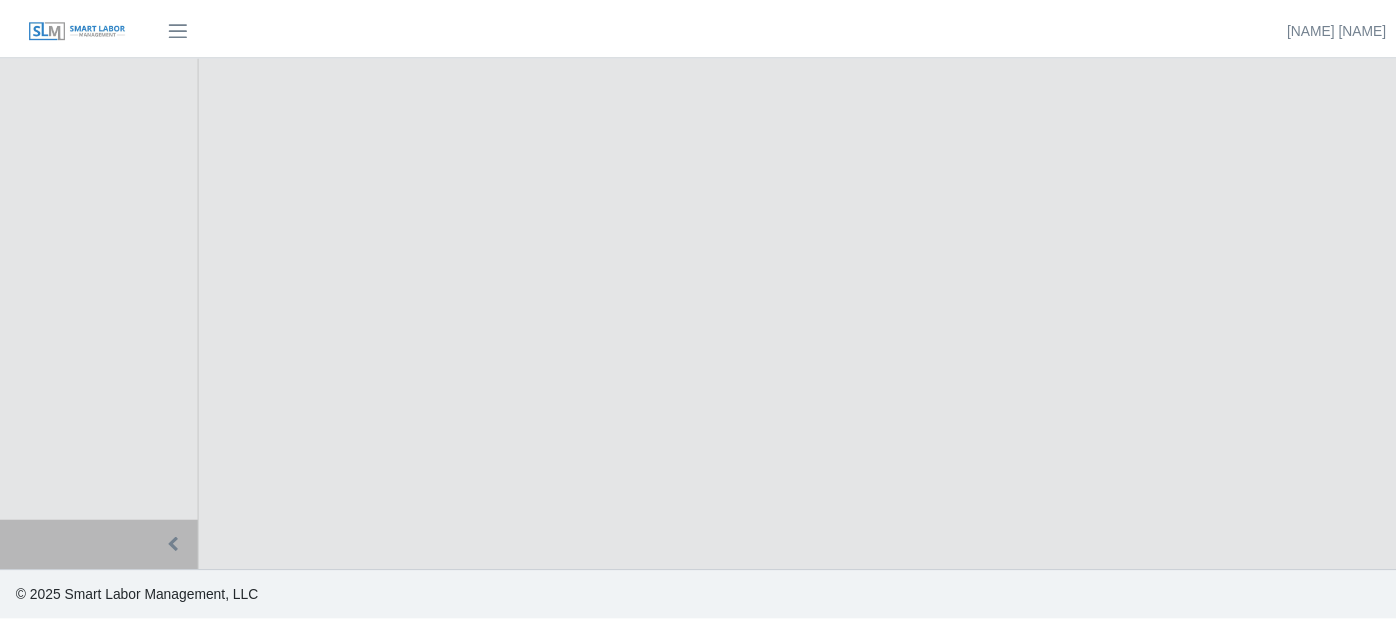 scroll, scrollTop: 0, scrollLeft: 0, axis: both 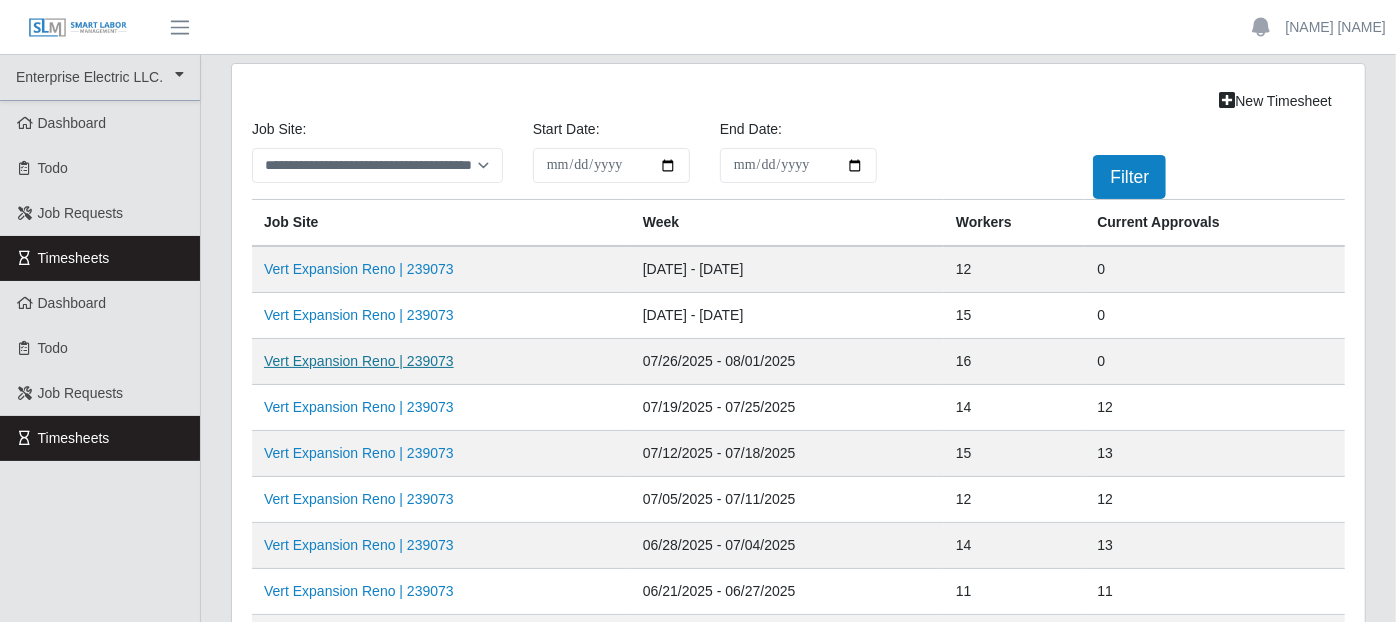 click on "Vert Expansion Reno | 239073" at bounding box center (359, 361) 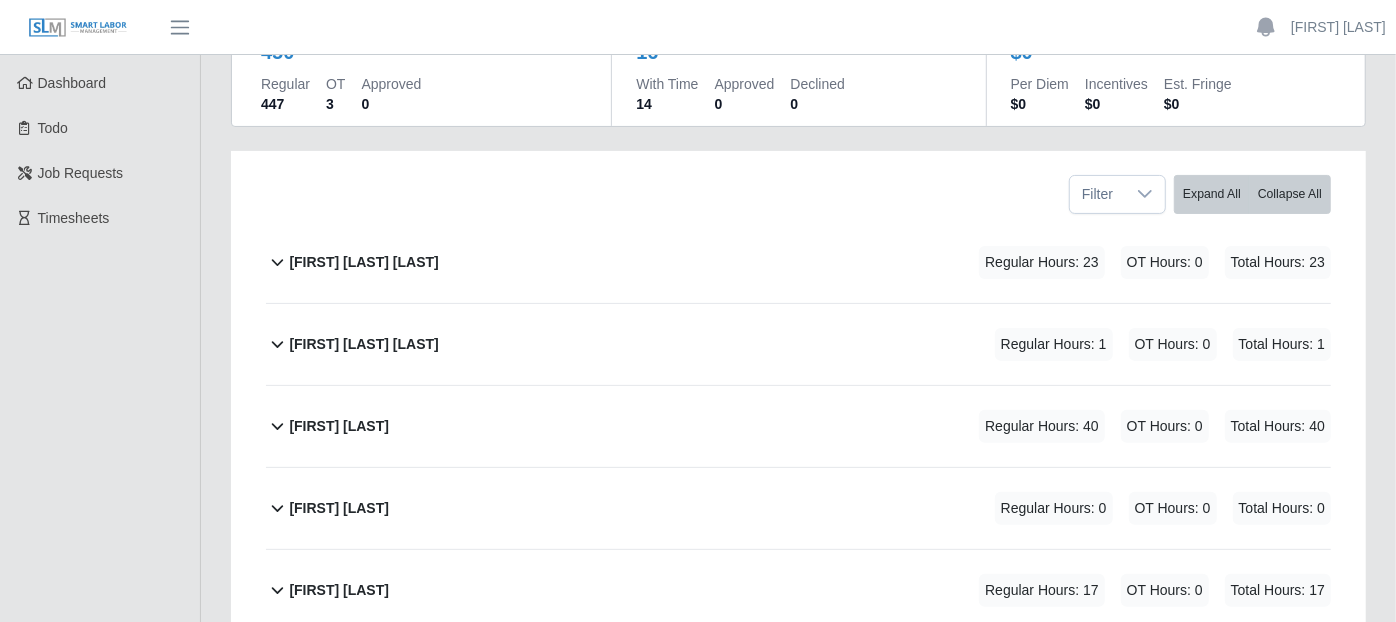 scroll, scrollTop: 222, scrollLeft: 0, axis: vertical 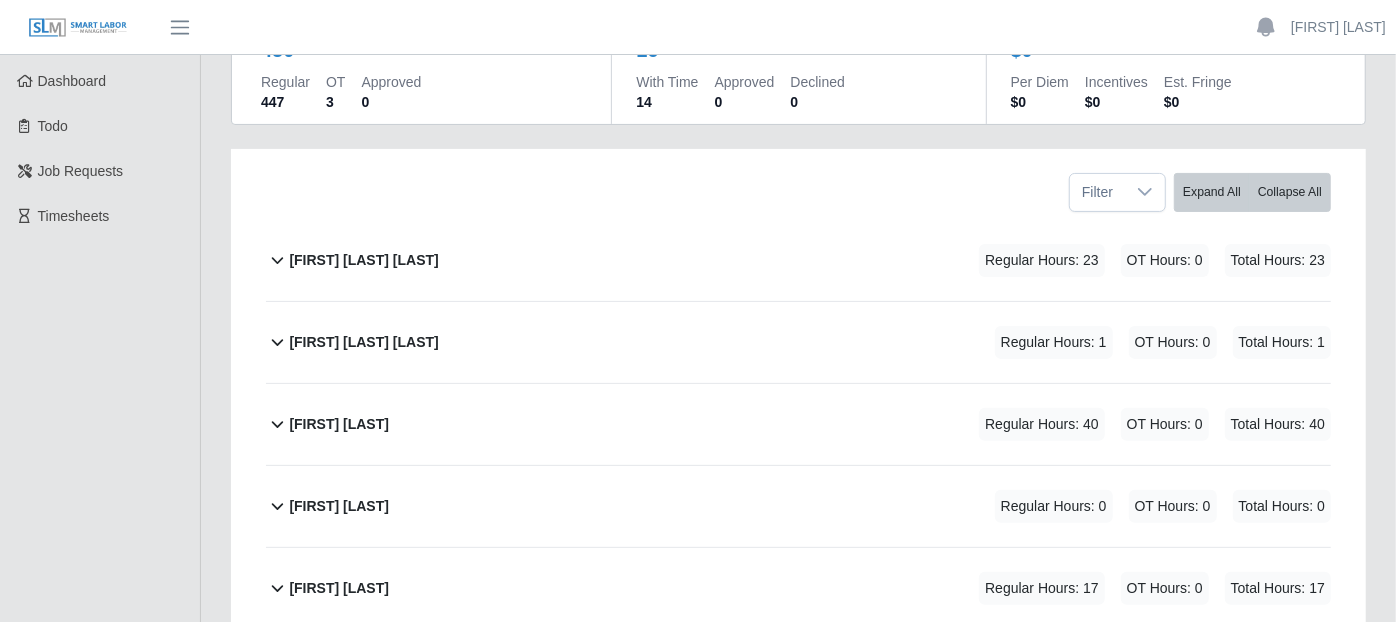 click 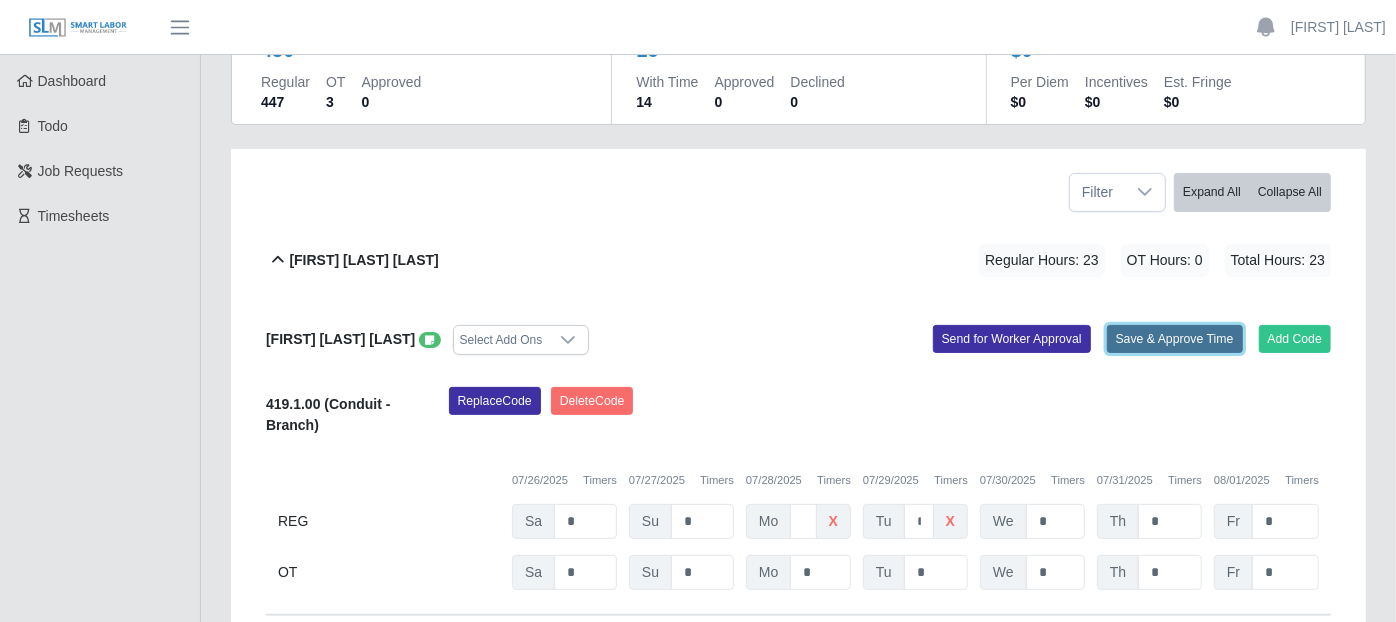 click on "Save & Approve Time" 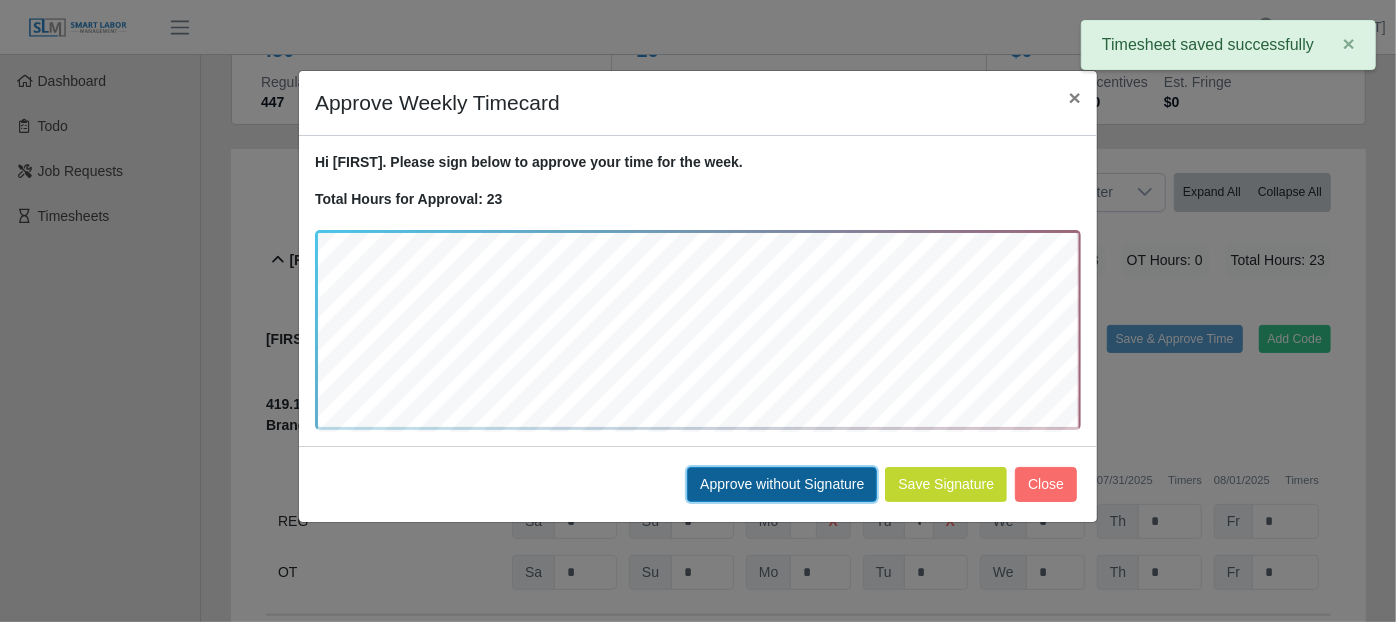 click on "Approve without Signature" at bounding box center [782, 484] 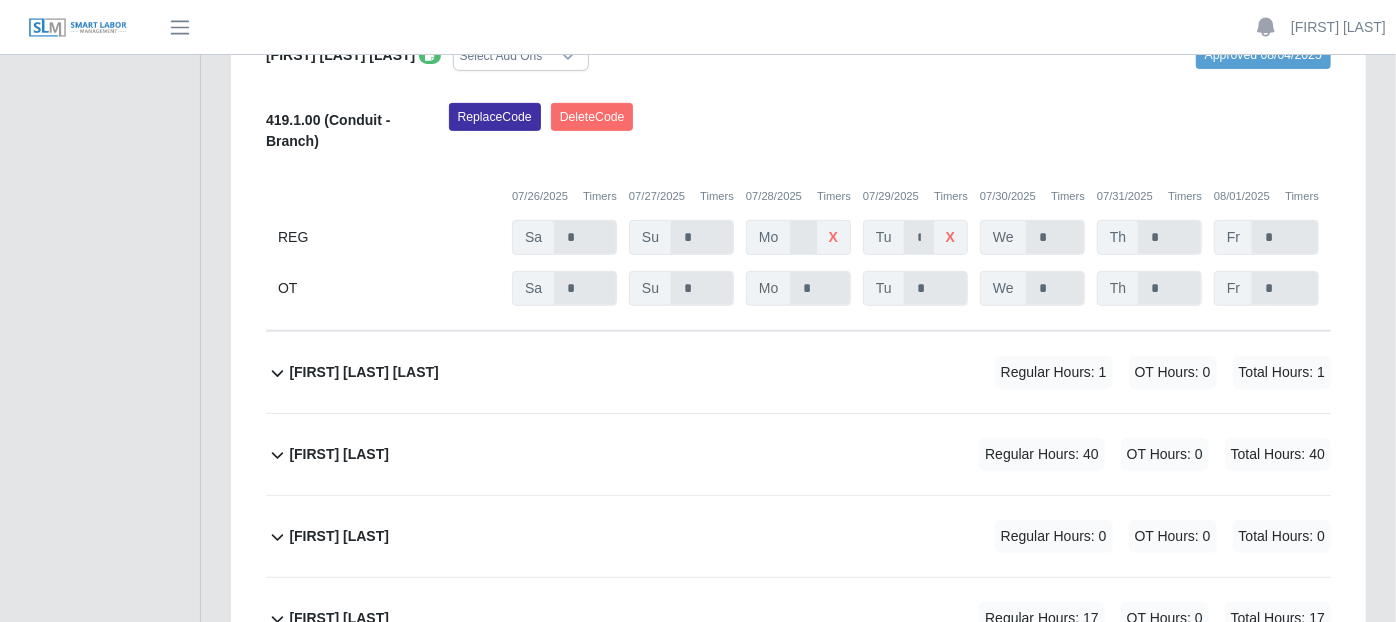 scroll, scrollTop: 555, scrollLeft: 0, axis: vertical 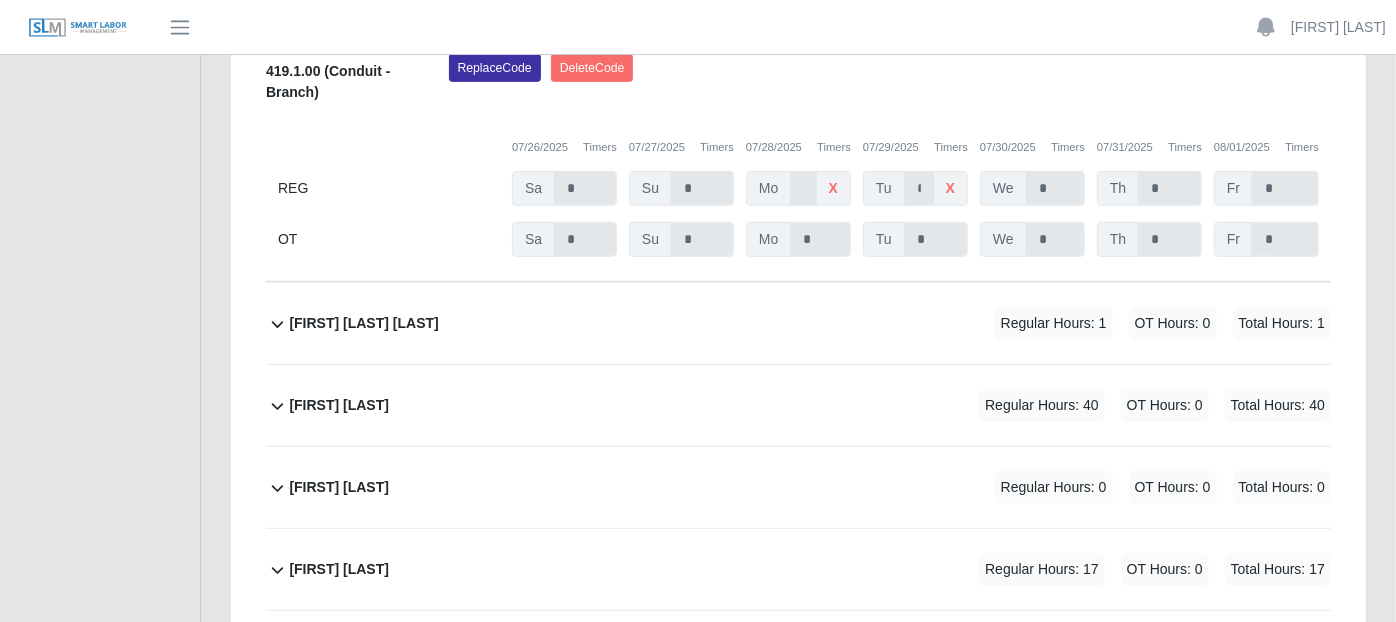click 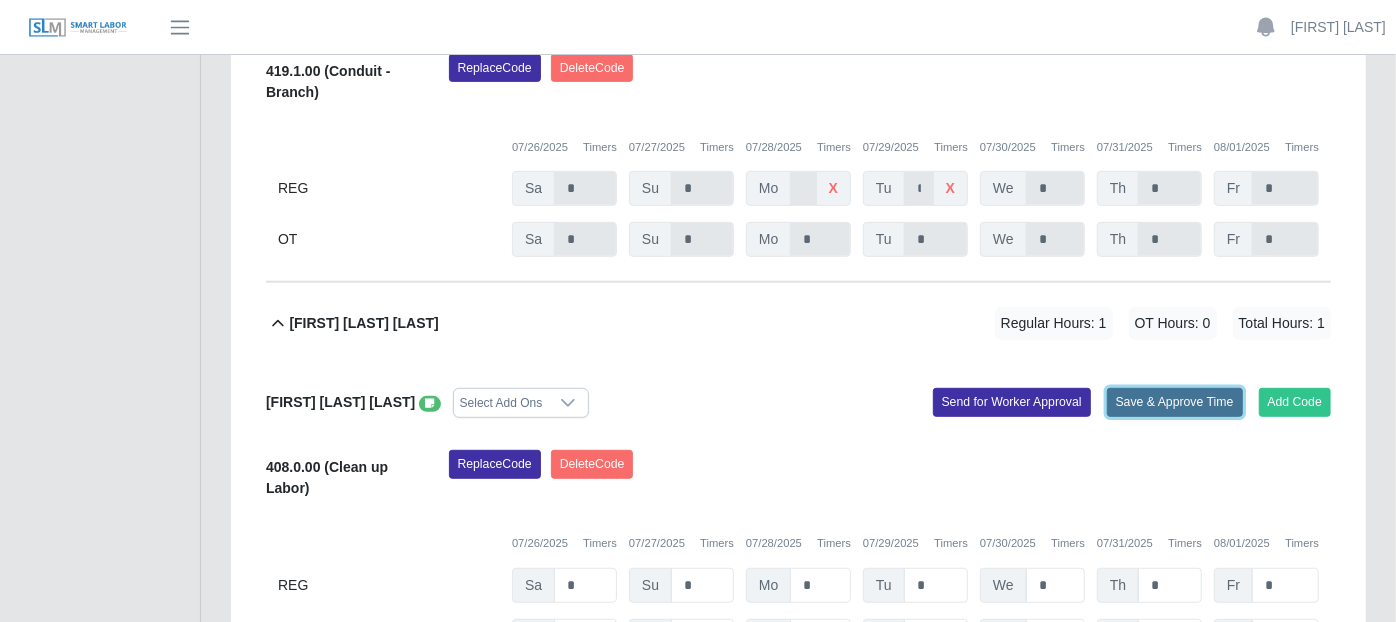 click on "Save & Approve Time" 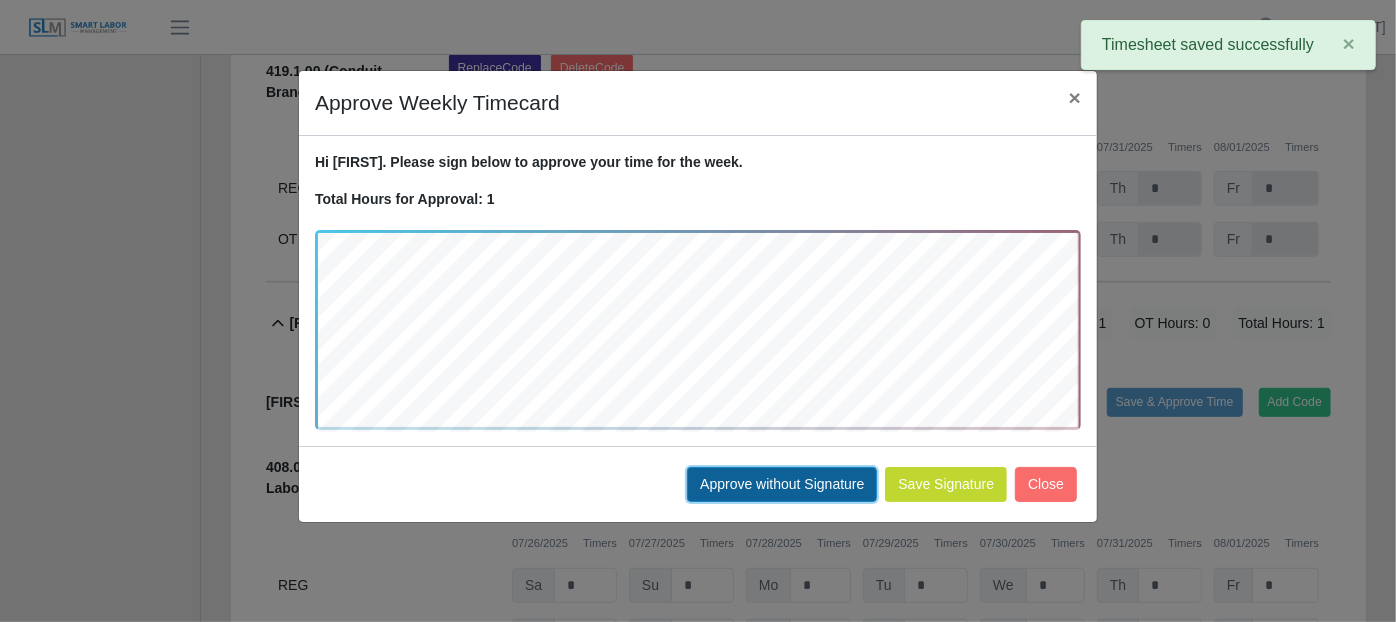 click on "Approve without Signature" at bounding box center [782, 484] 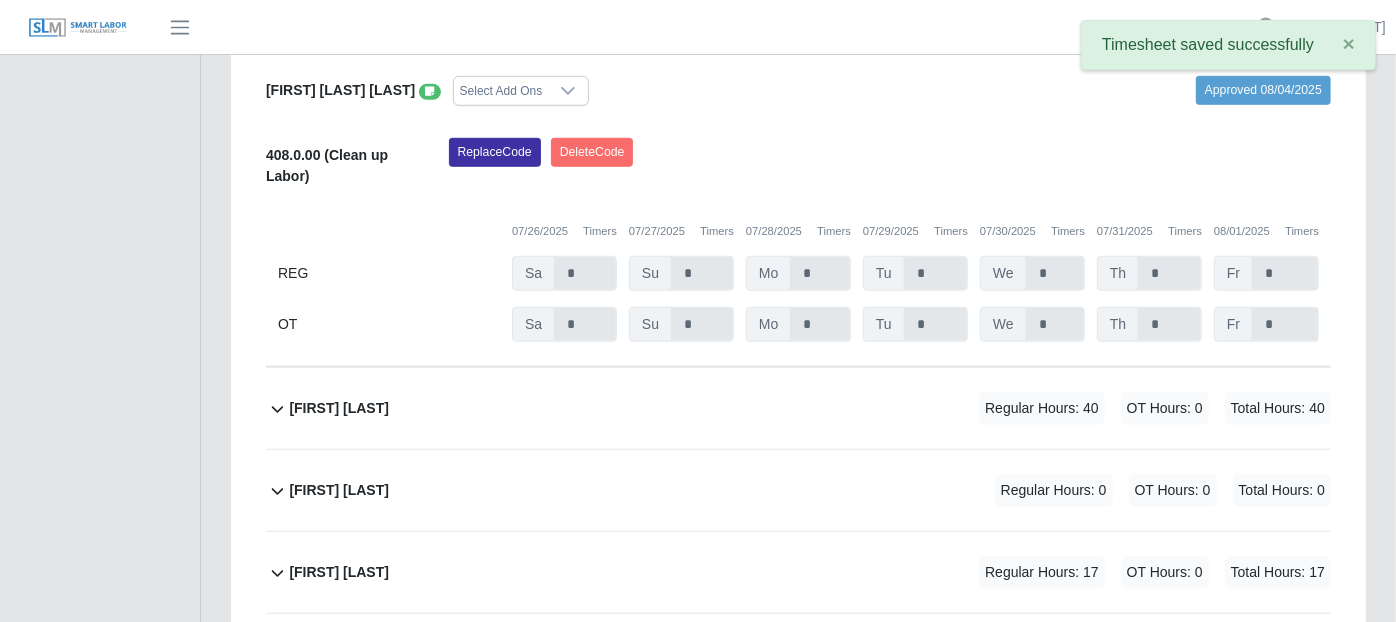 scroll, scrollTop: 888, scrollLeft: 0, axis: vertical 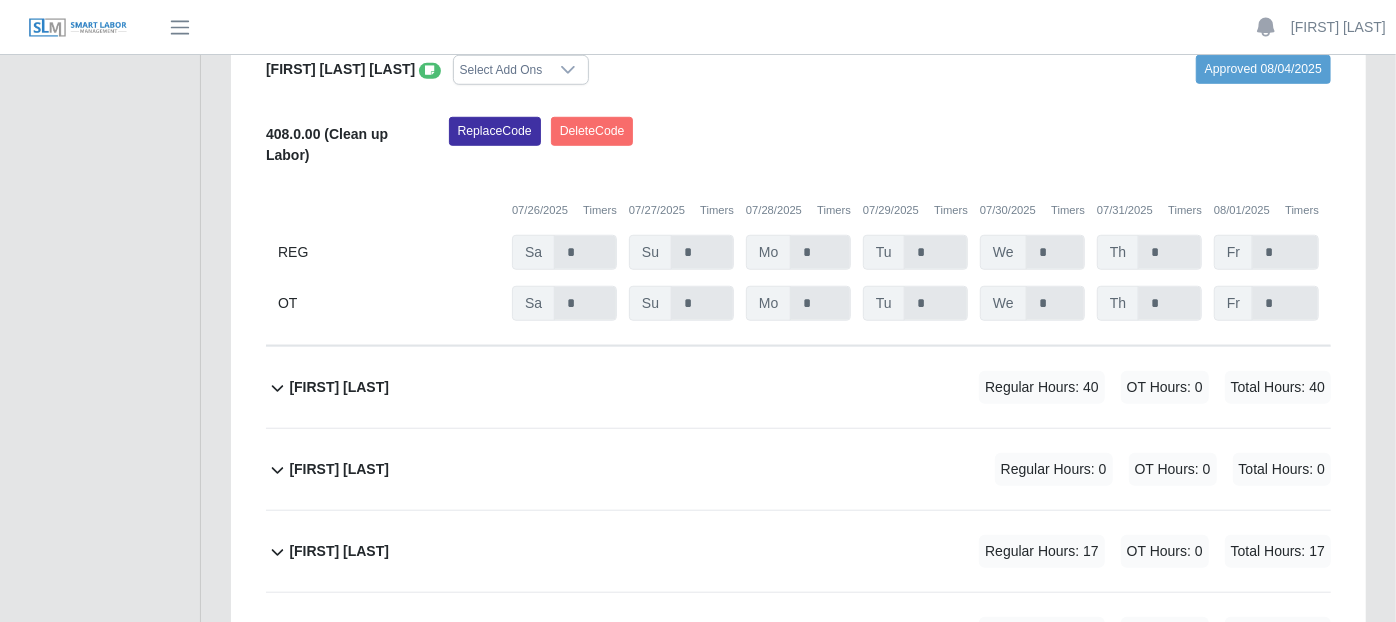click 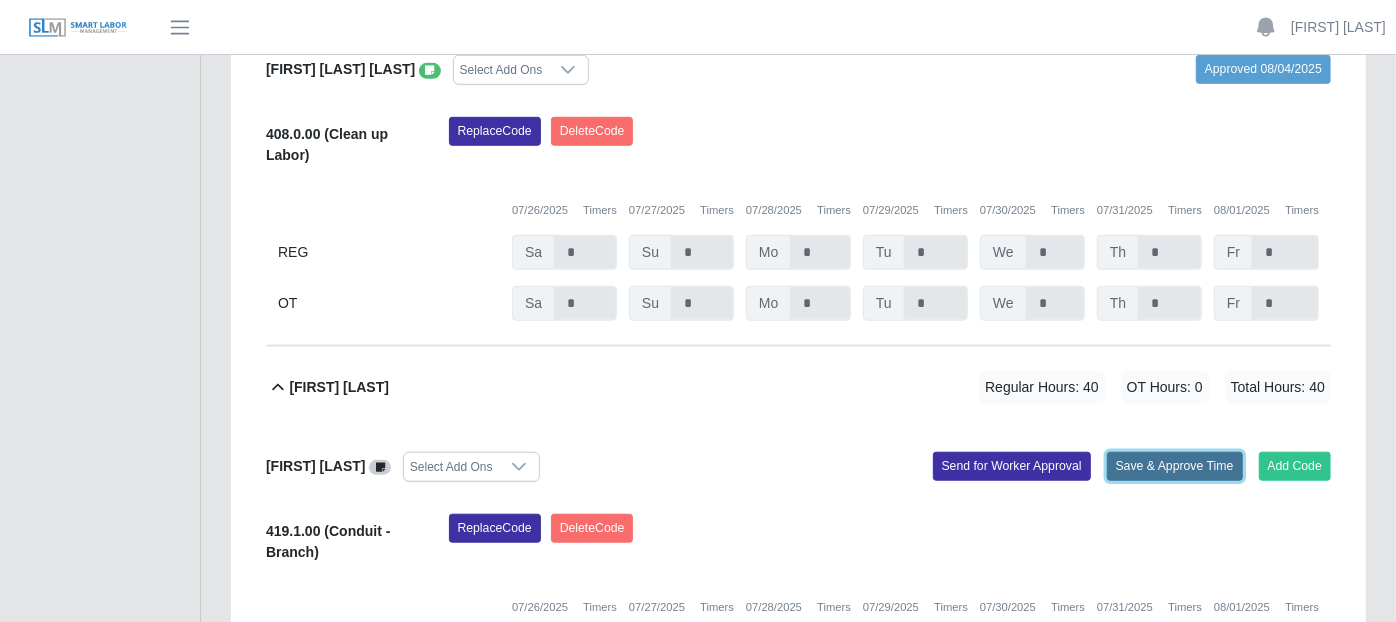 click on "Save & Approve Time" 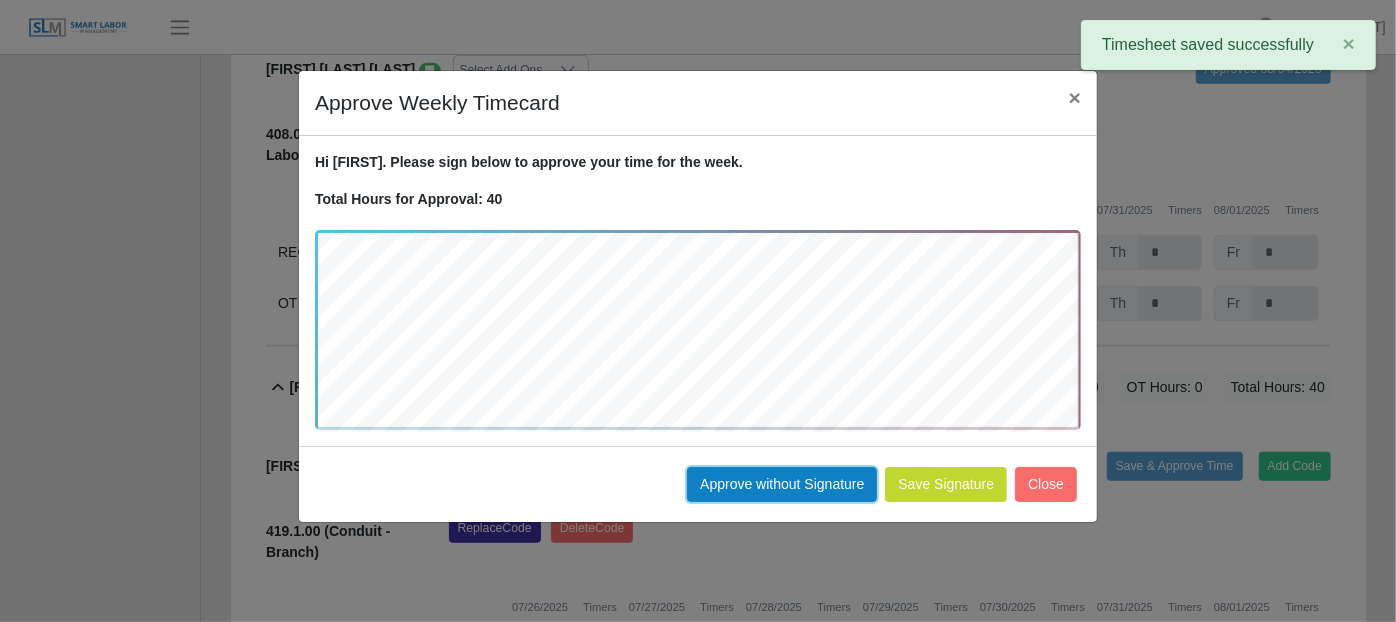 click on "Approve without Signature" at bounding box center [782, 484] 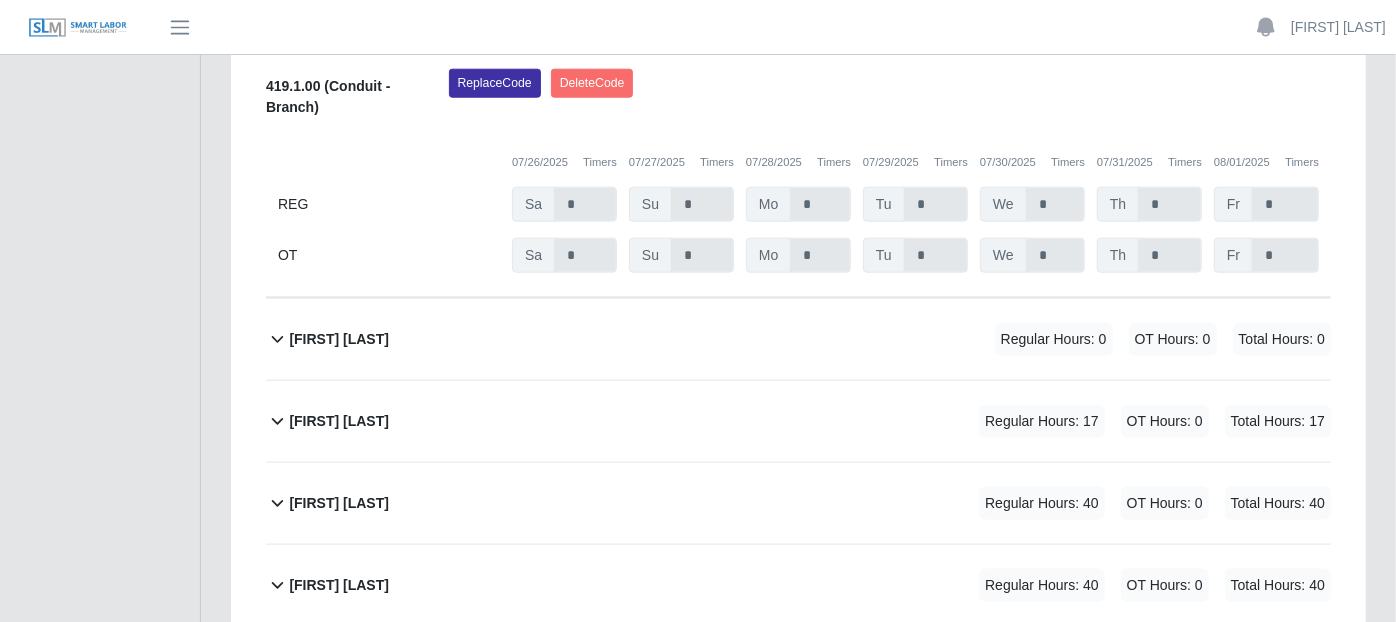scroll, scrollTop: 1444, scrollLeft: 0, axis: vertical 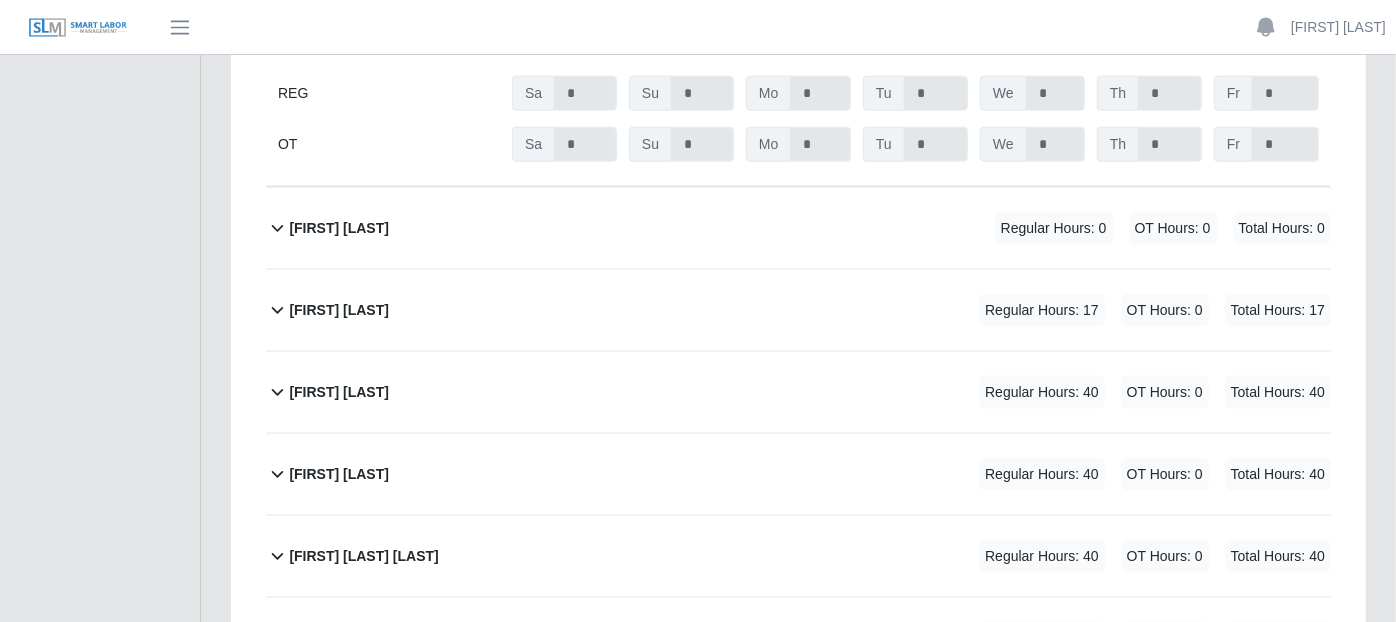 click 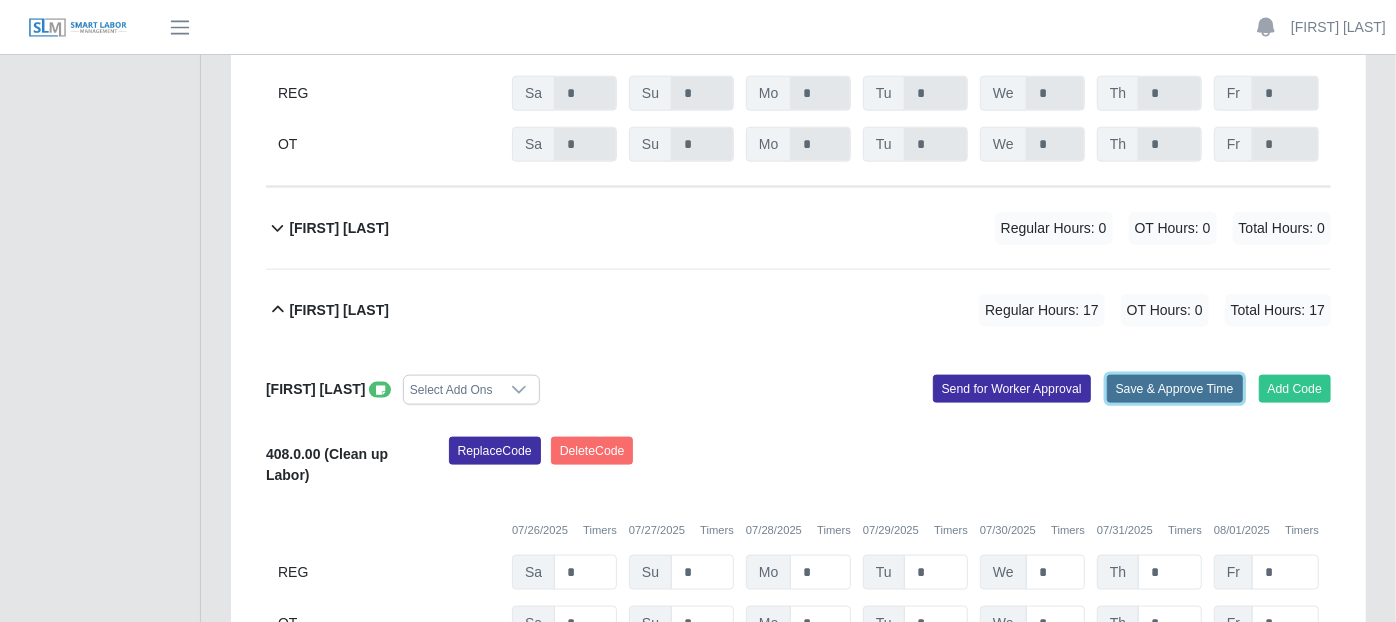 click on "Save & Approve Time" 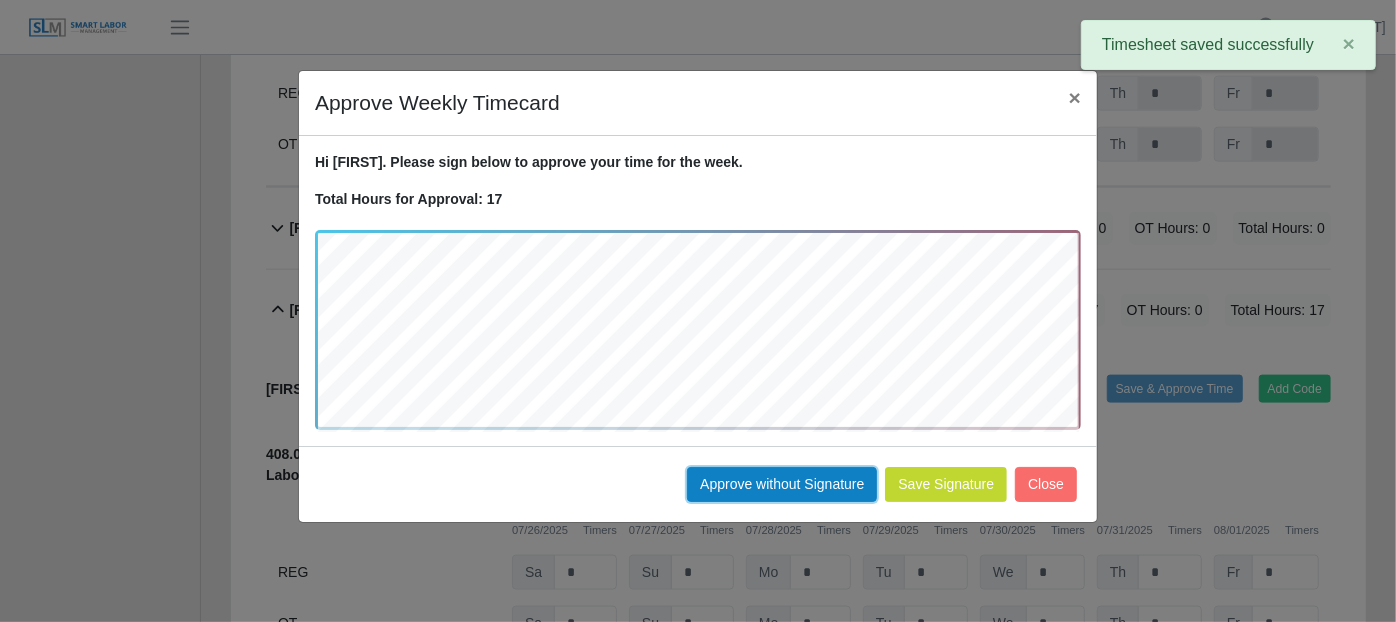 click on "Approve without Signature" at bounding box center [782, 484] 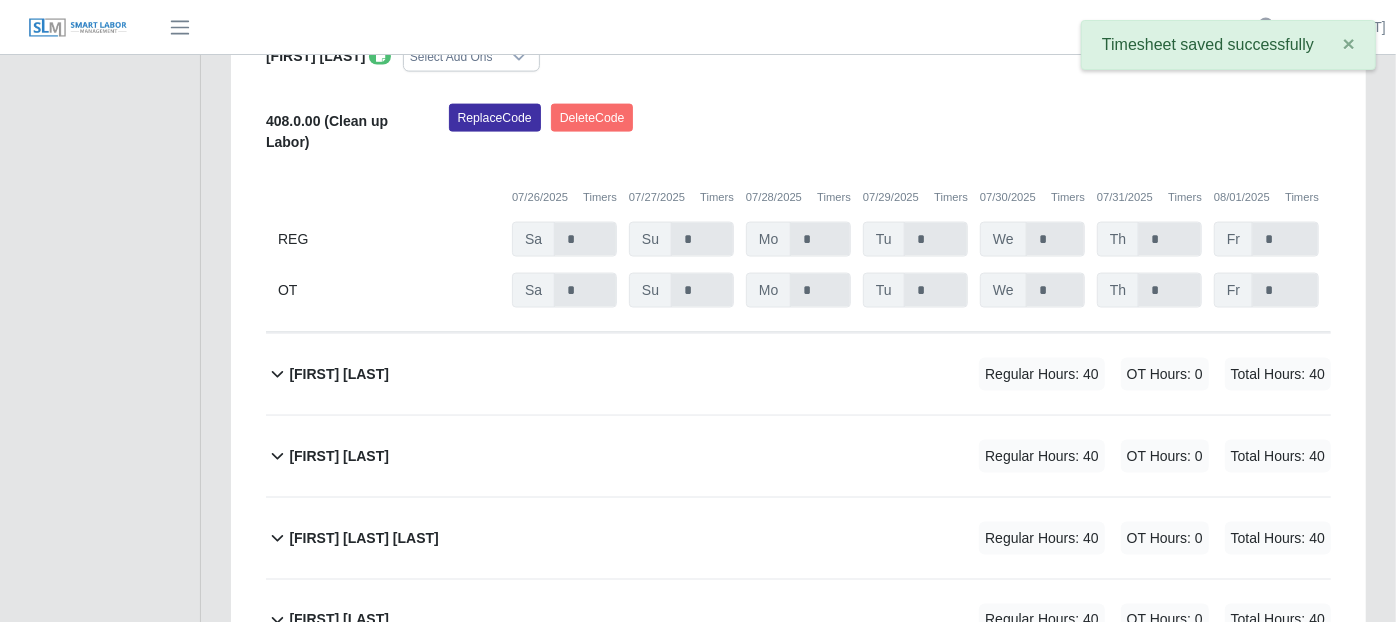 scroll, scrollTop: 1888, scrollLeft: 0, axis: vertical 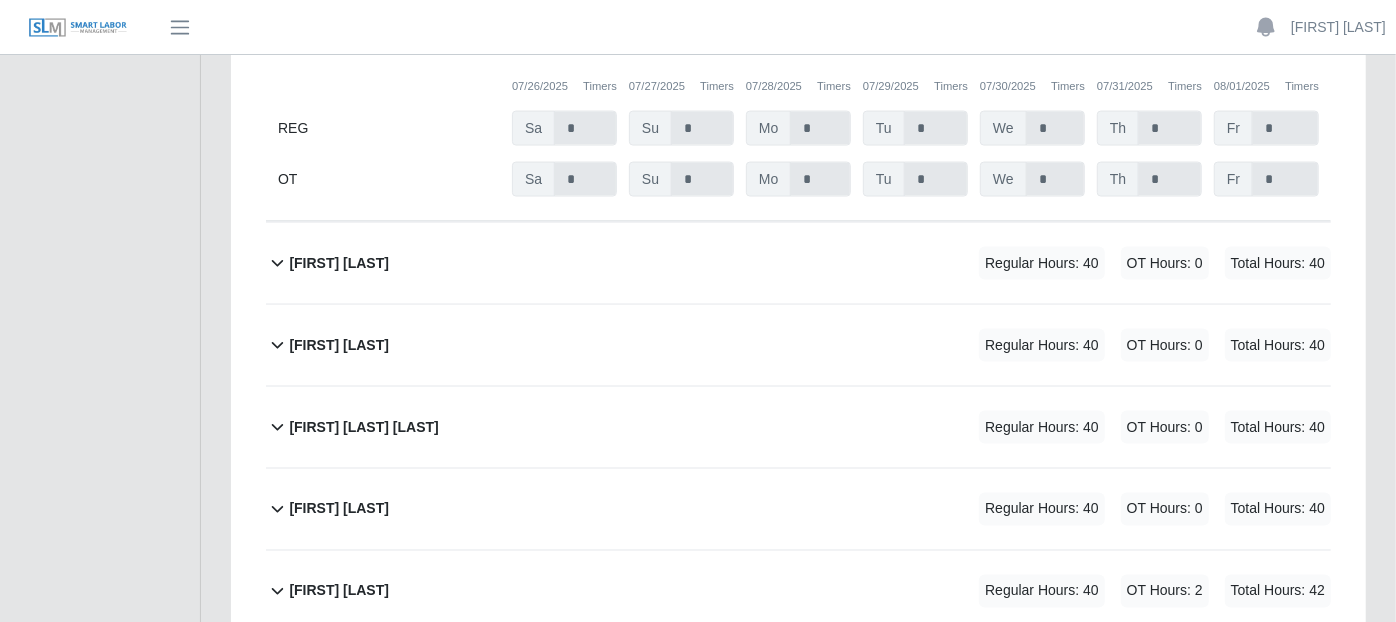 click 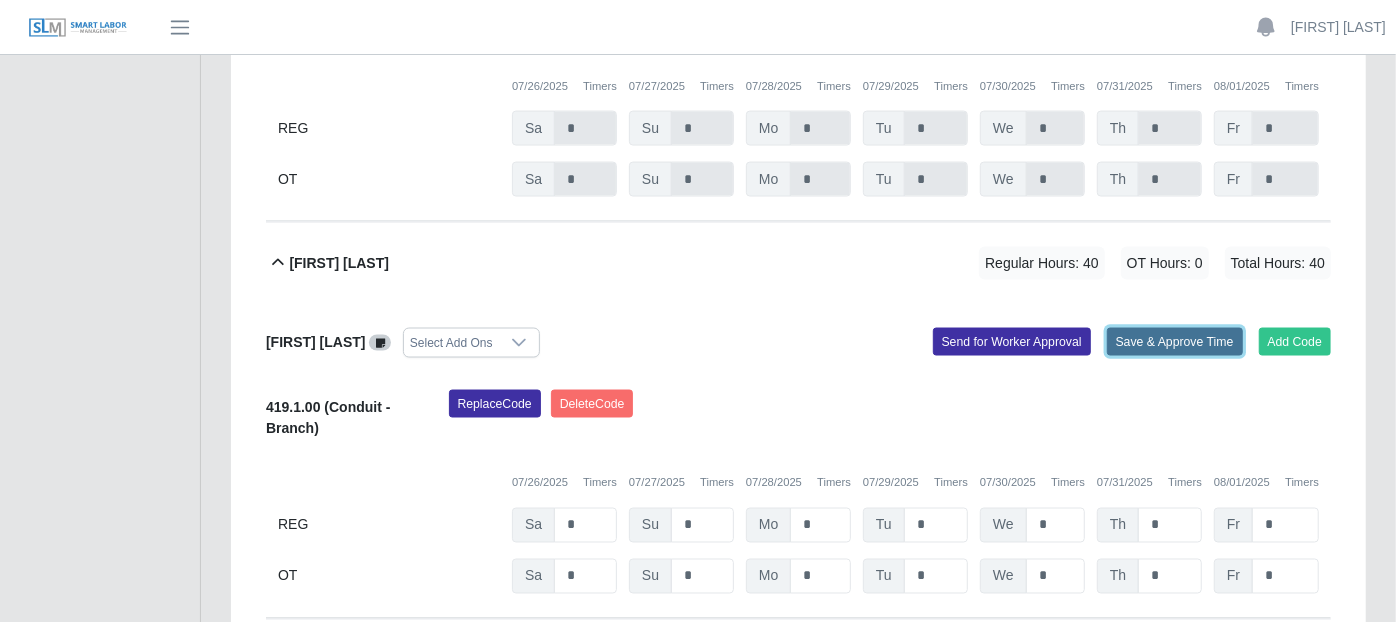 click on "Save & Approve Time" 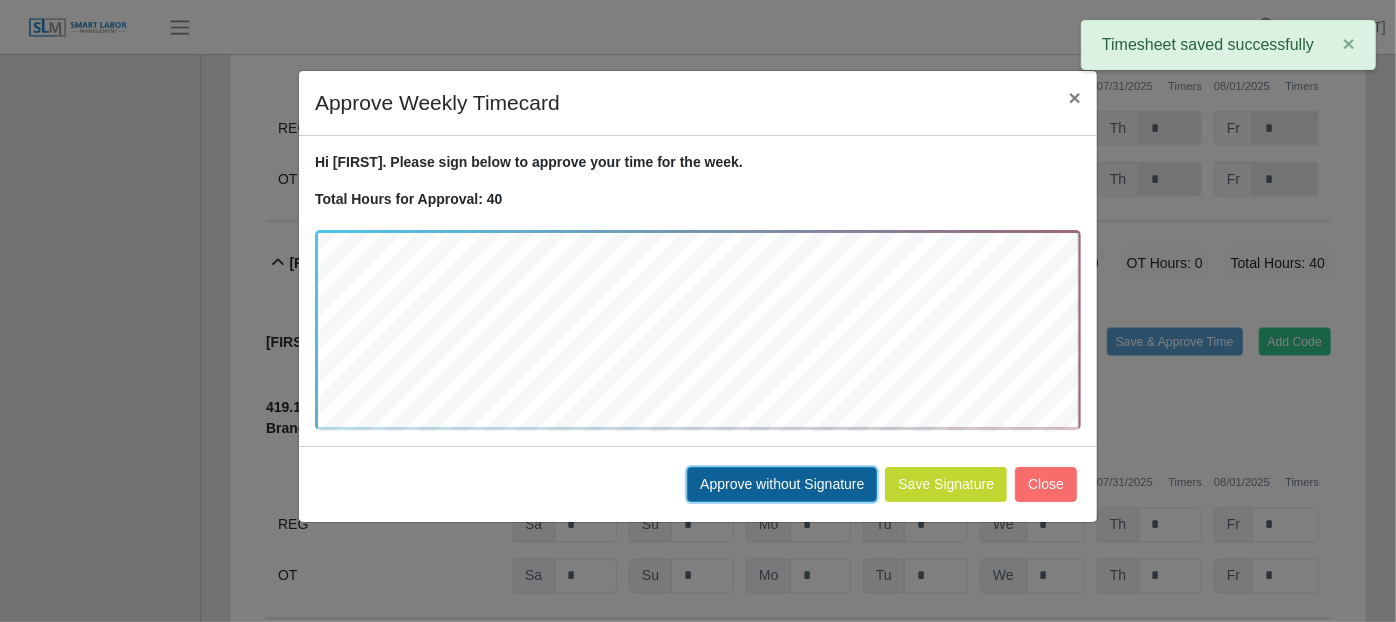 click on "Approve without Signature" at bounding box center (782, 484) 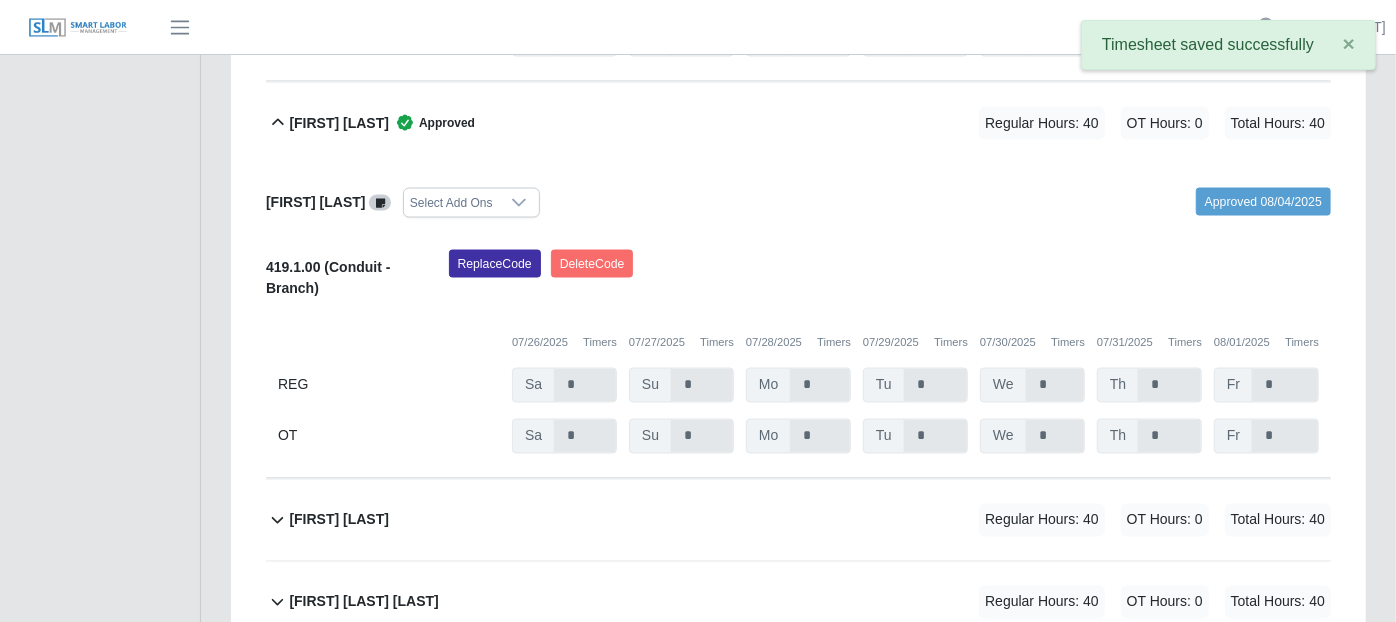 scroll, scrollTop: 2111, scrollLeft: 0, axis: vertical 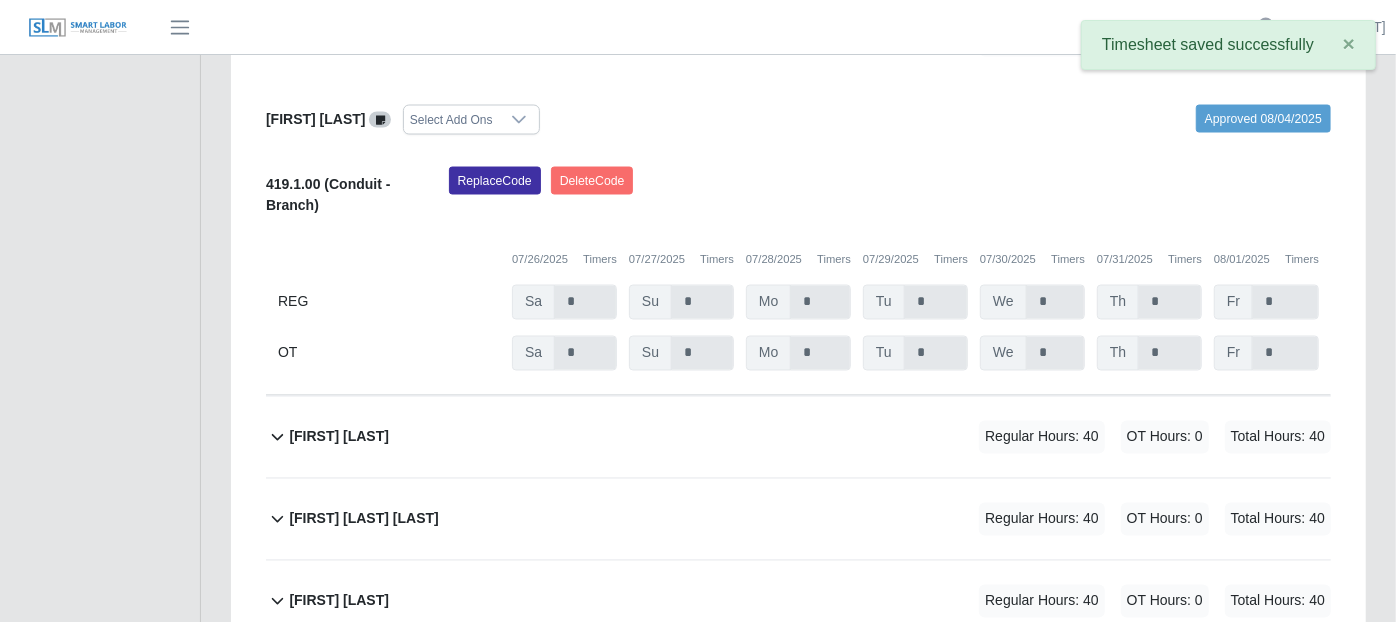 click 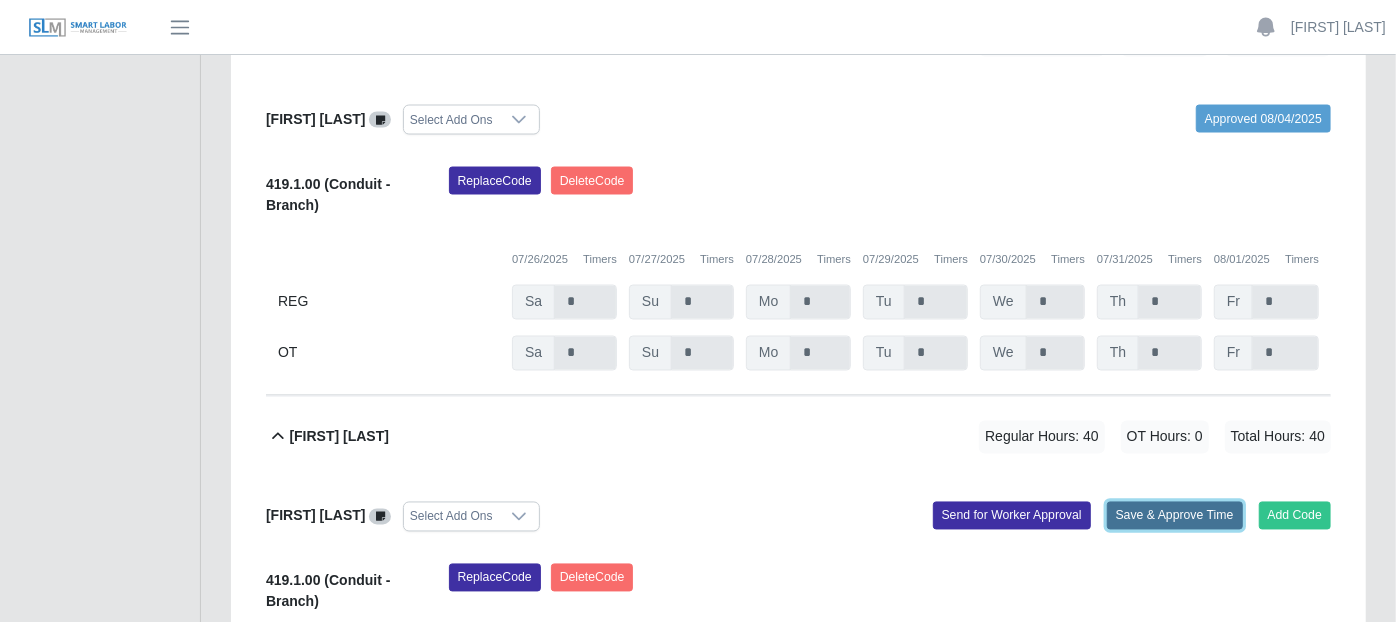 click on "Save & Approve Time" 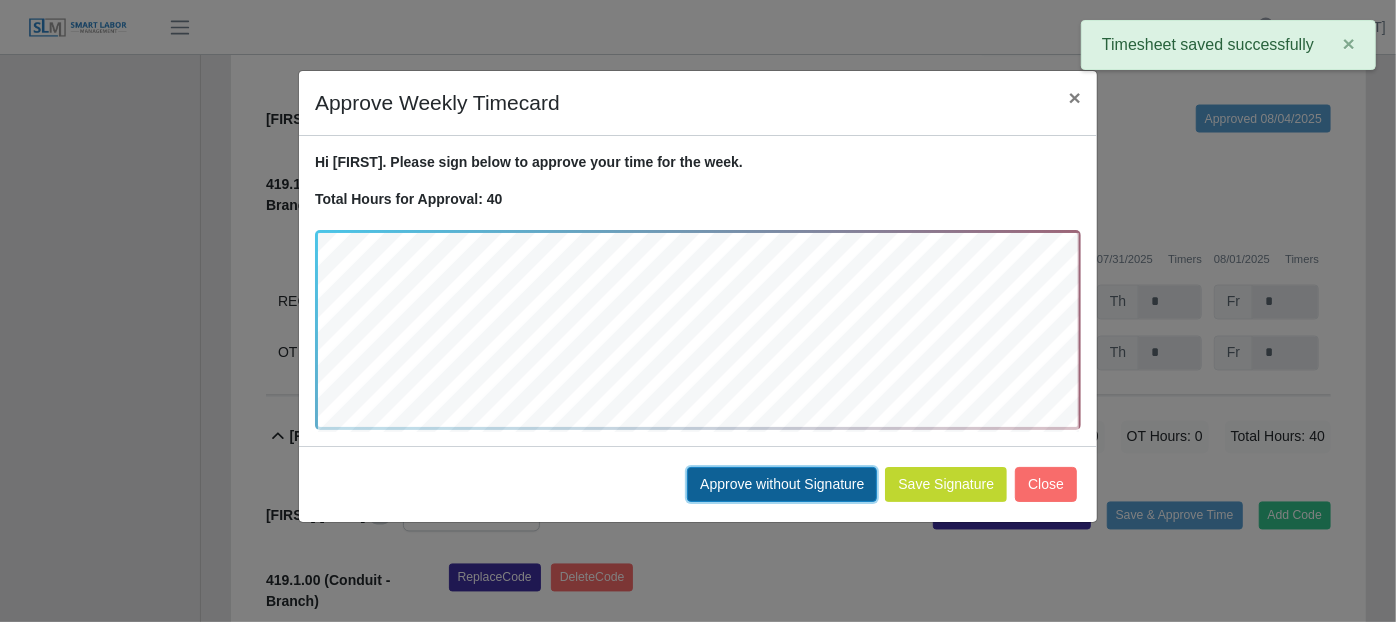 click on "Approve without Signature" at bounding box center [782, 484] 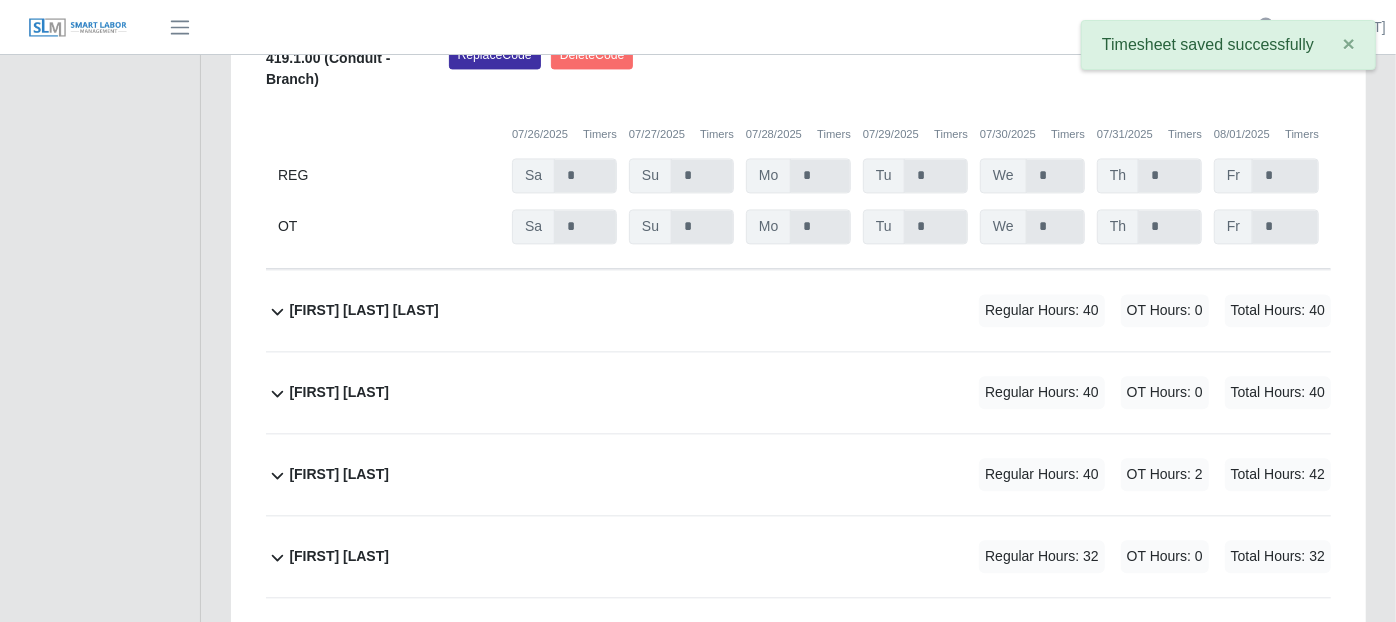 scroll, scrollTop: 2666, scrollLeft: 0, axis: vertical 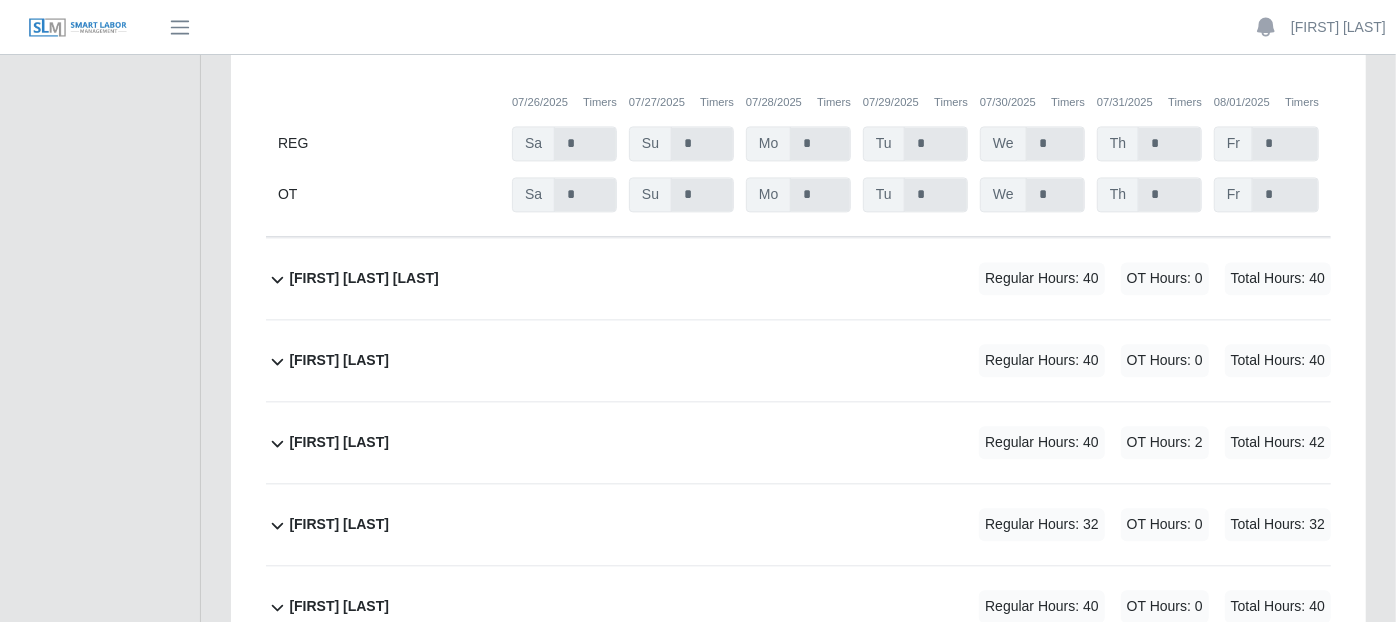 click 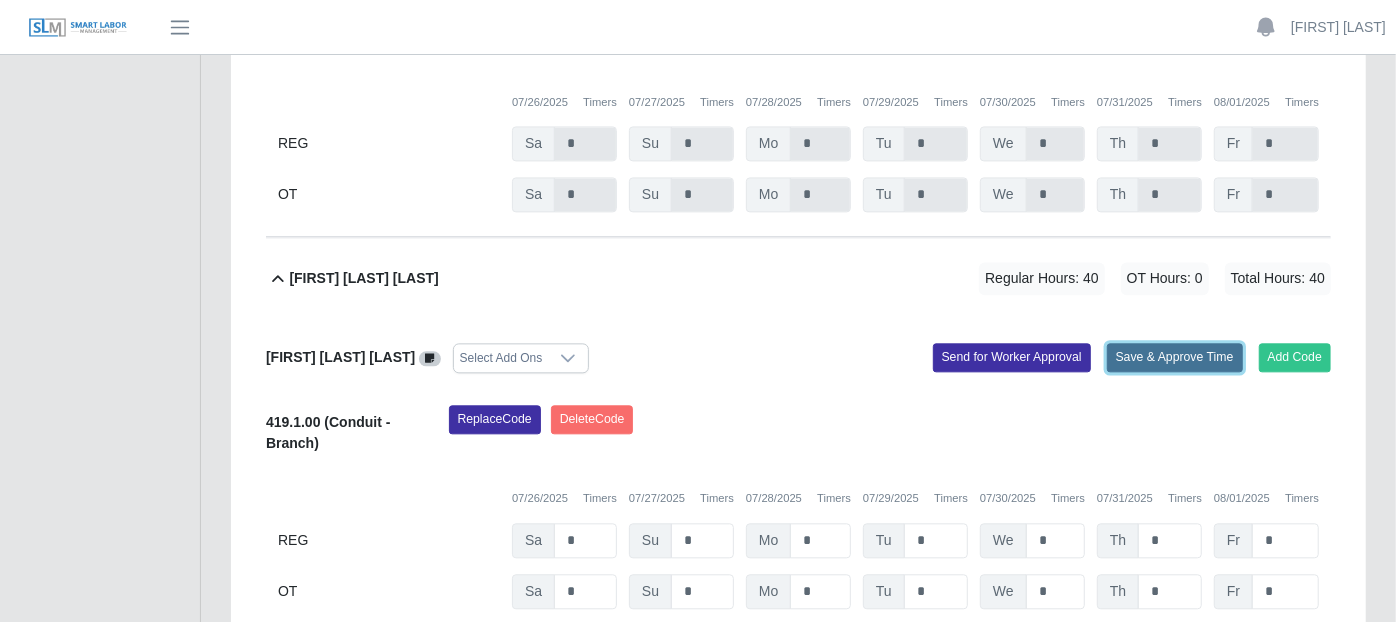 click on "Save & Approve Time" 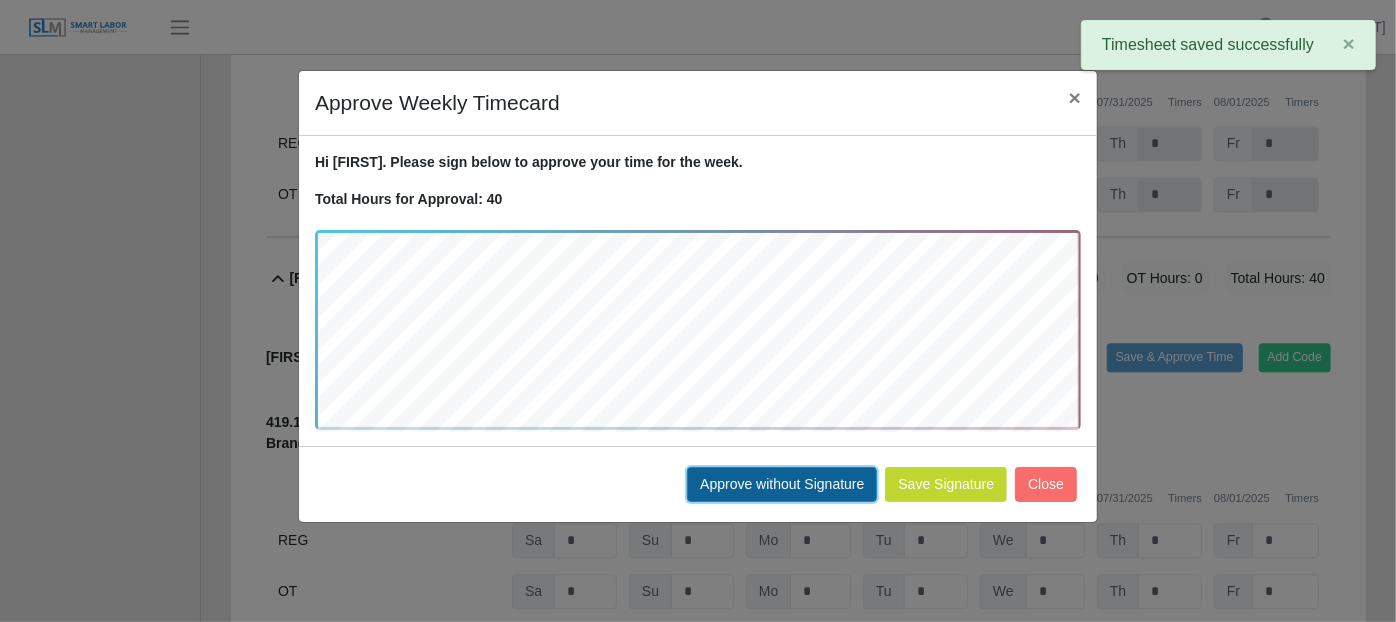 click on "Approve without Signature" at bounding box center (782, 484) 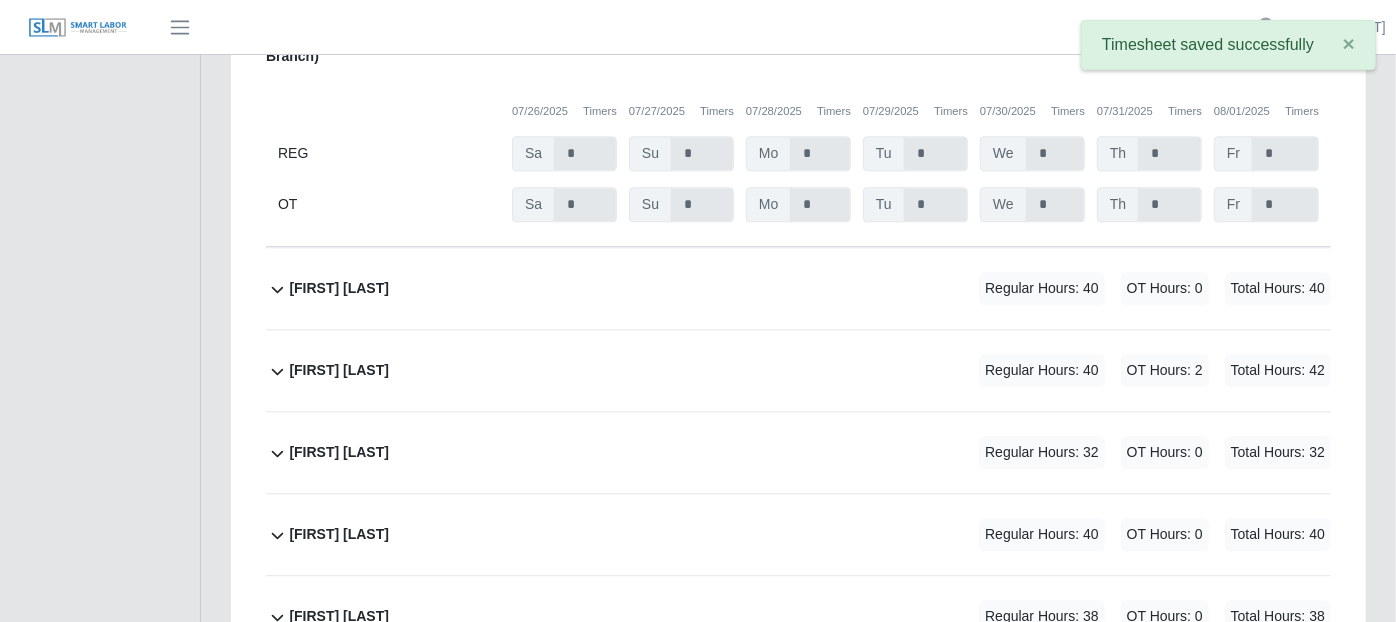 scroll, scrollTop: 3111, scrollLeft: 0, axis: vertical 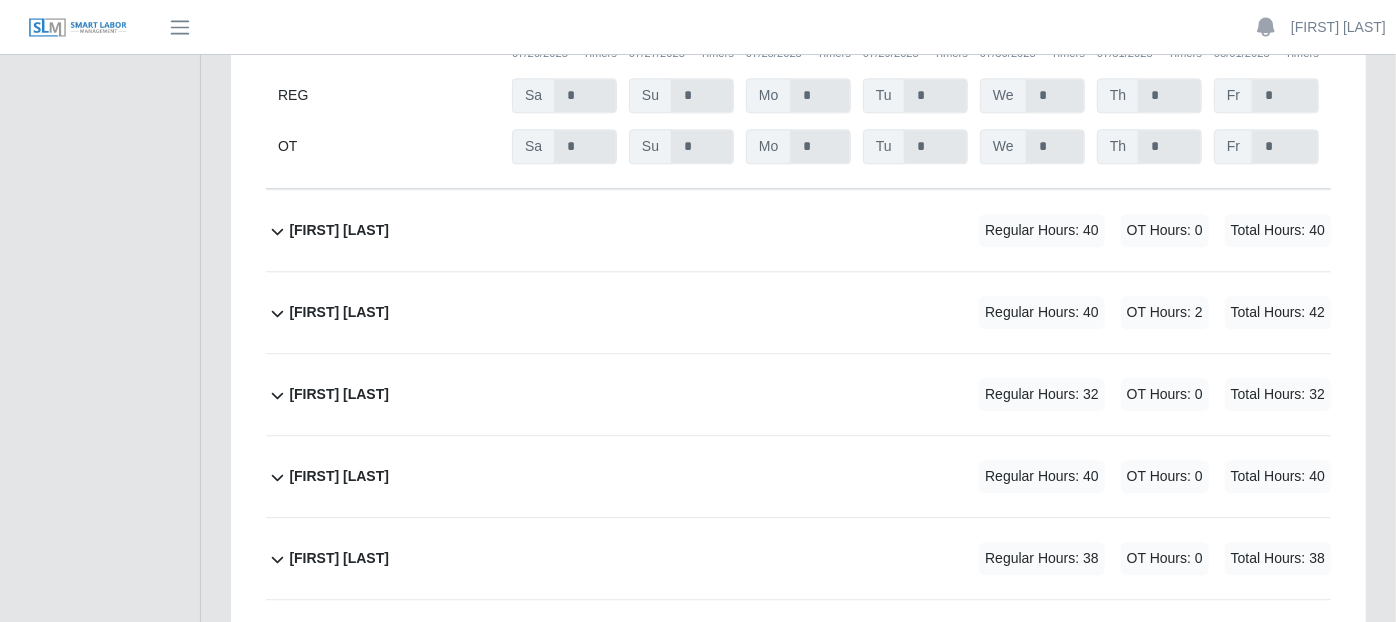 click 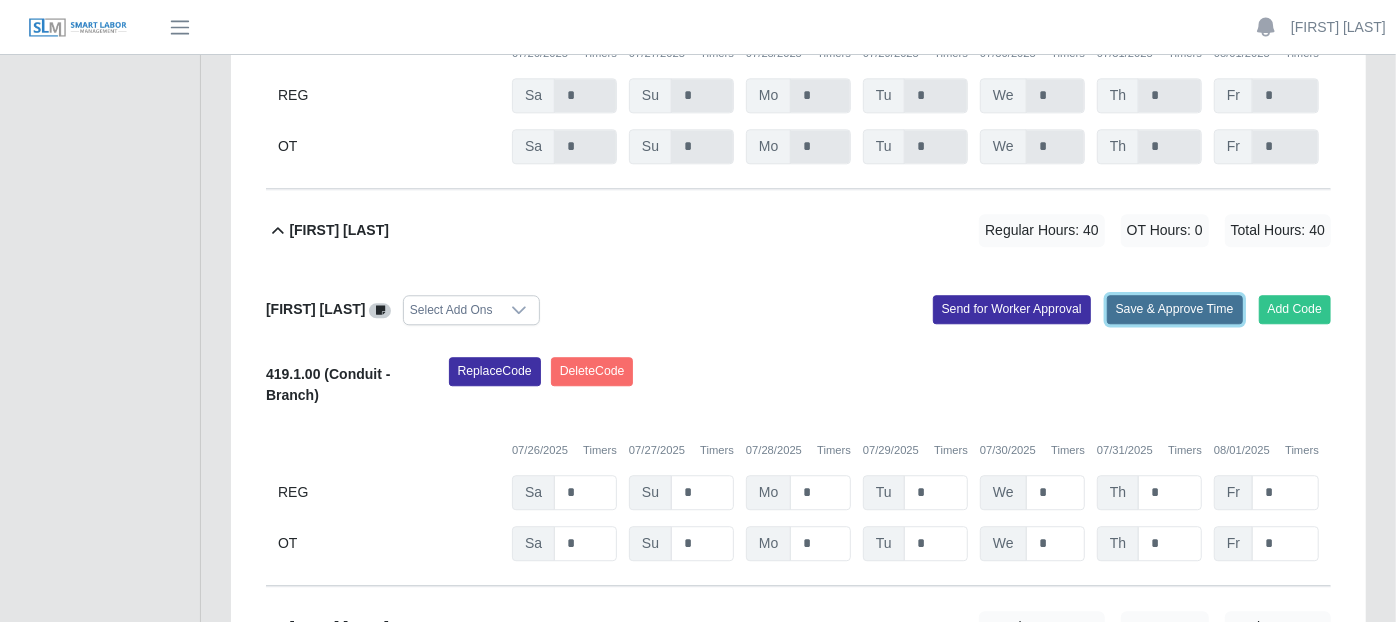 click on "Save & Approve Time" 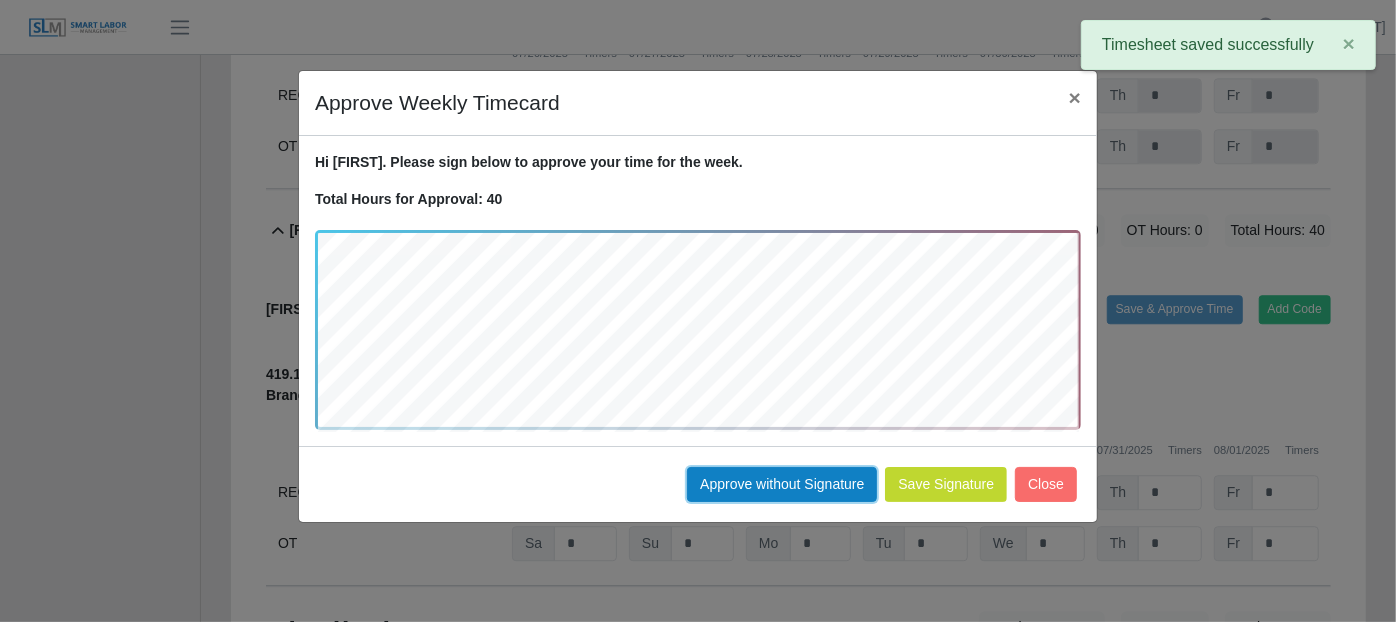 click on "Approve without Signature" at bounding box center (782, 484) 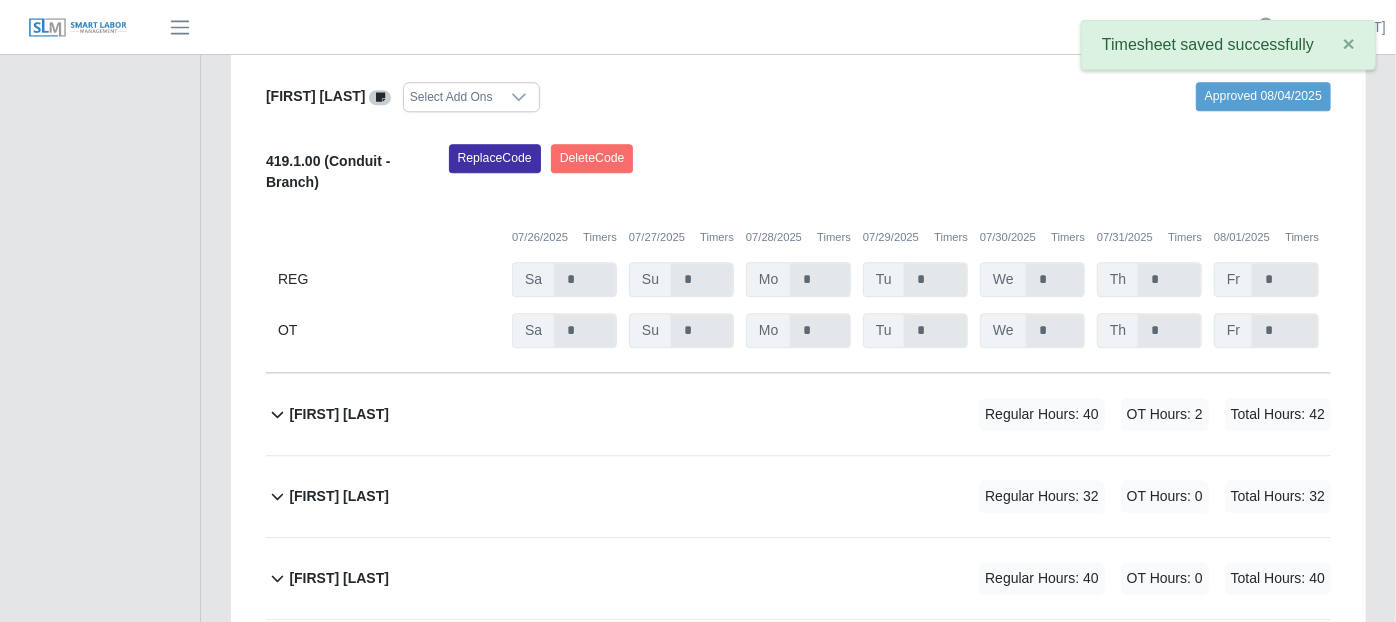 scroll, scrollTop: 3333, scrollLeft: 0, axis: vertical 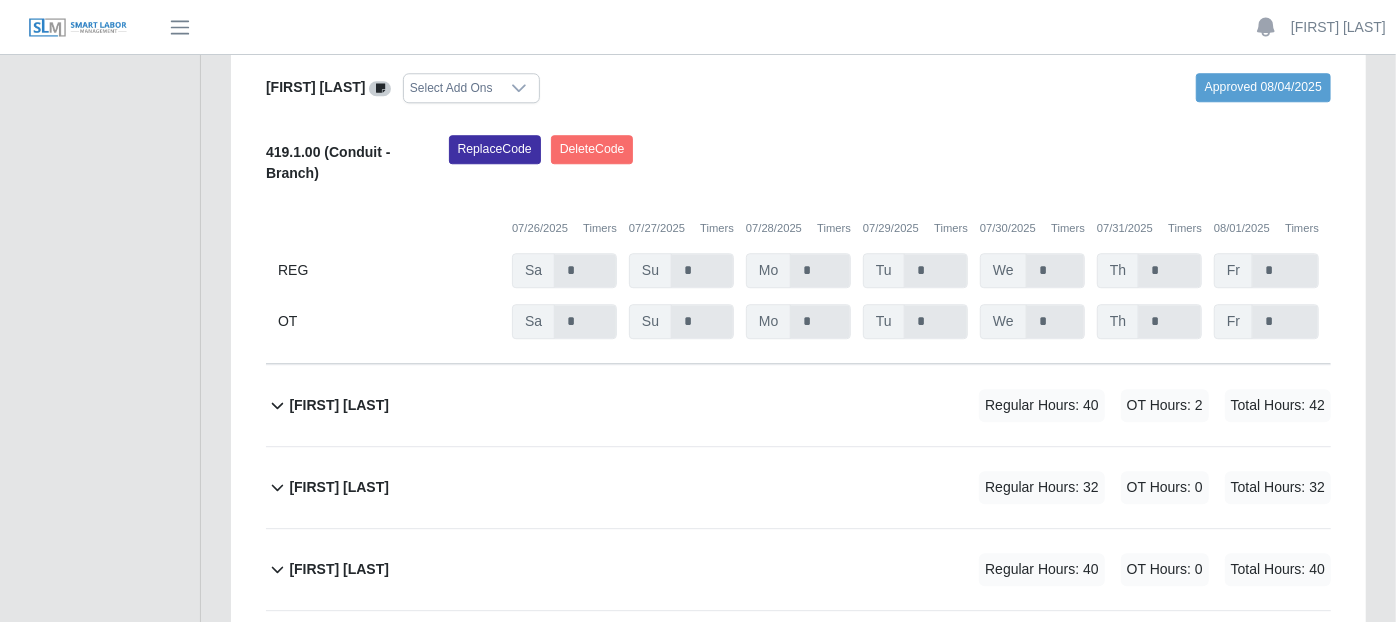 click 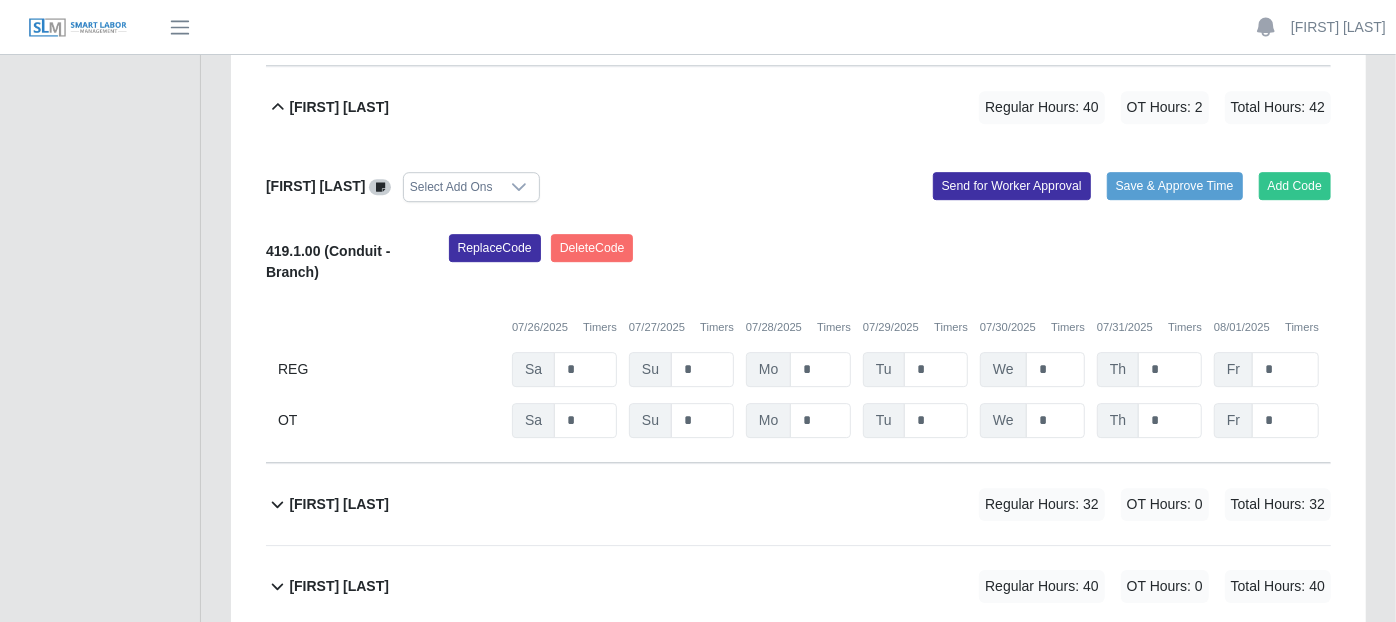 scroll, scrollTop: 3666, scrollLeft: 0, axis: vertical 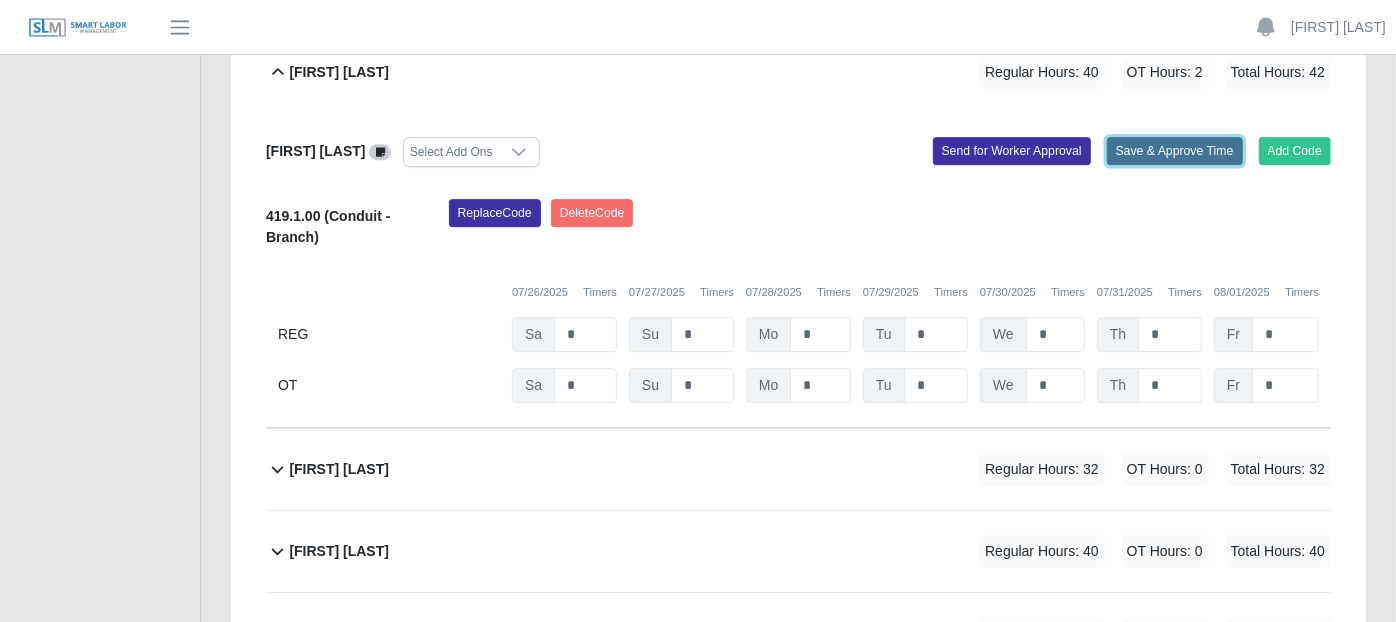 click on "Save & Approve Time" 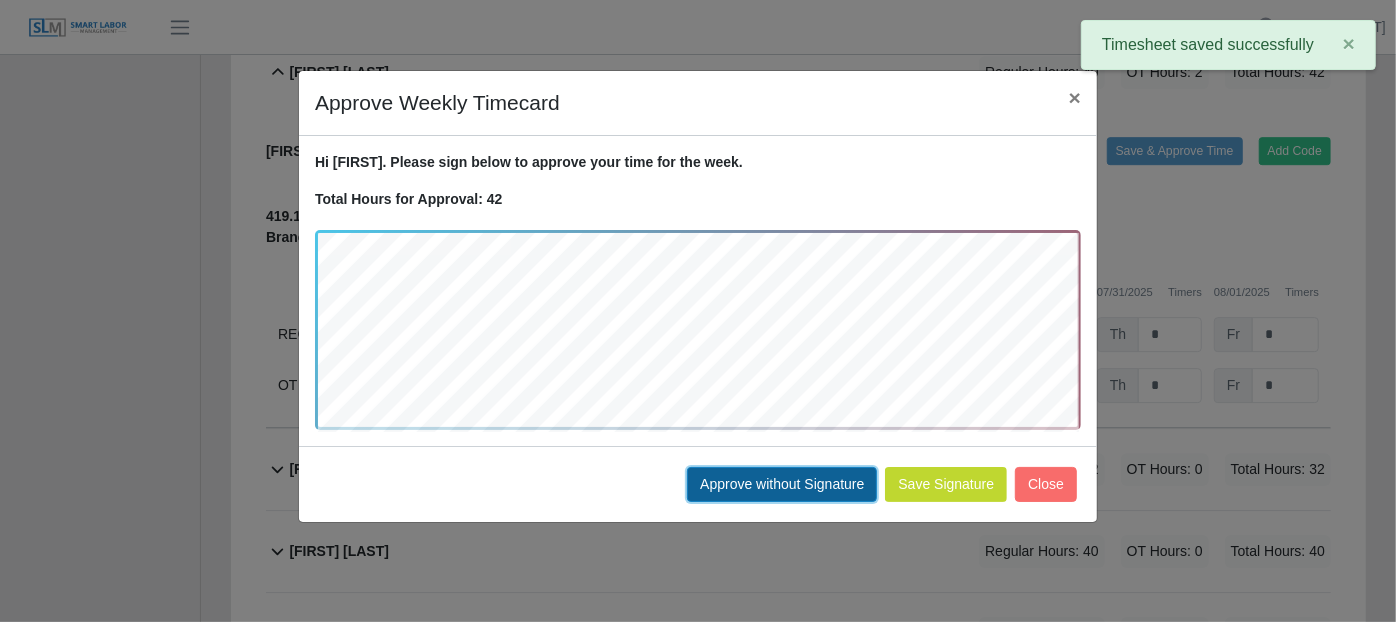 click on "Approve without Signature" at bounding box center [782, 484] 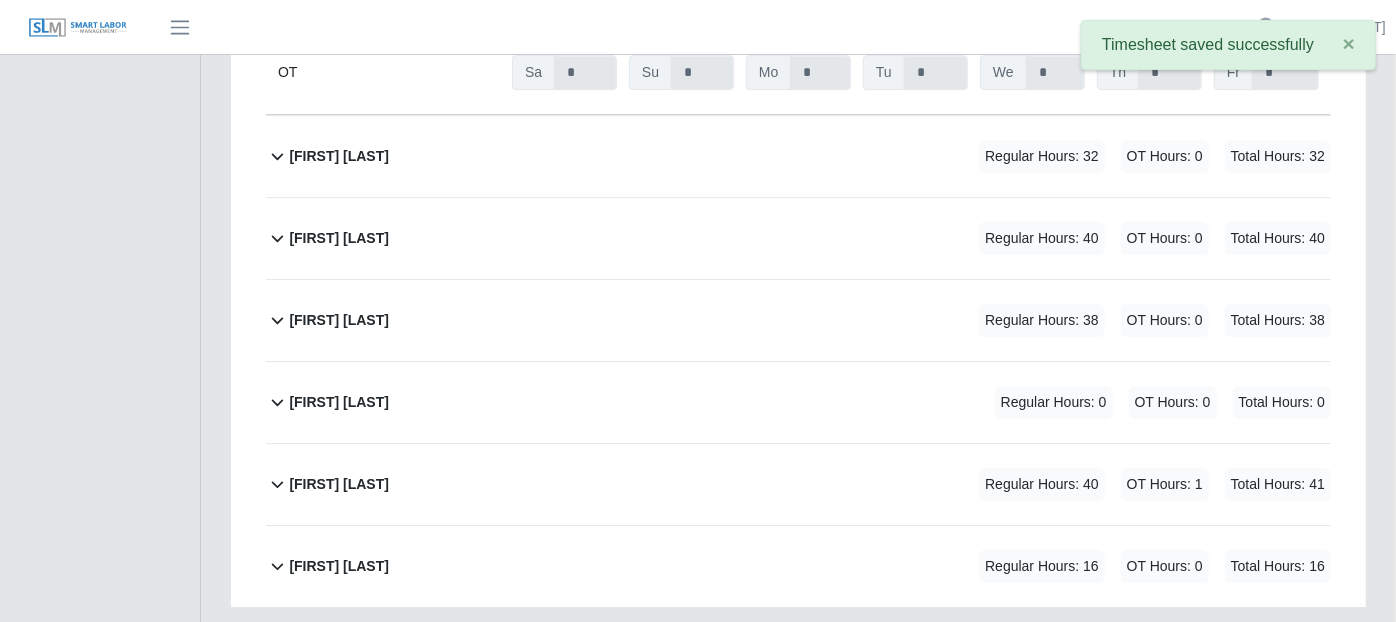 scroll, scrollTop: 4000, scrollLeft: 0, axis: vertical 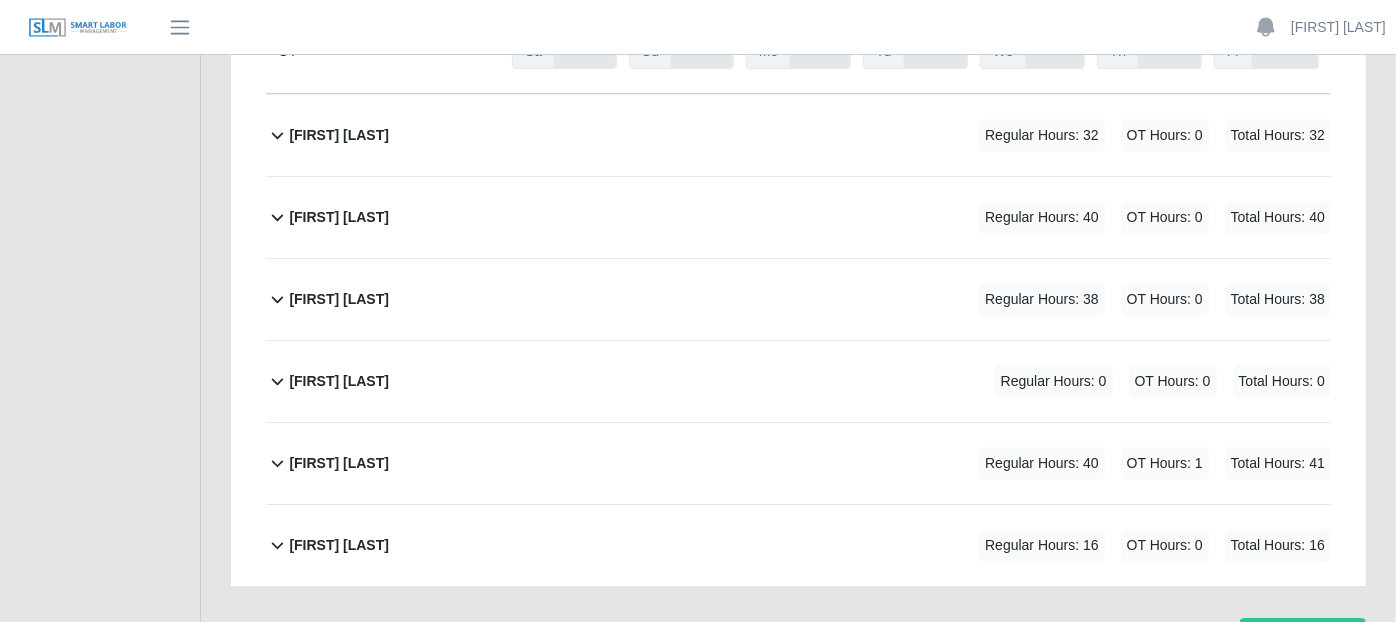 click 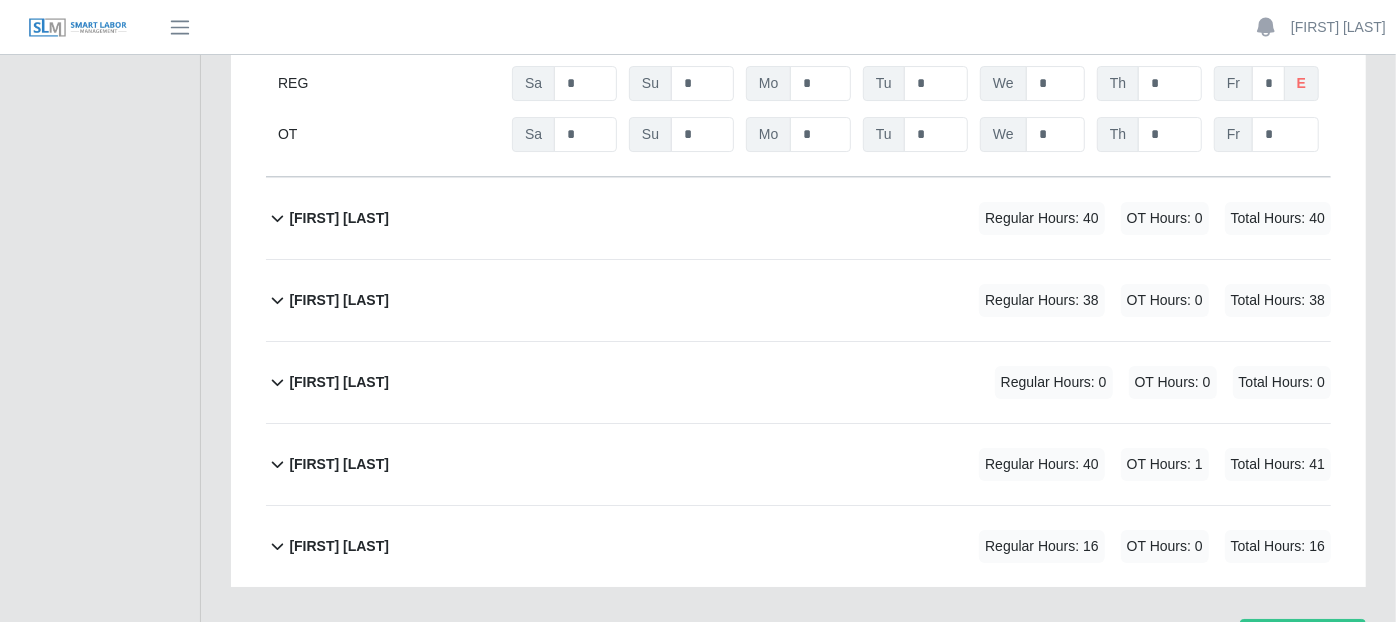 scroll, scrollTop: 4202, scrollLeft: 0, axis: vertical 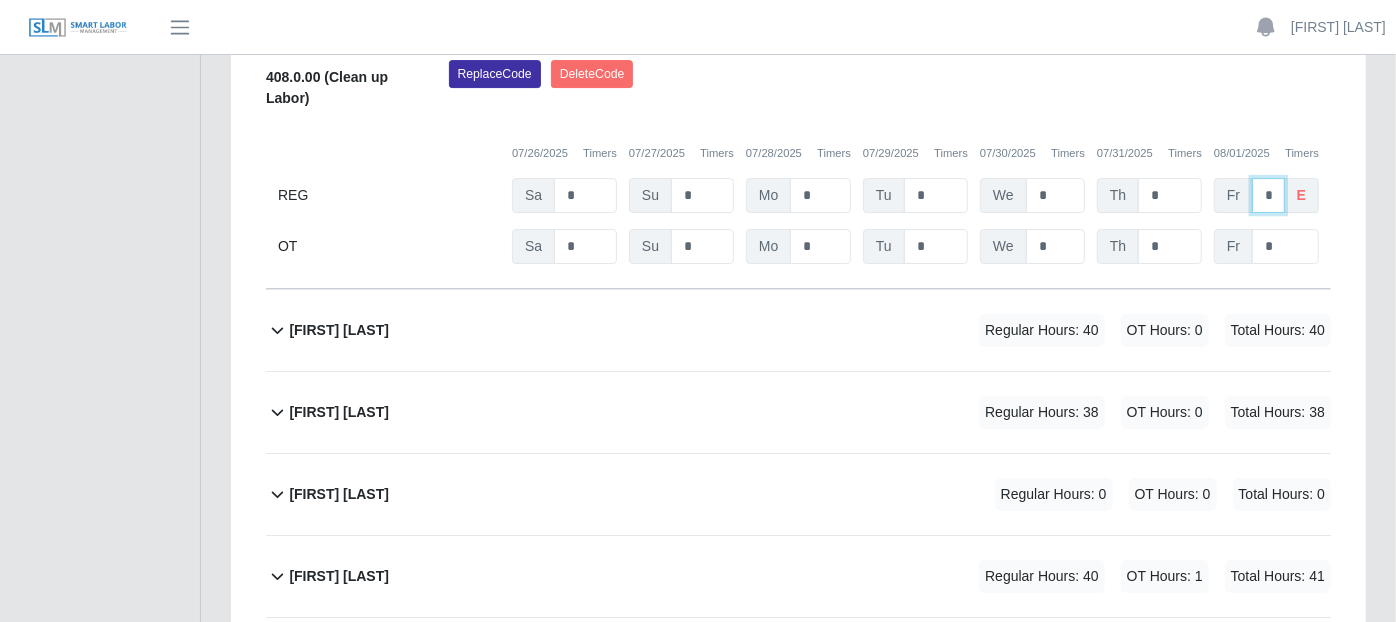 click on "*" at bounding box center (1268, 195) 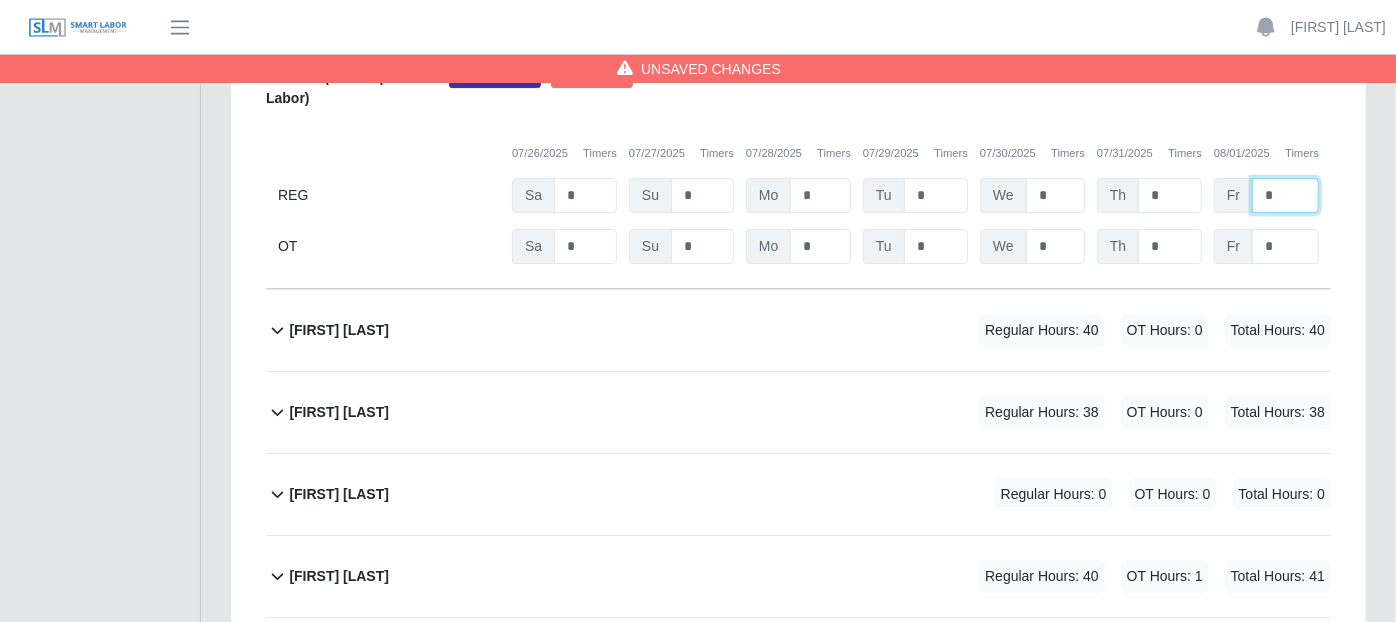 type on "*" 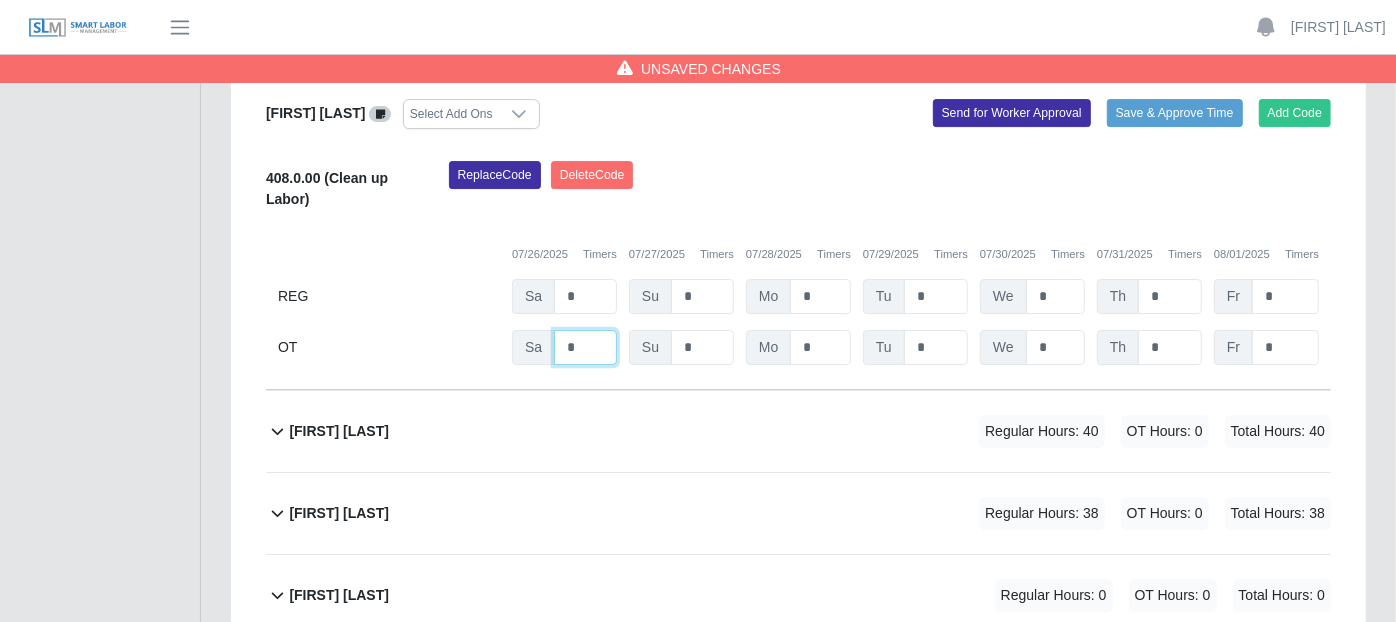 scroll, scrollTop: 3980, scrollLeft: 0, axis: vertical 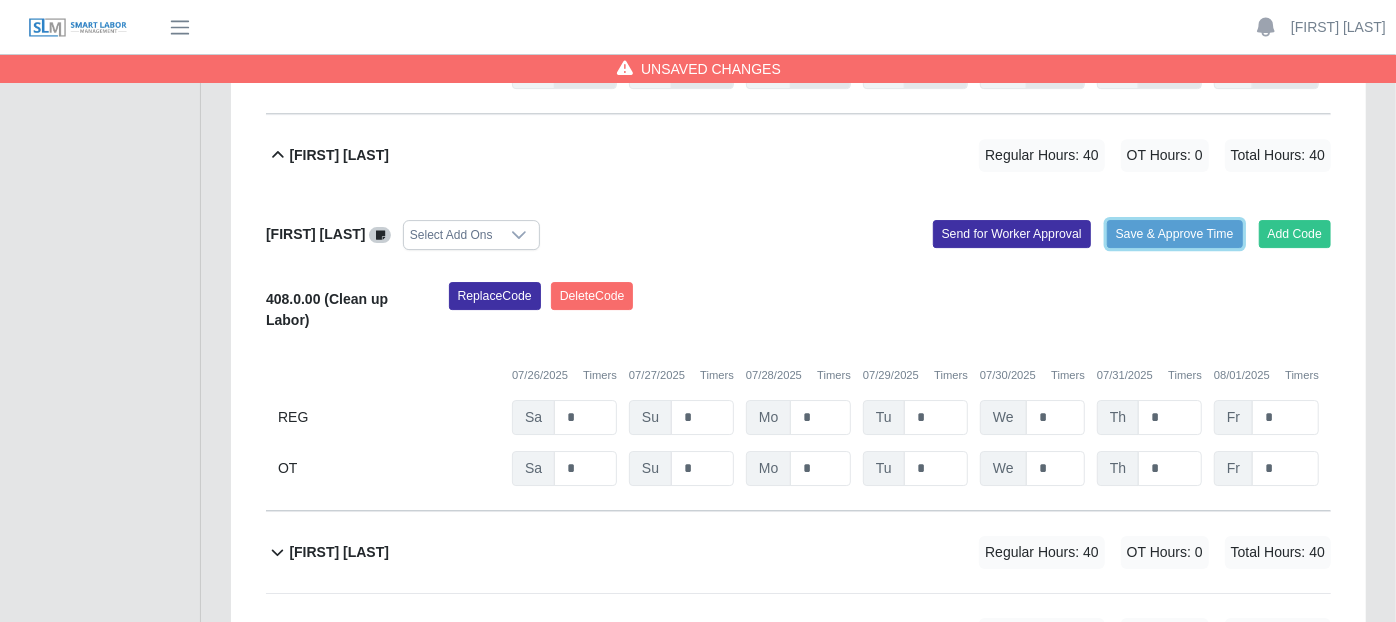 click on "Save & Approve Time" 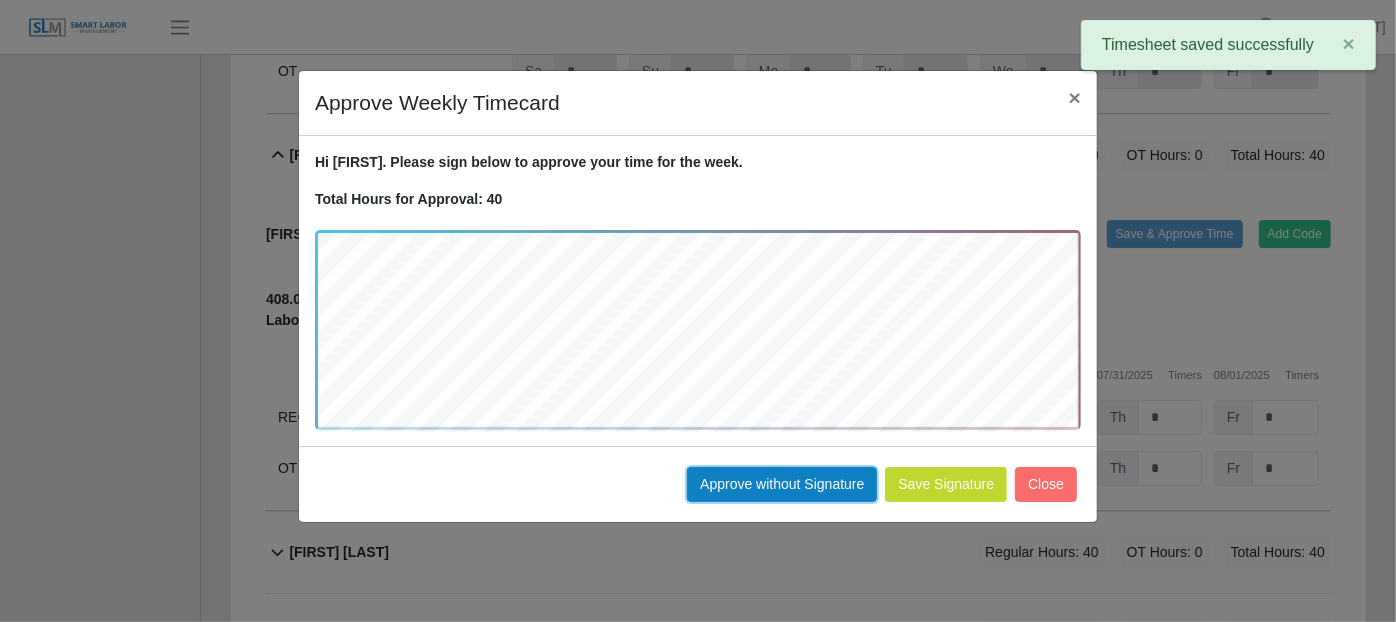 drag, startPoint x: 818, startPoint y: 494, endPoint x: 777, endPoint y: 492, distance: 41.04875 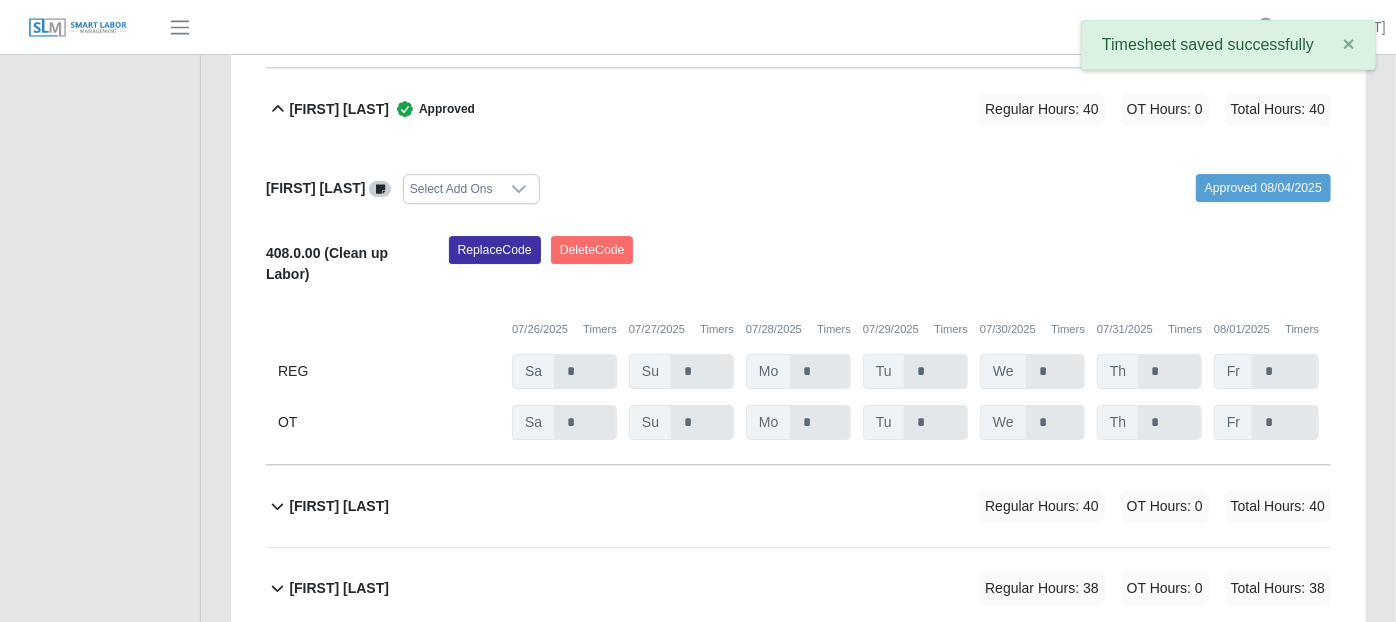 scroll, scrollTop: 4091, scrollLeft: 0, axis: vertical 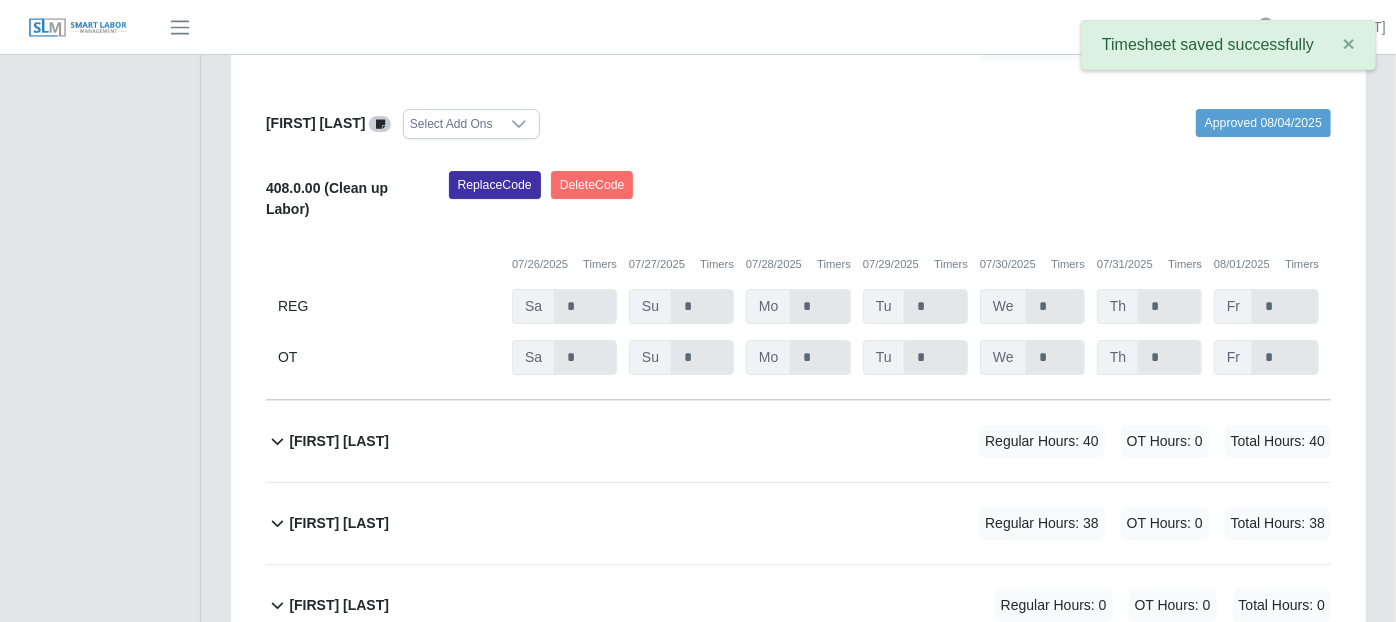click 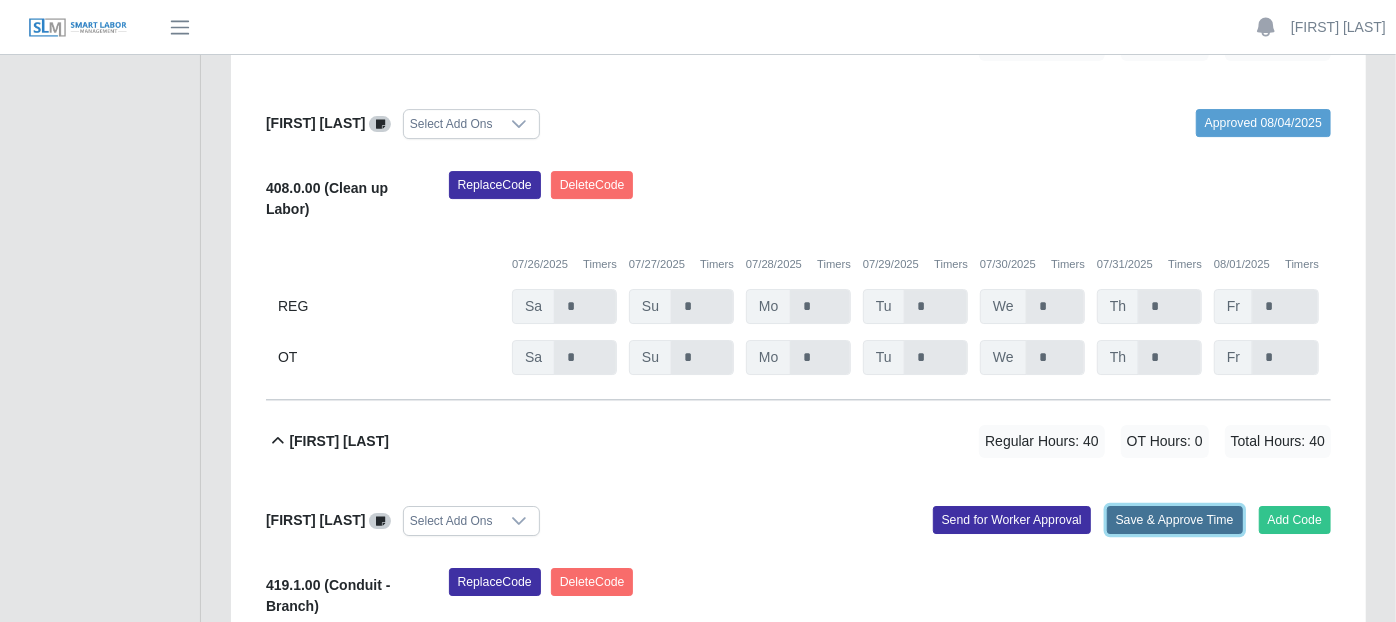 click on "Save & Approve Time" 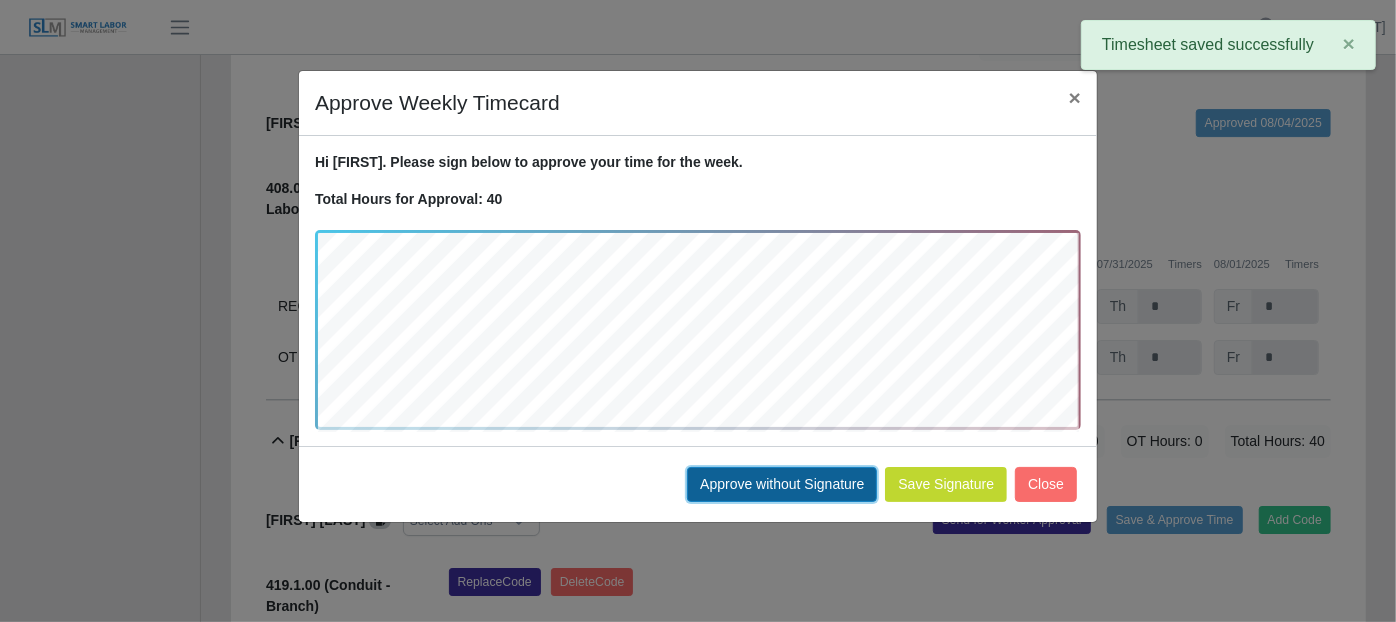 click on "Approve without Signature" at bounding box center (782, 484) 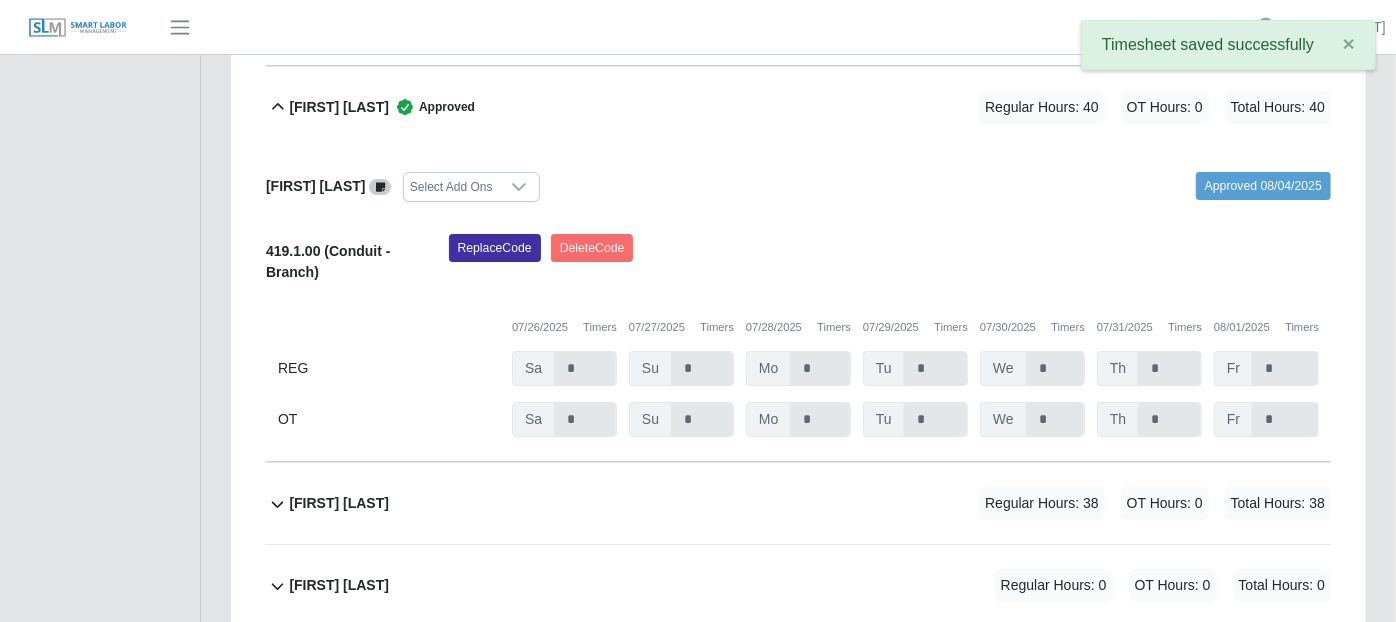 scroll, scrollTop: 4536, scrollLeft: 0, axis: vertical 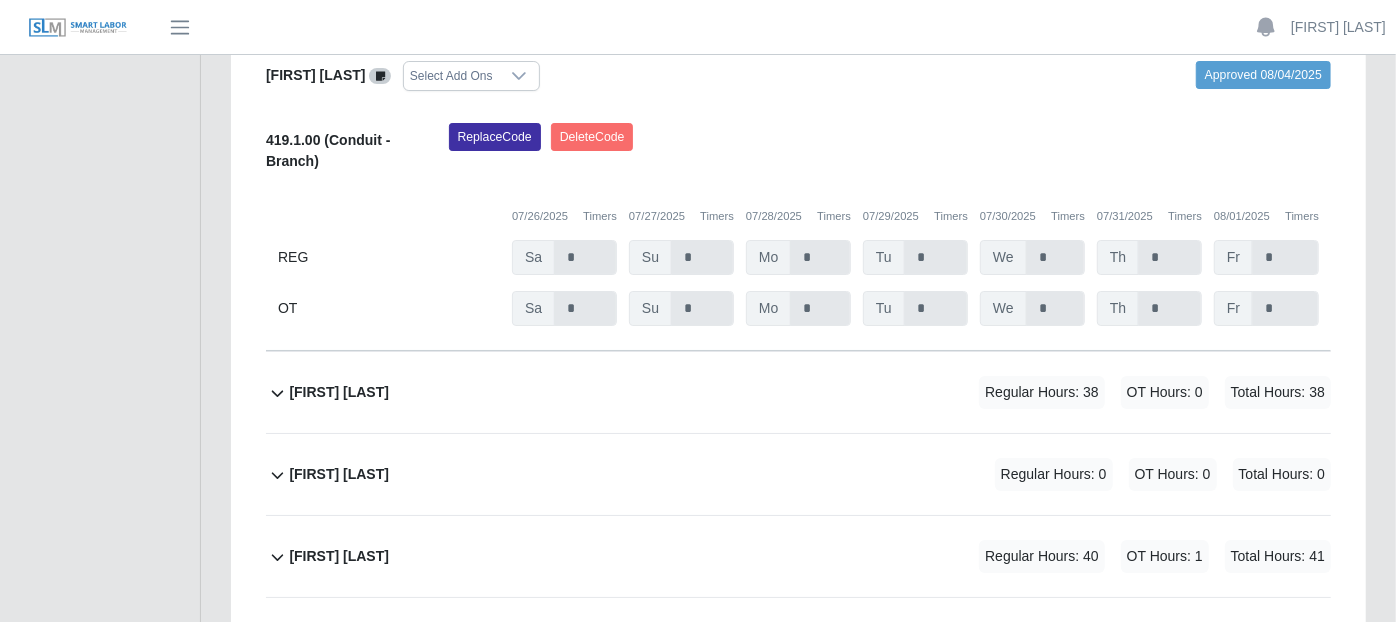 click 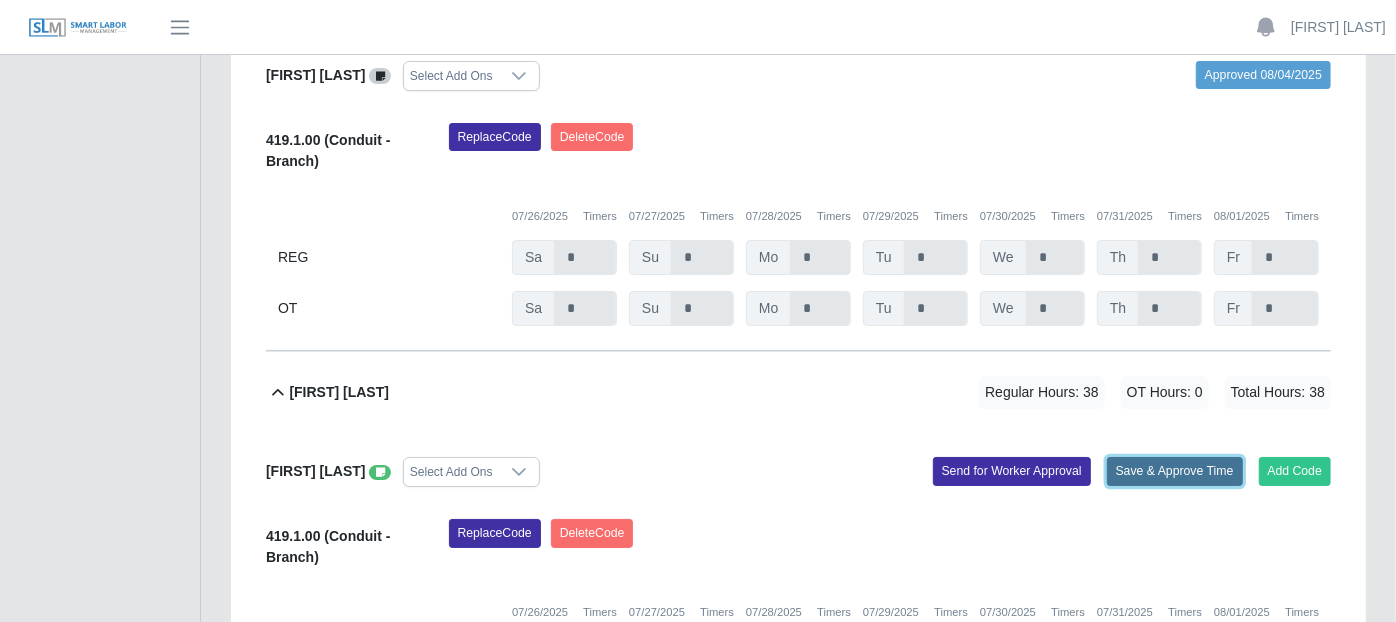 click on "Save & Approve Time" 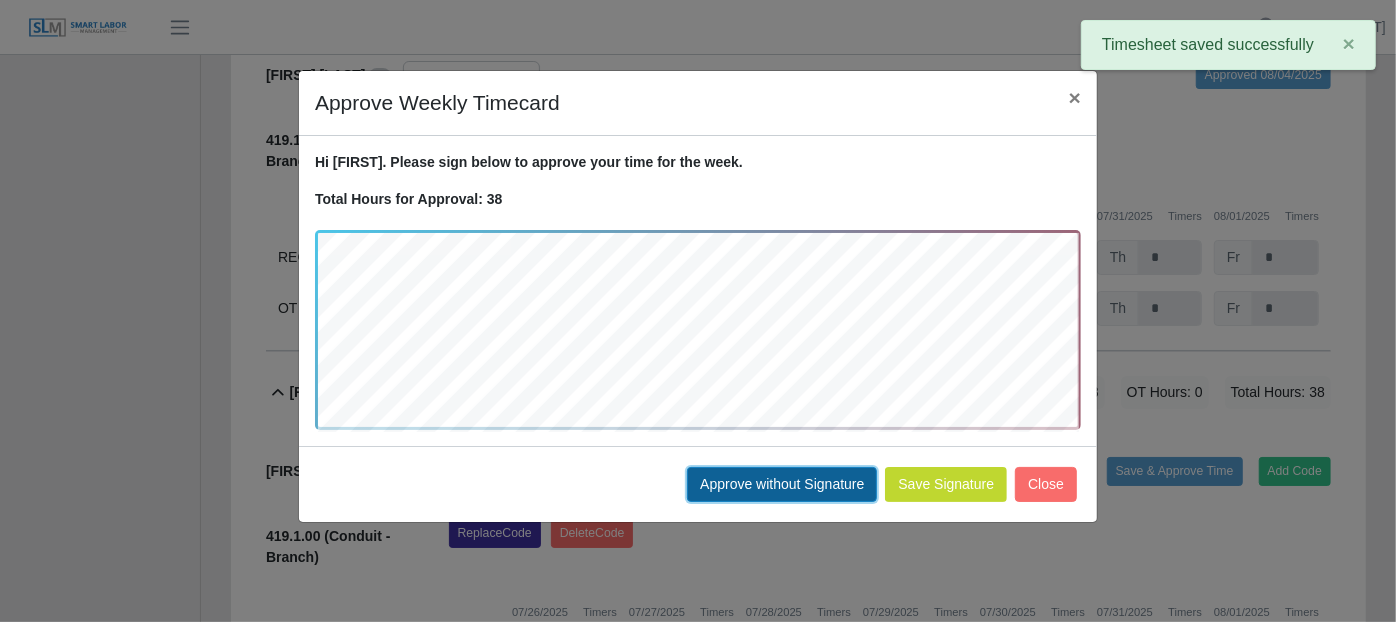 click on "Approve without Signature" at bounding box center [782, 484] 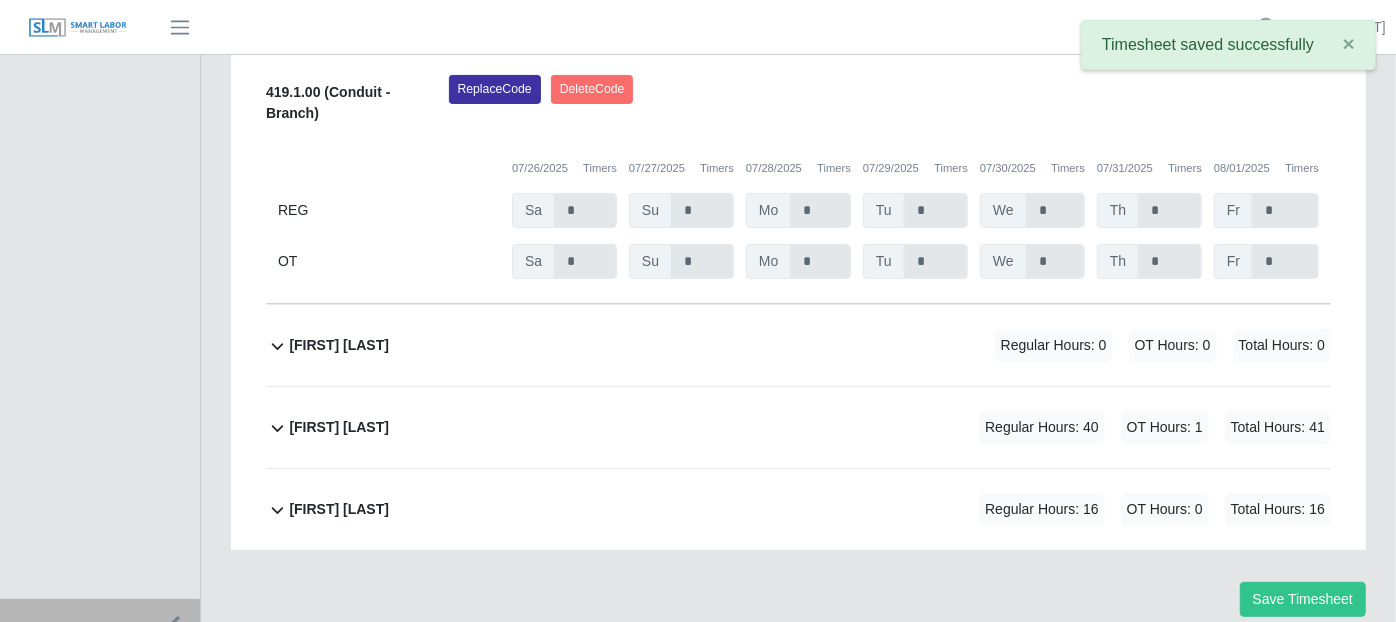 scroll, scrollTop: 5040, scrollLeft: 0, axis: vertical 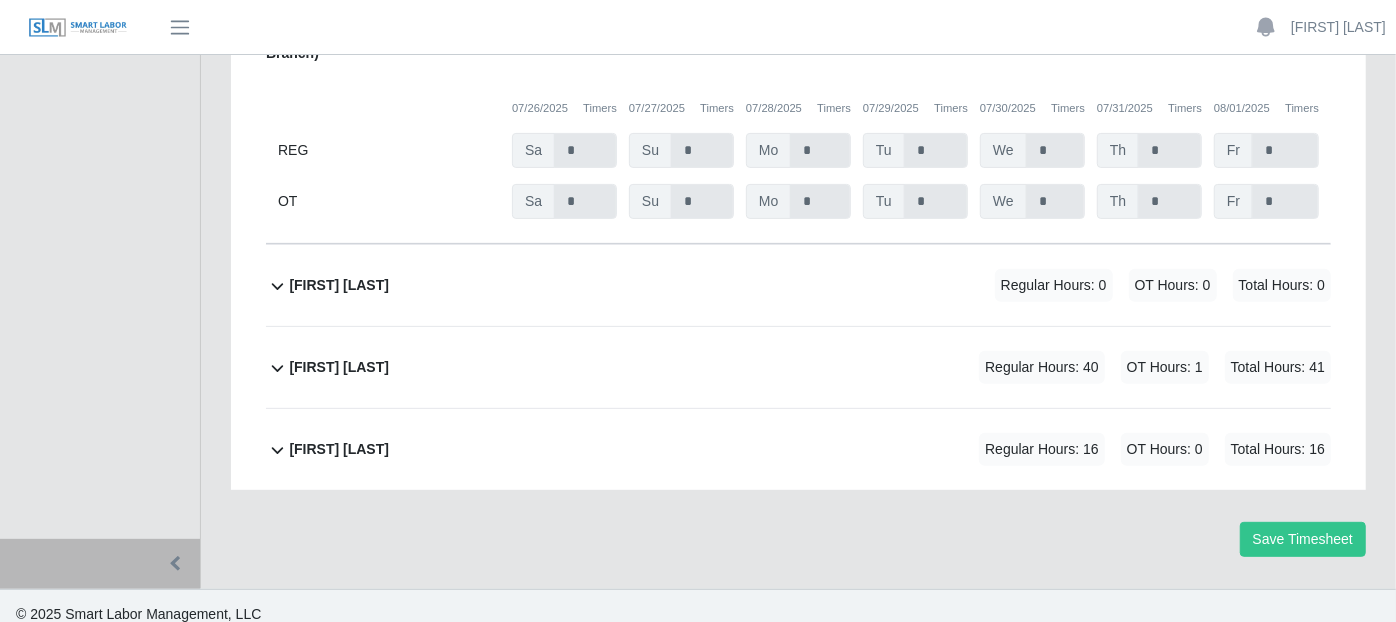 click 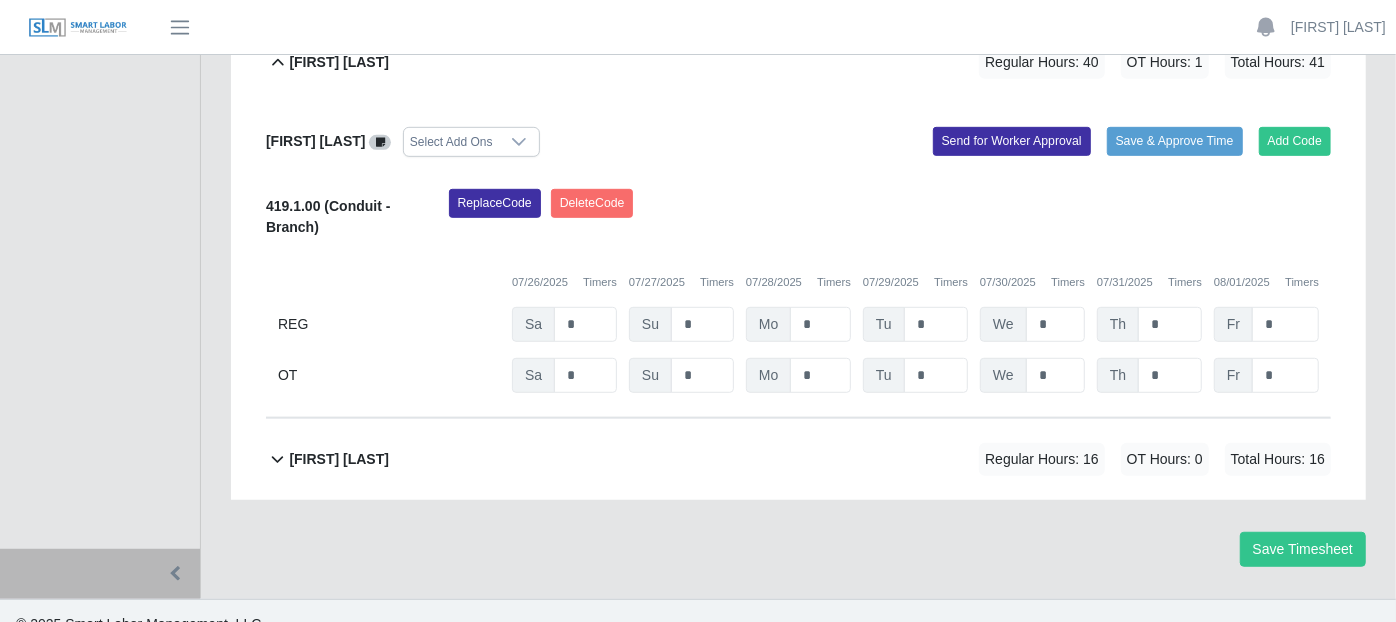 scroll, scrollTop: 5354, scrollLeft: 0, axis: vertical 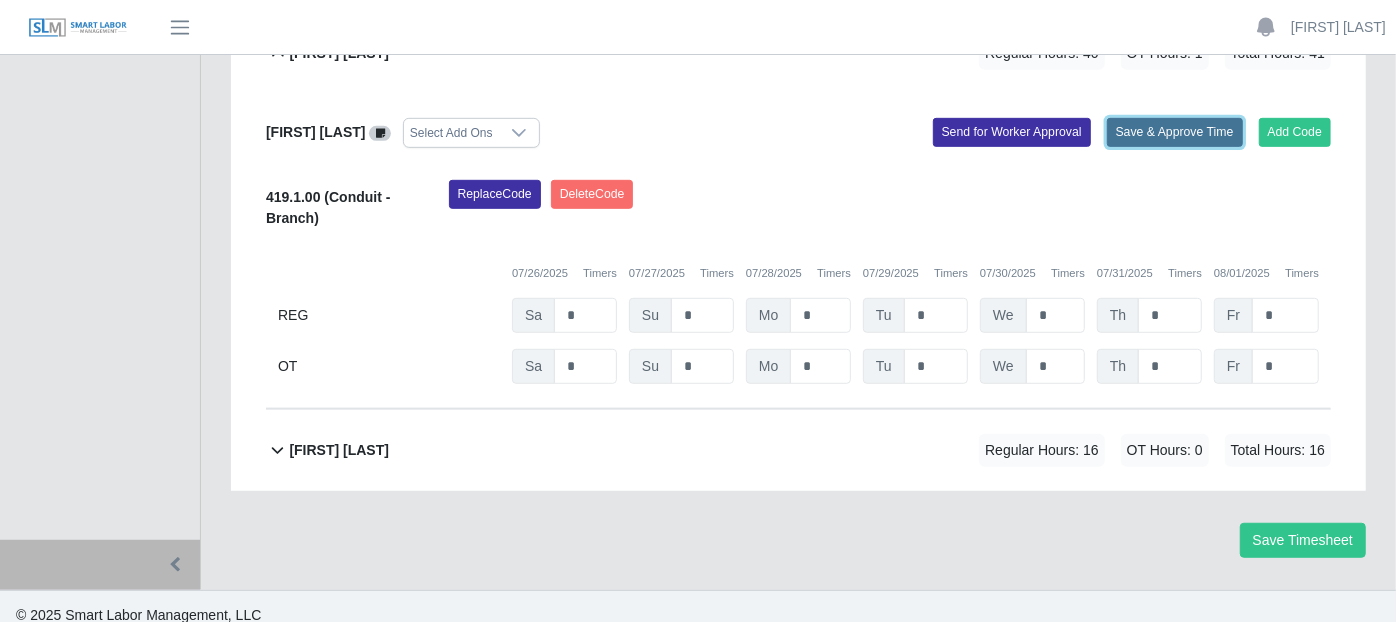 click on "Save & Approve Time" 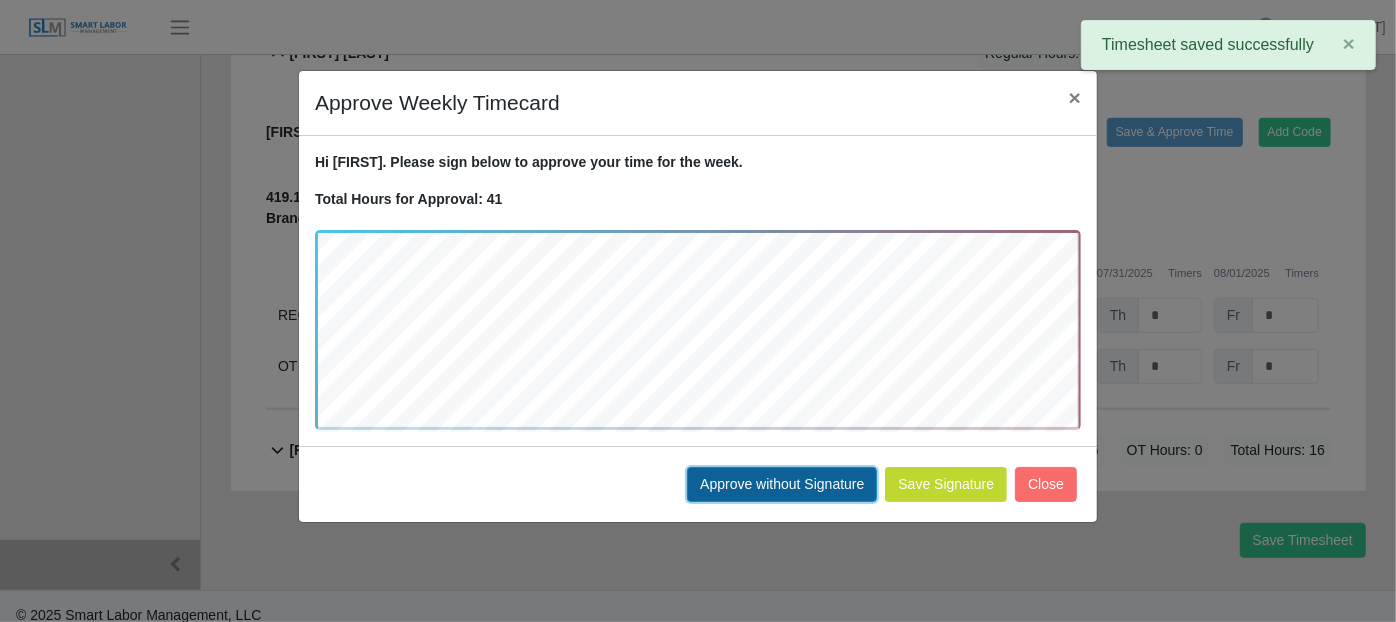 drag, startPoint x: 777, startPoint y: 482, endPoint x: 757, endPoint y: 486, distance: 20.396078 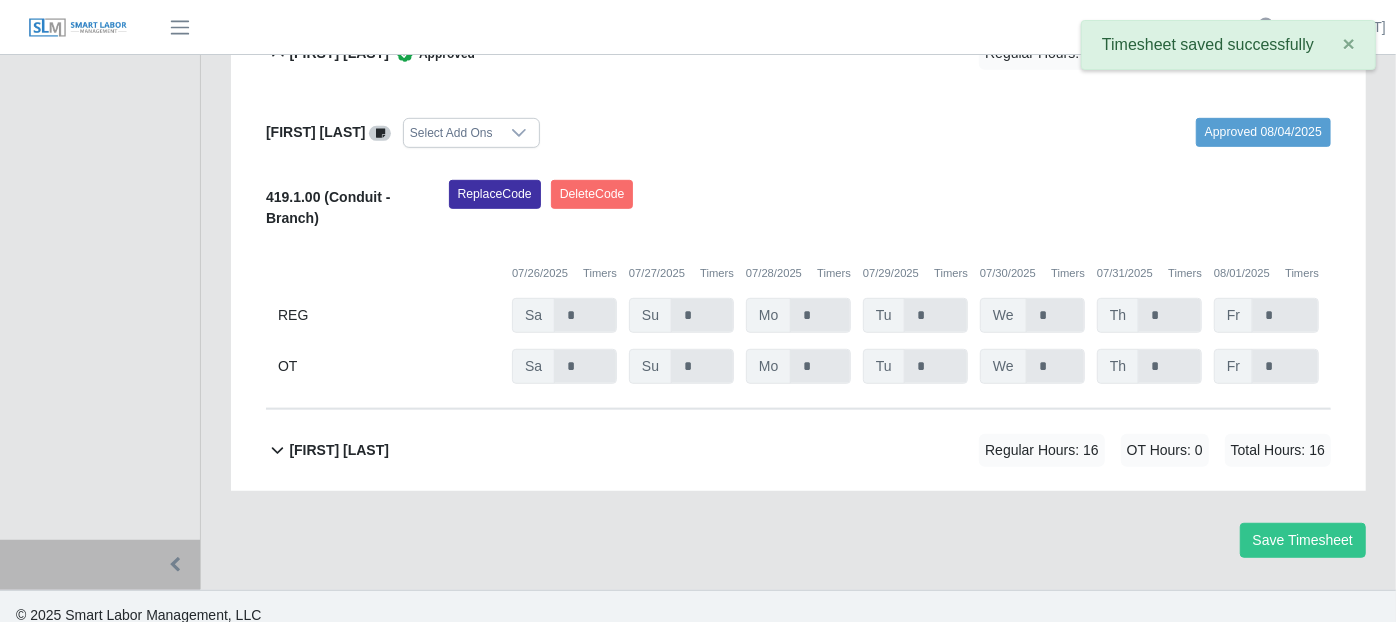 click 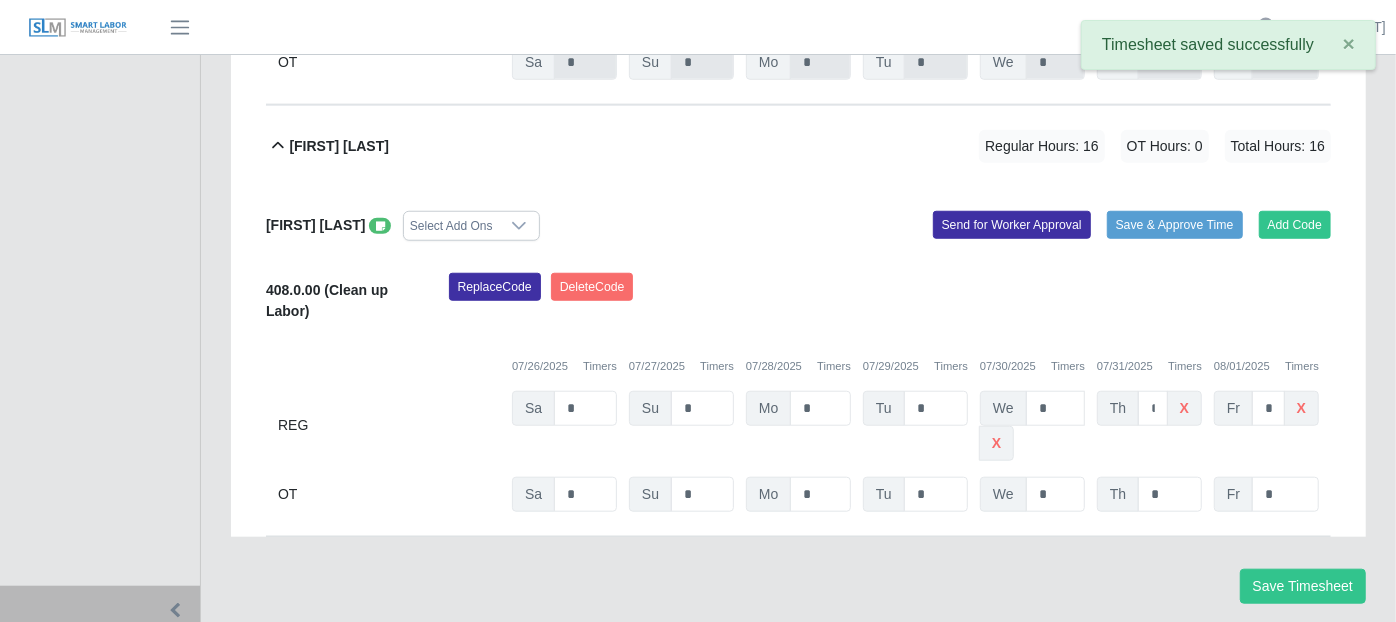 scroll, scrollTop: 5668, scrollLeft: 0, axis: vertical 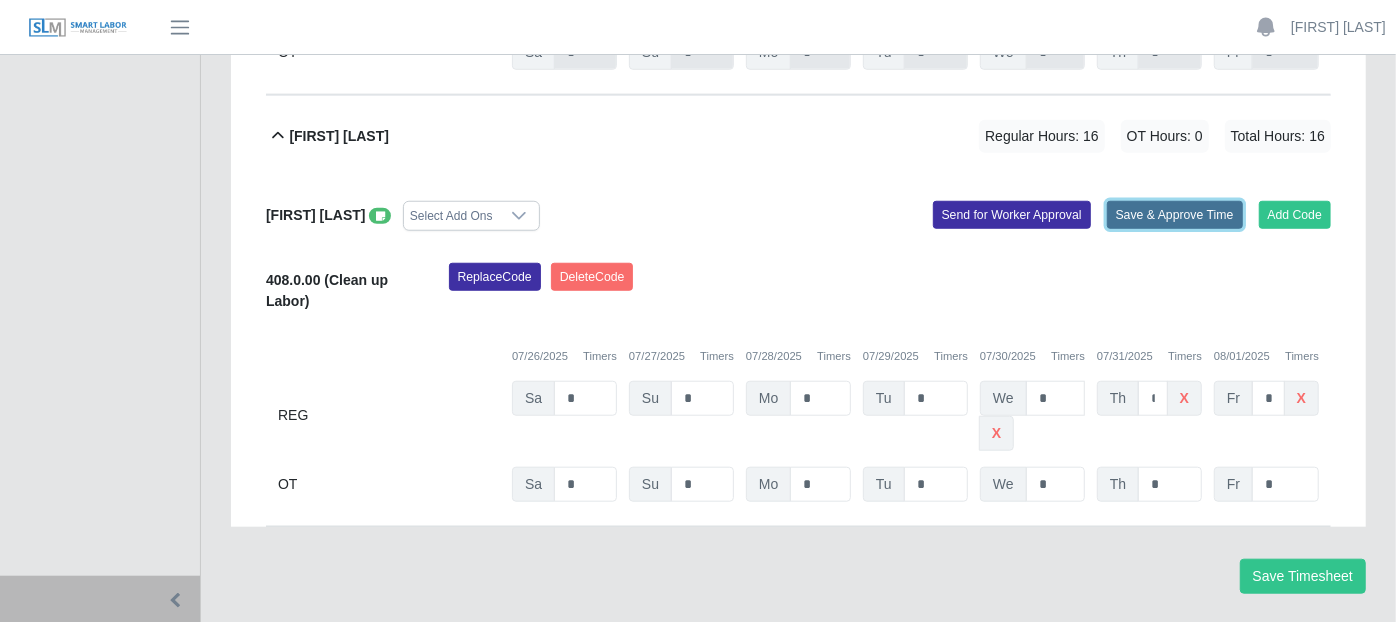 click on "Save & Approve Time" 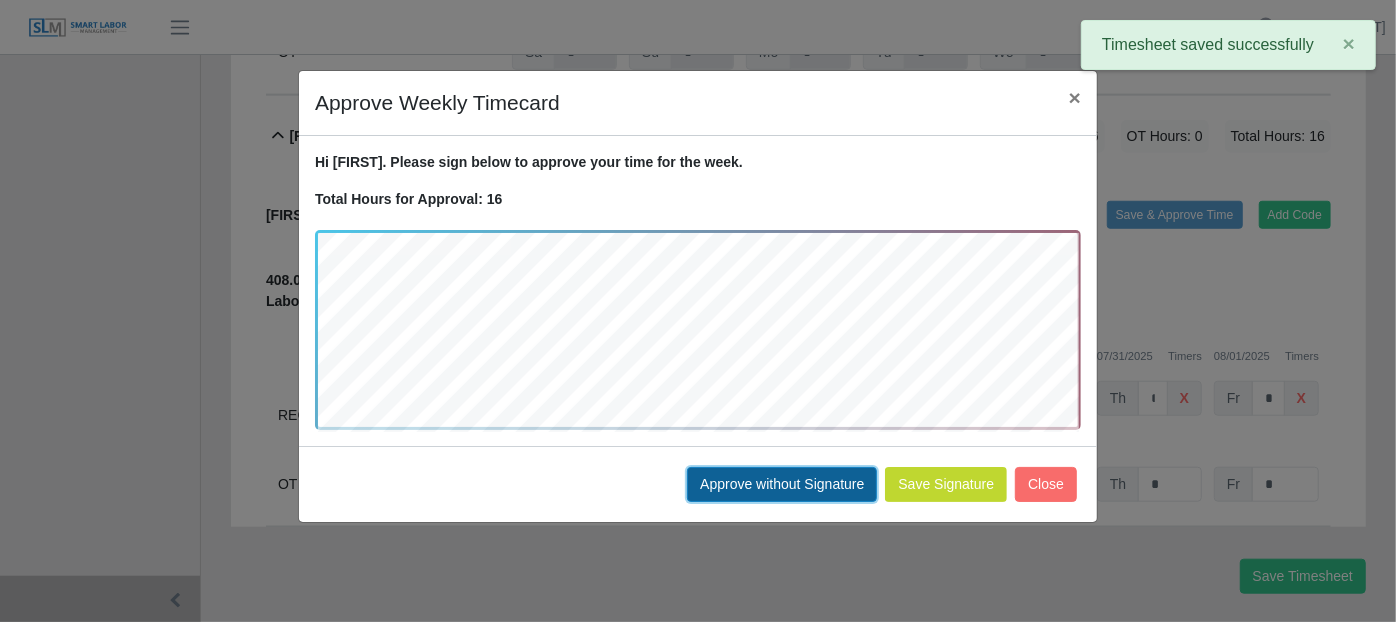 click on "Approve without Signature" at bounding box center [782, 484] 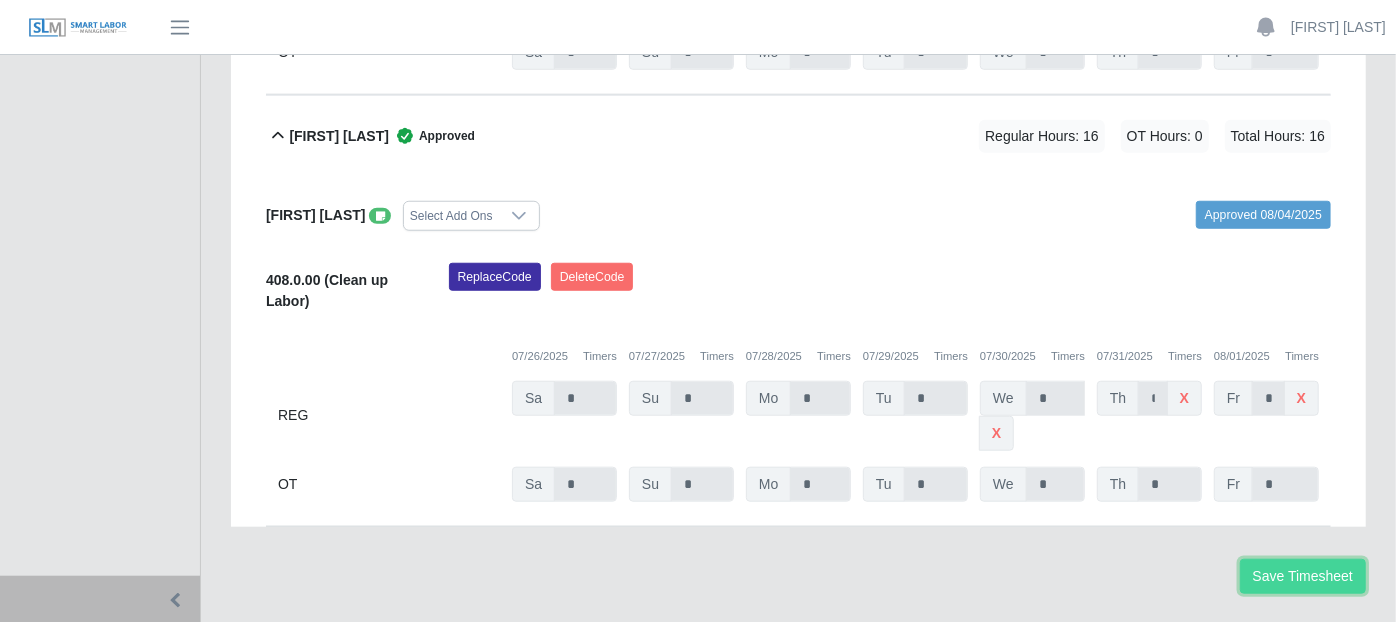 click on "Save
Timesheet" at bounding box center (1303, 576) 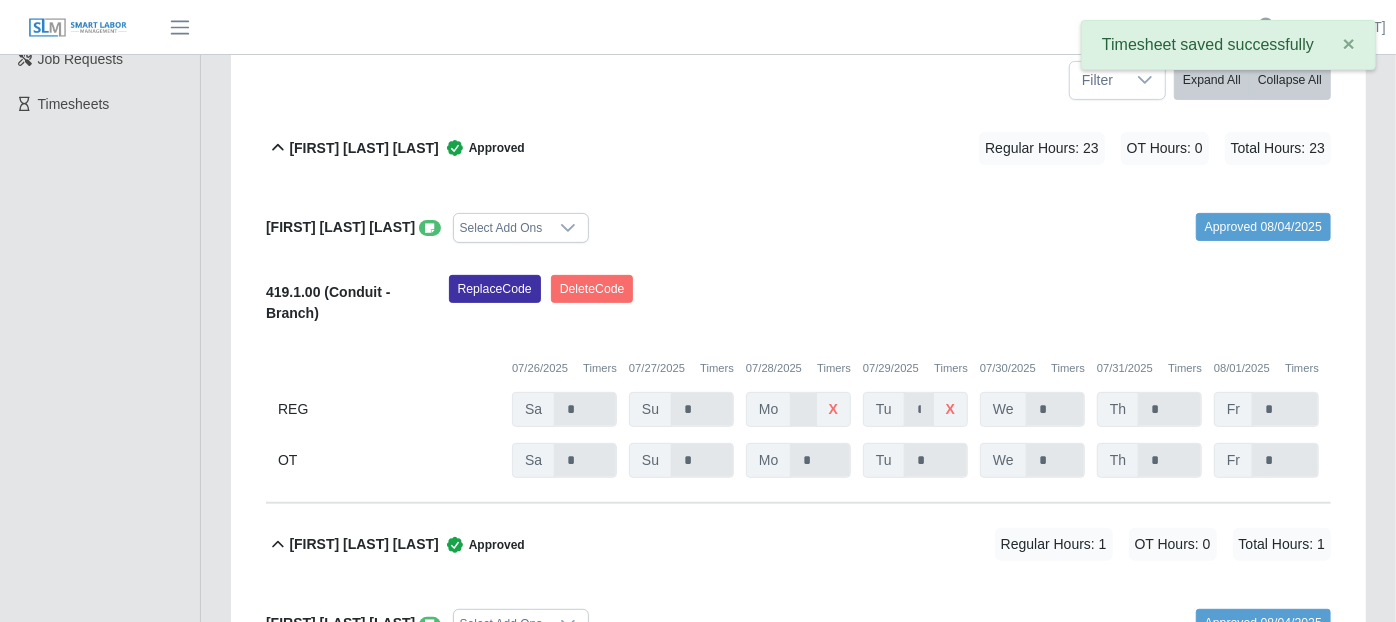 scroll, scrollTop: 0, scrollLeft: 0, axis: both 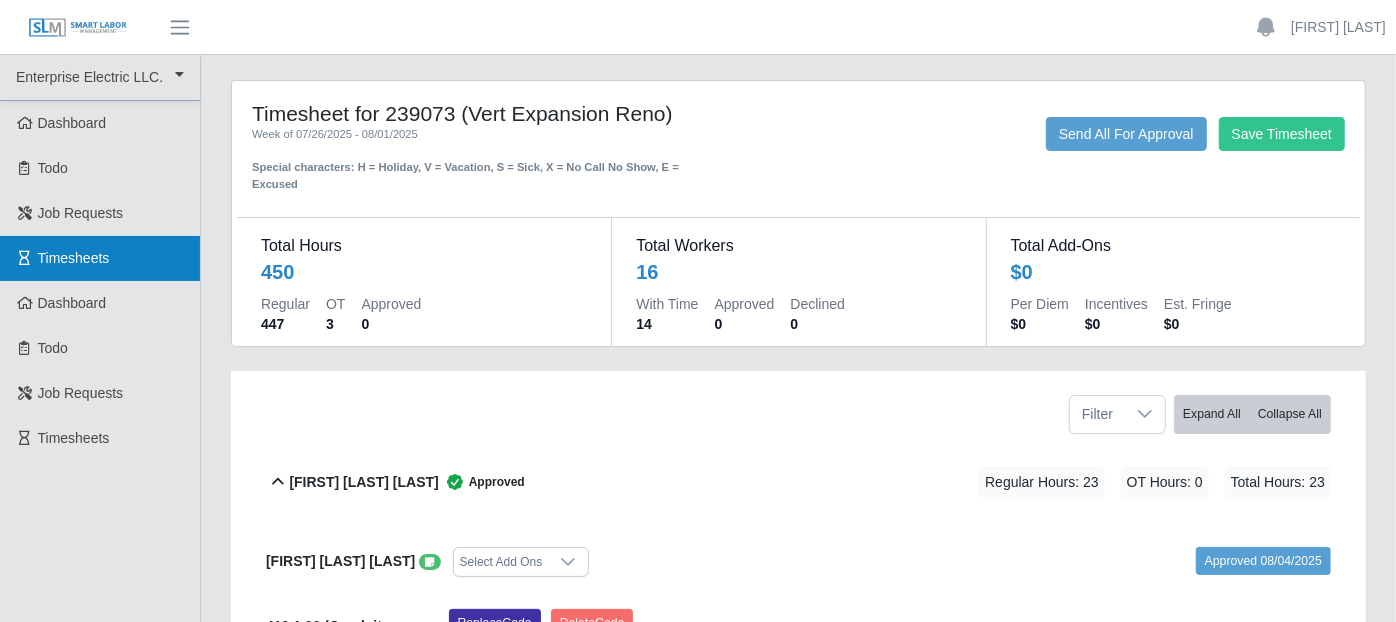 click on "Timesheets" at bounding box center [74, 258] 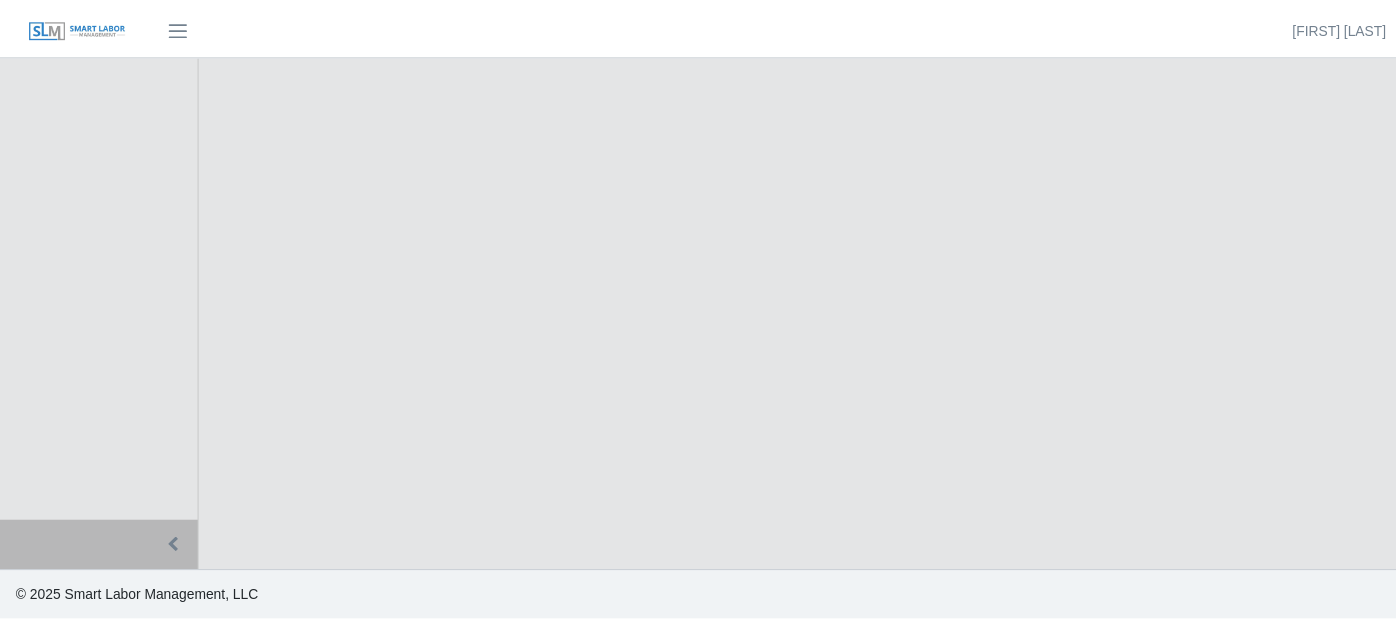 scroll, scrollTop: 0, scrollLeft: 0, axis: both 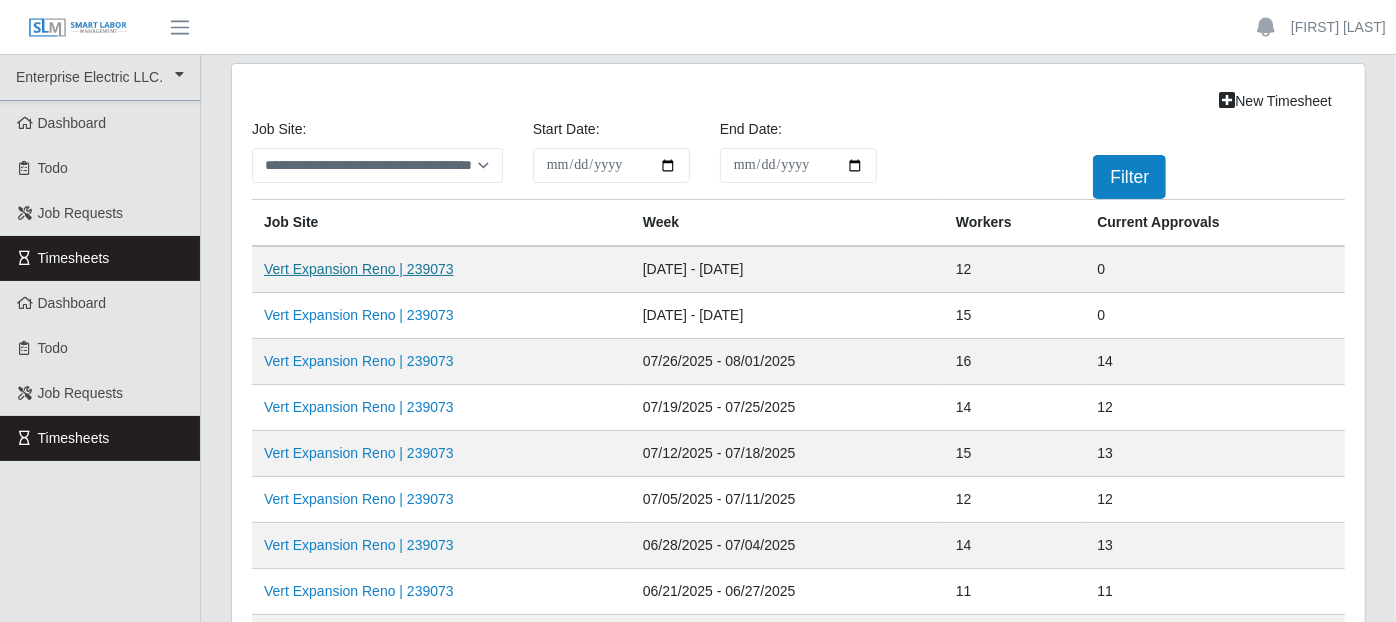 click on "Vert Expansion Reno | 239073" at bounding box center (359, 269) 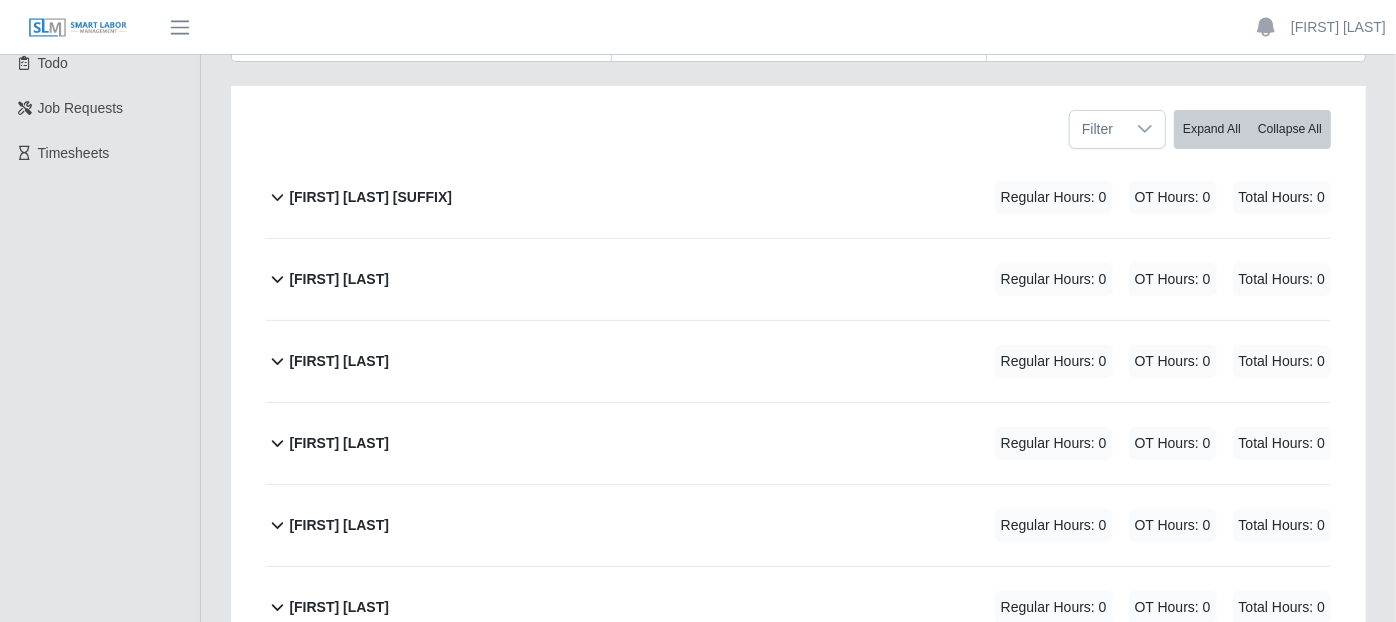 scroll, scrollTop: 0, scrollLeft: 0, axis: both 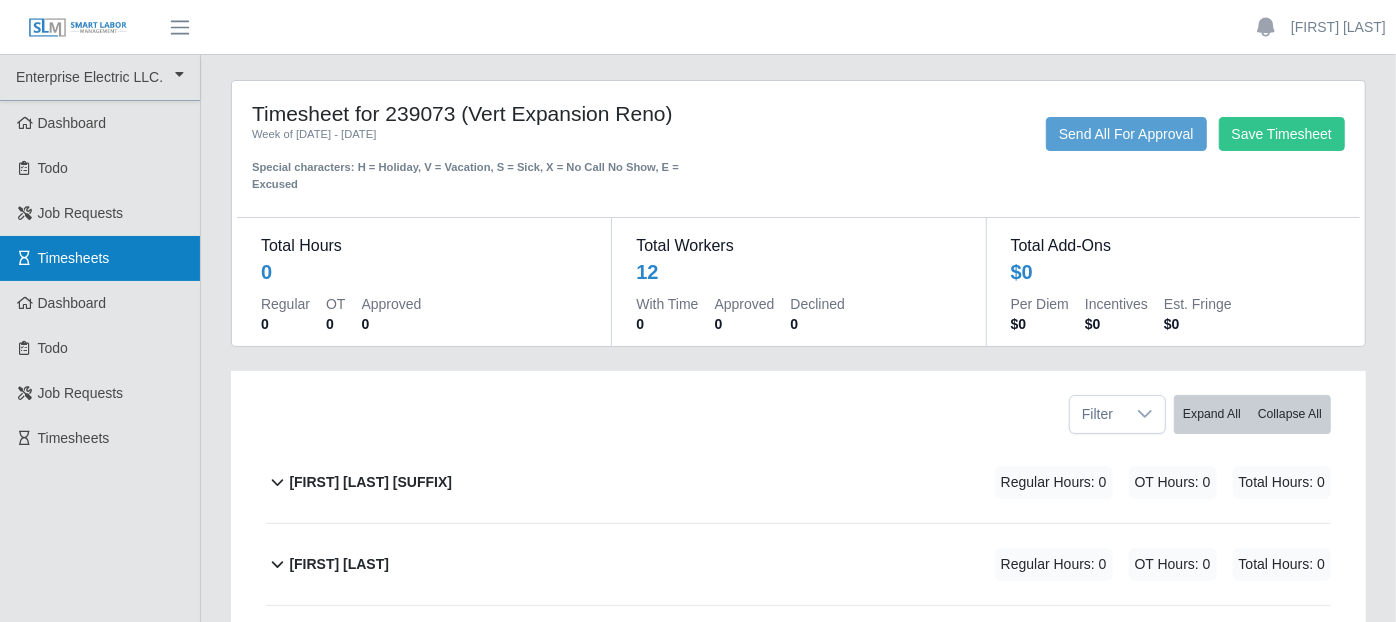 click on "Timesheets" at bounding box center [74, 258] 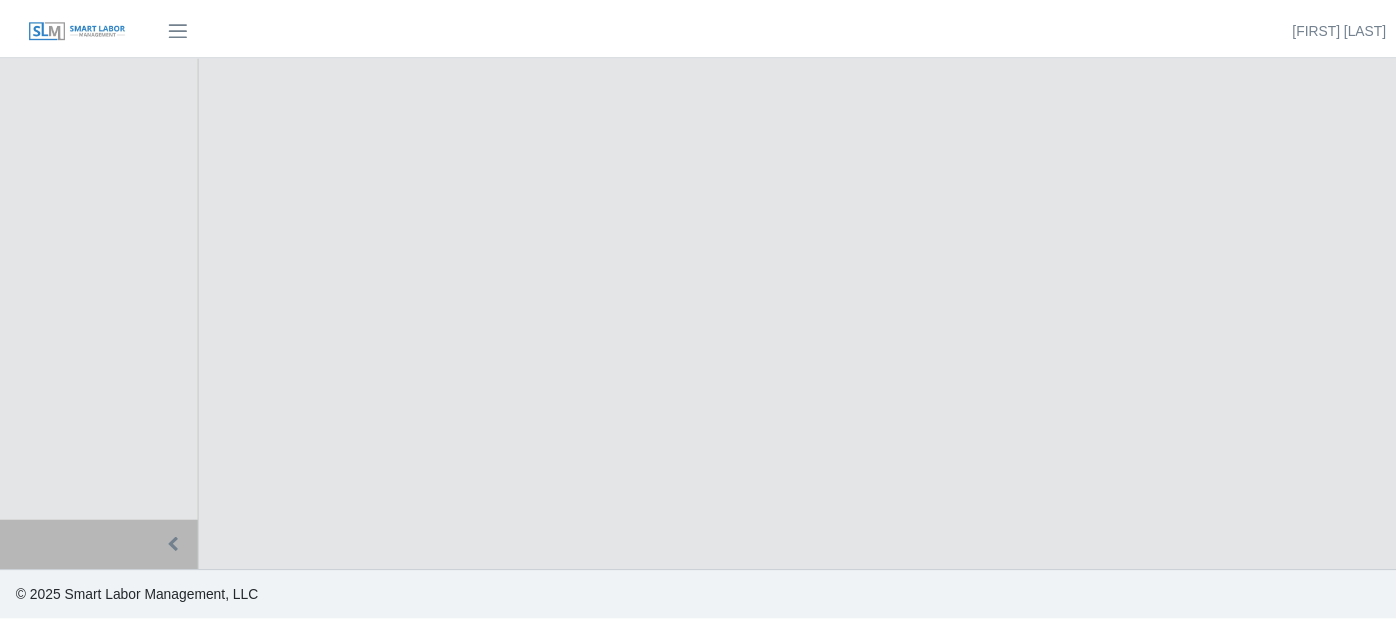 scroll, scrollTop: 0, scrollLeft: 0, axis: both 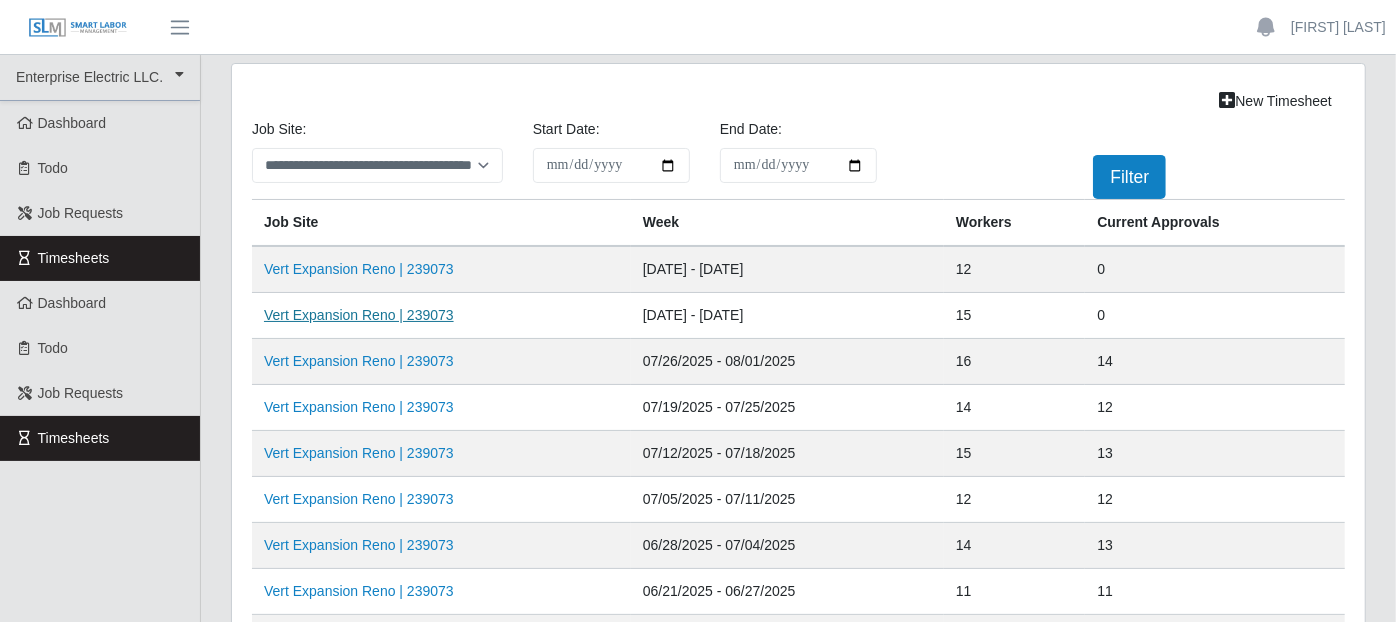 click on "Vert Expansion Reno | 239073" at bounding box center [359, 315] 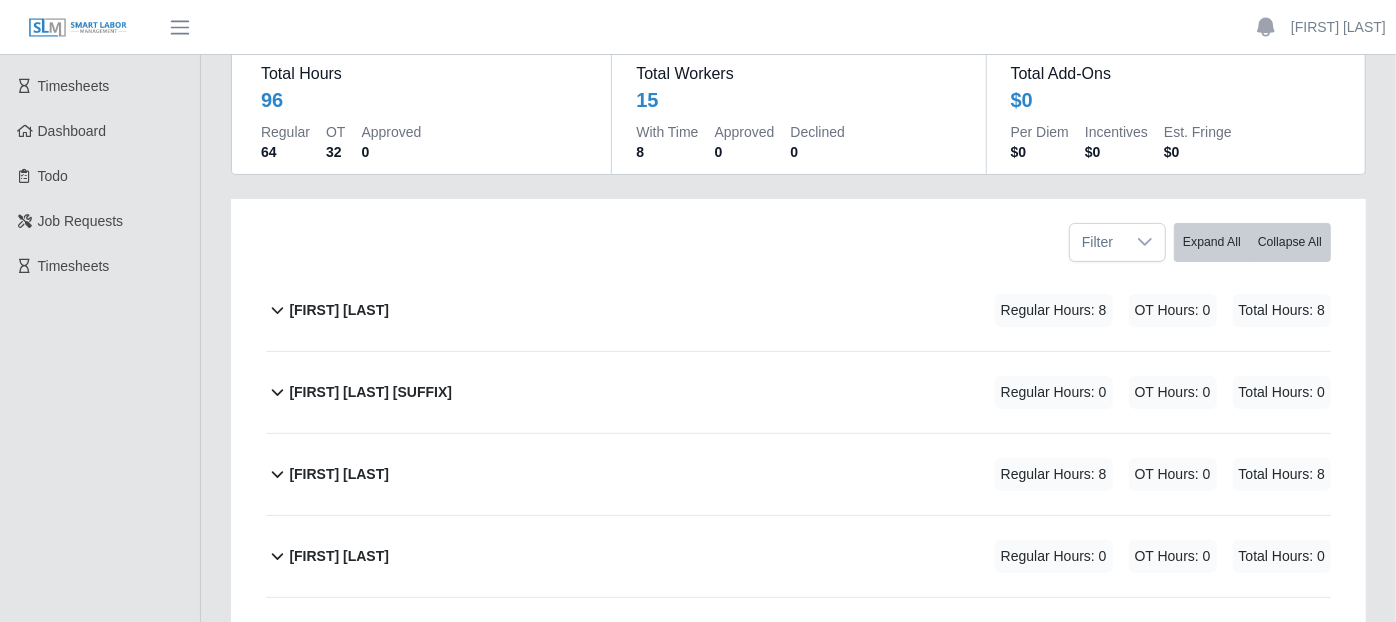 scroll, scrollTop: 222, scrollLeft: 0, axis: vertical 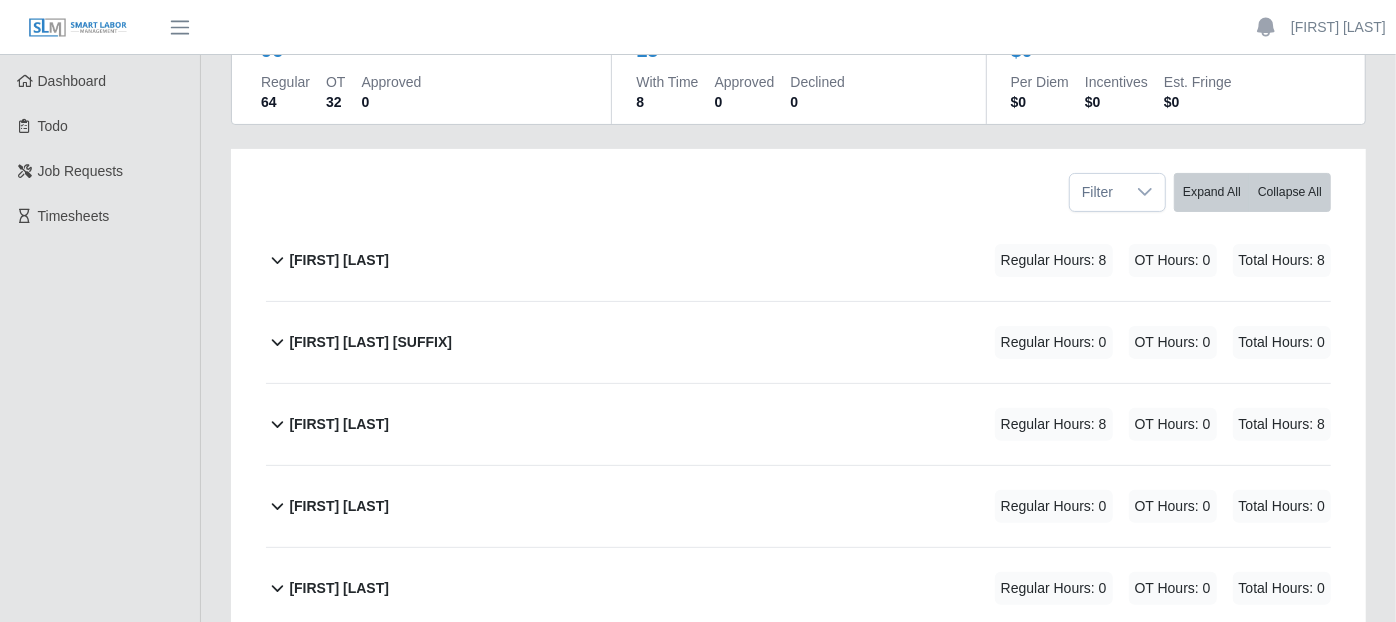 click 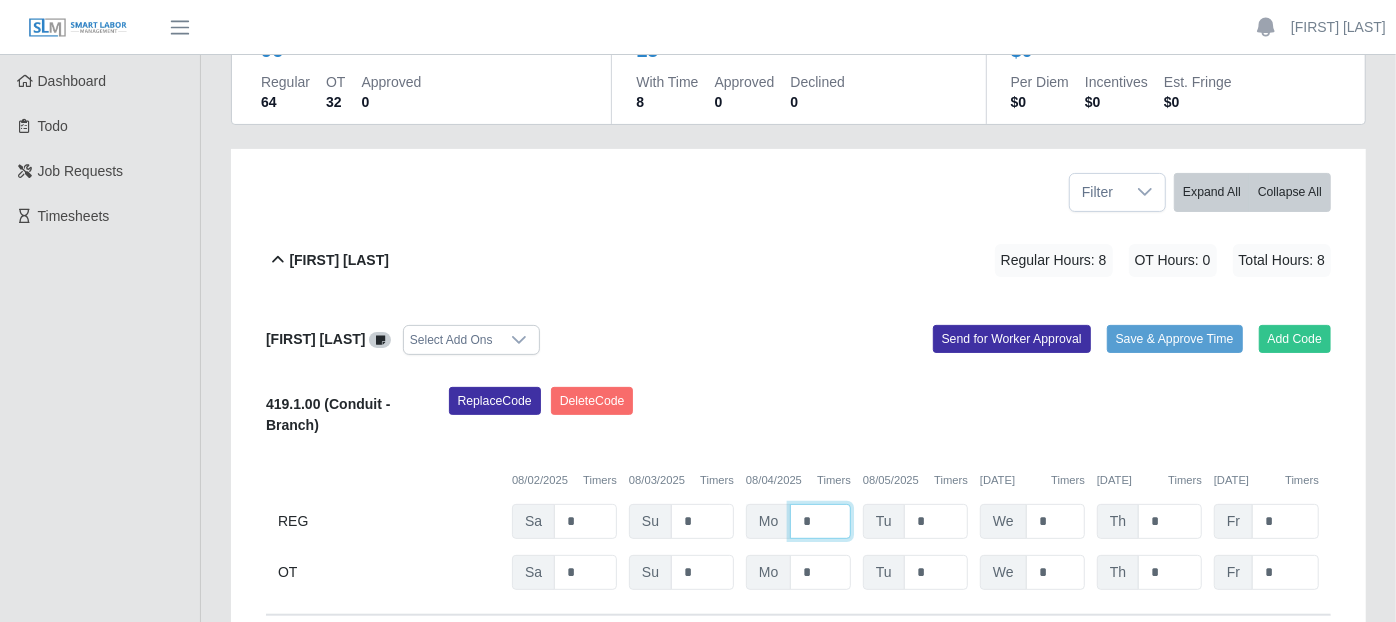 click on "*" at bounding box center [820, 521] 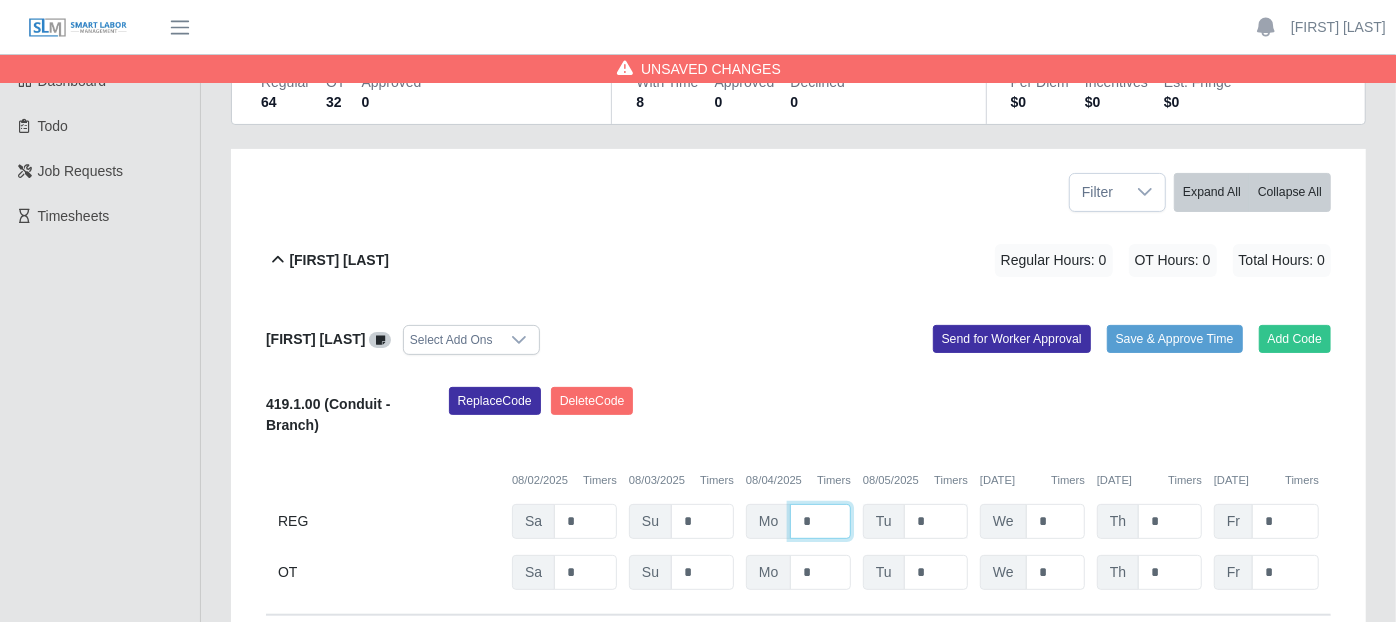 type on "*" 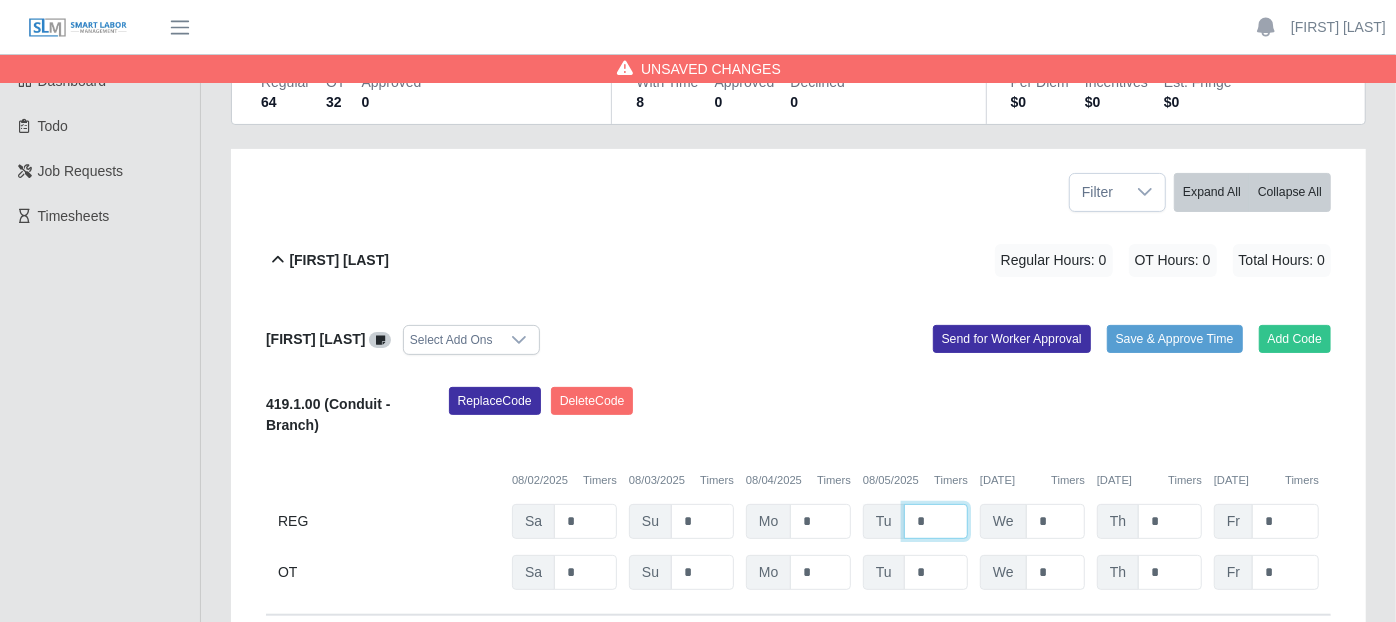 click on "*" at bounding box center [936, 521] 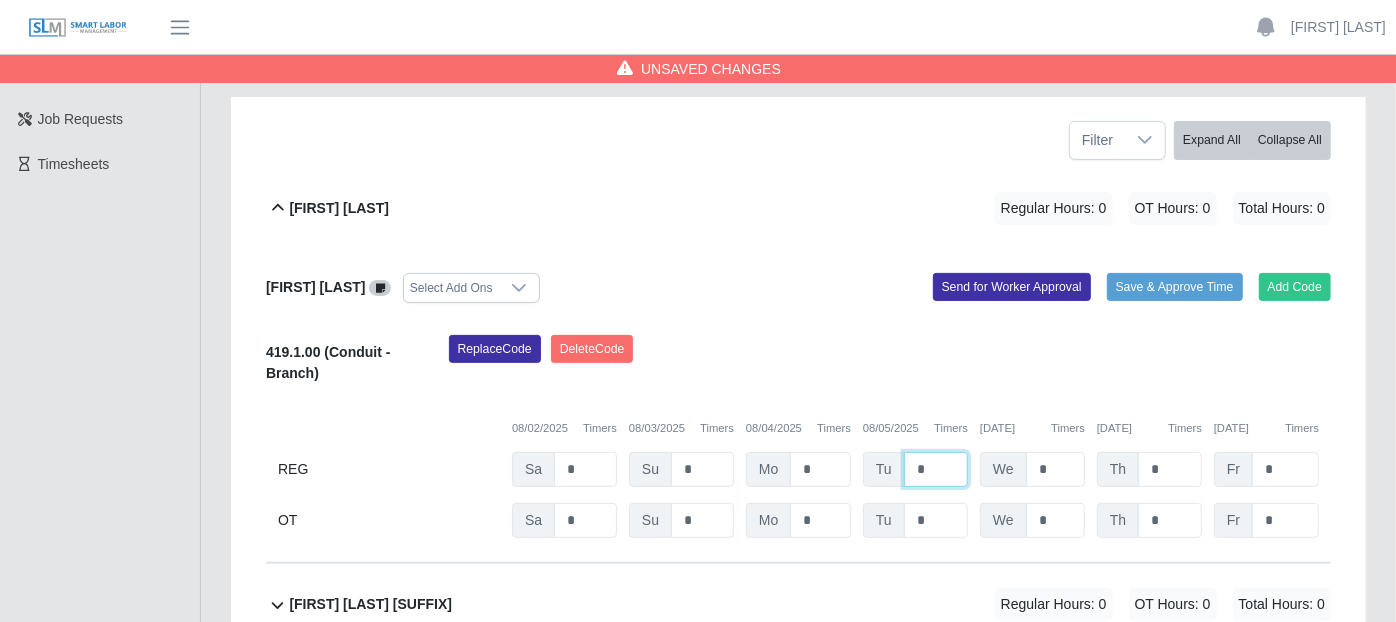 scroll, scrollTop: 222, scrollLeft: 0, axis: vertical 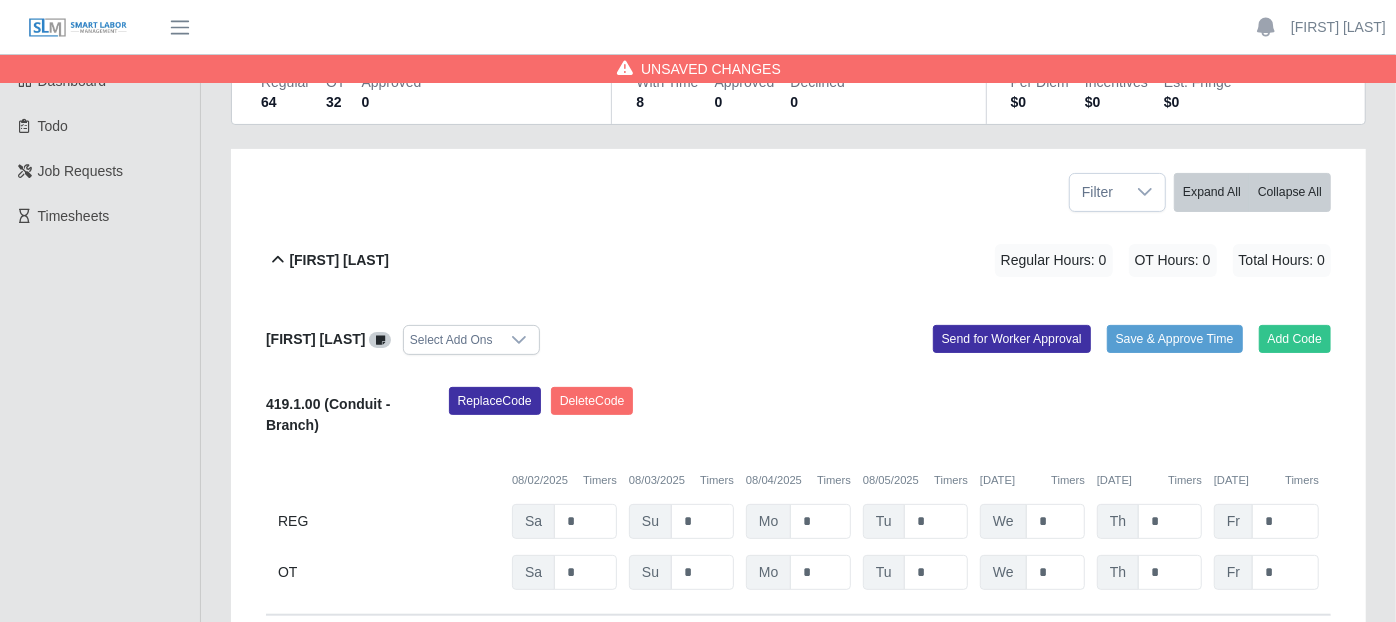 click 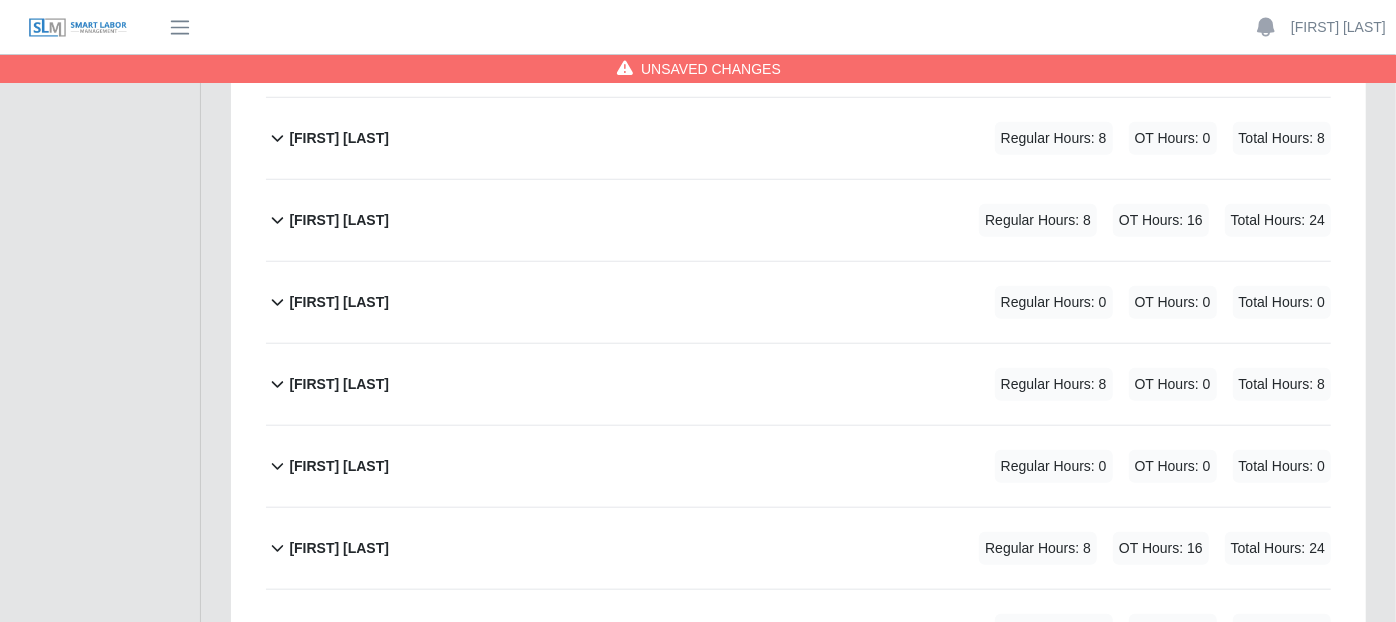 scroll, scrollTop: 1111, scrollLeft: 0, axis: vertical 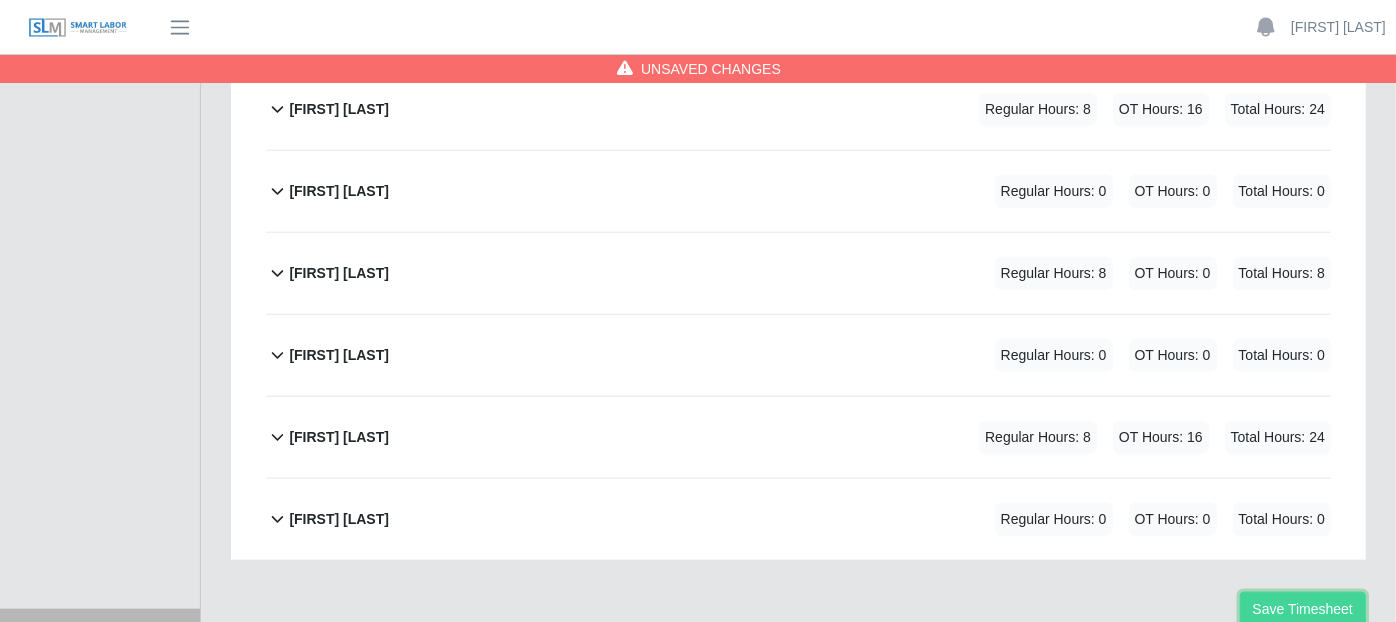click on "Save
Timesheet" at bounding box center (1303, 609) 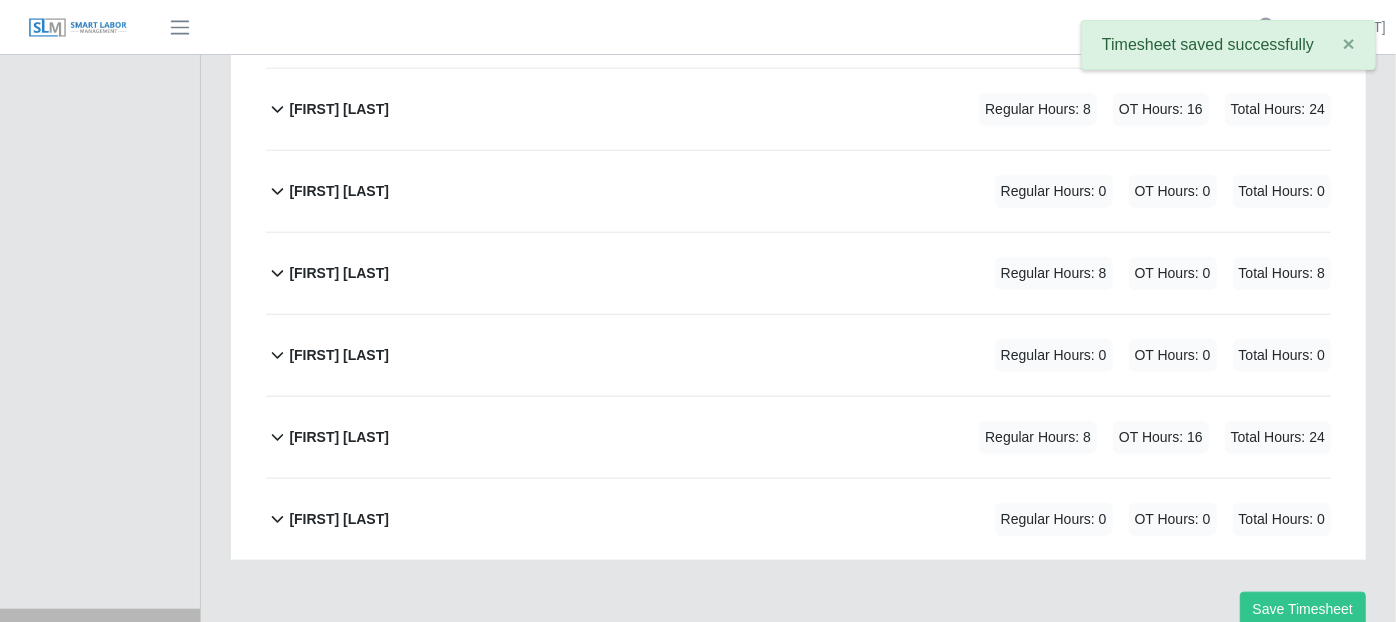 click on "[FIRST] [LAST]             Regular Hours: 8   OT Hours: 16   Total Hours: 24" 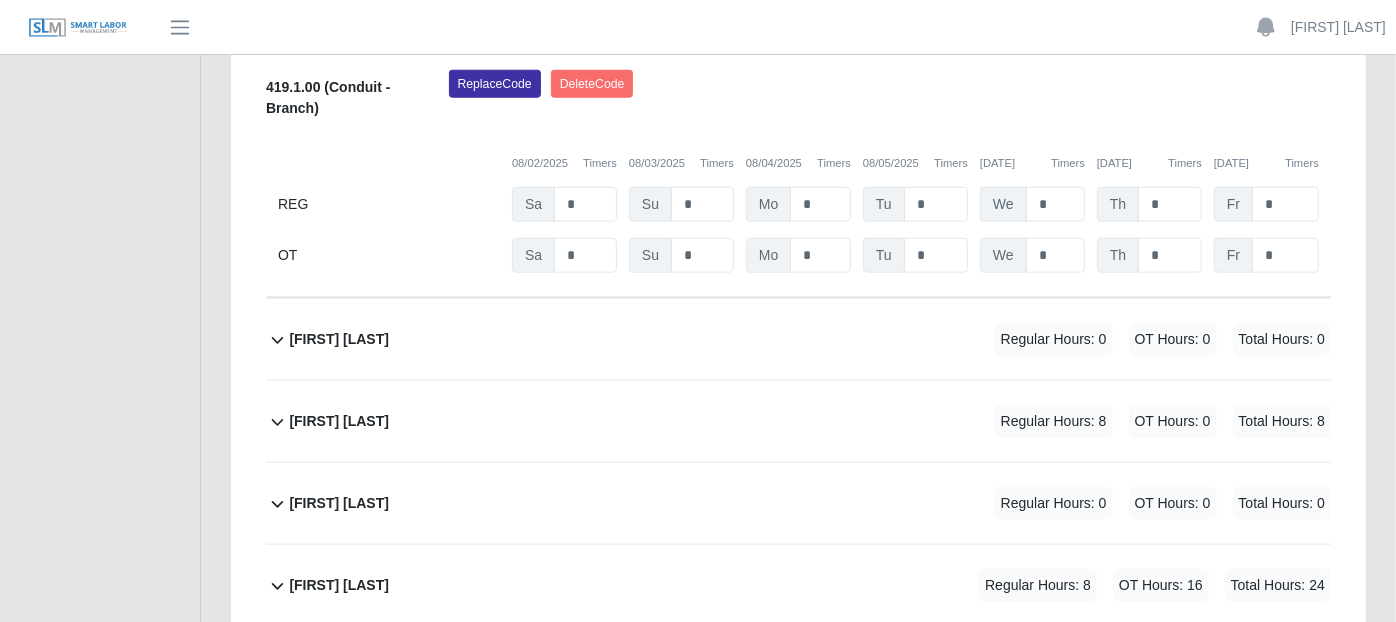 scroll, scrollTop: 1091, scrollLeft: 0, axis: vertical 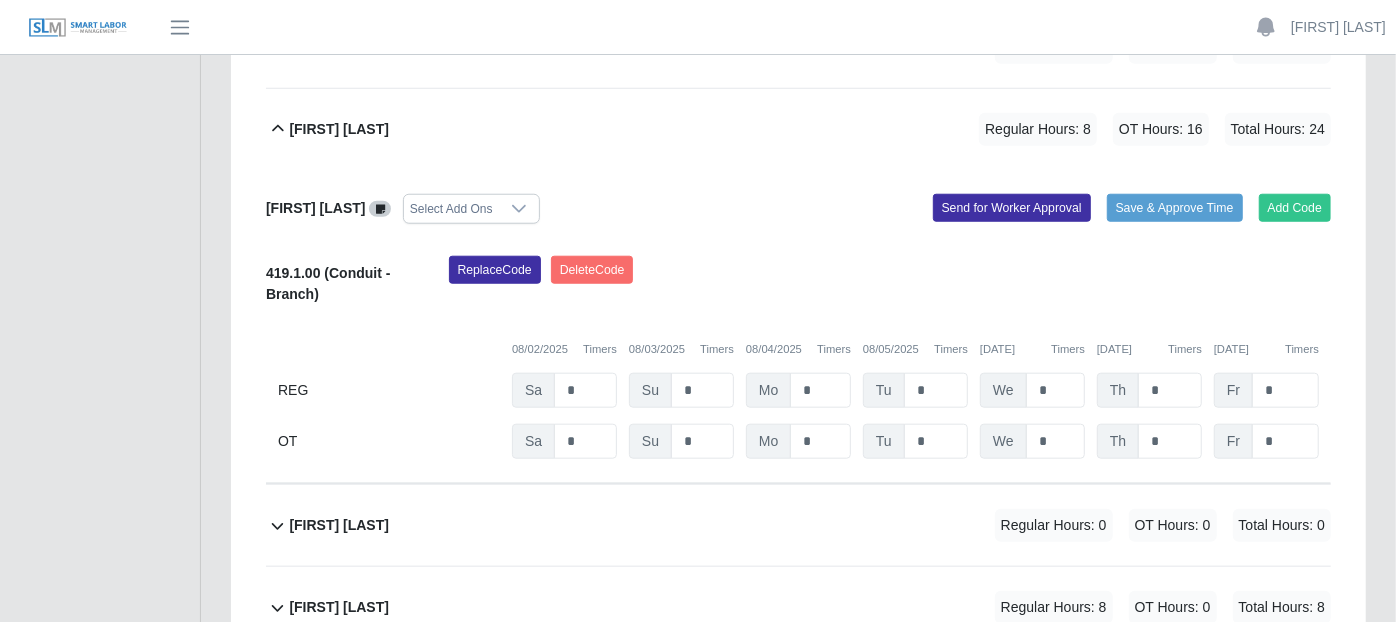 click 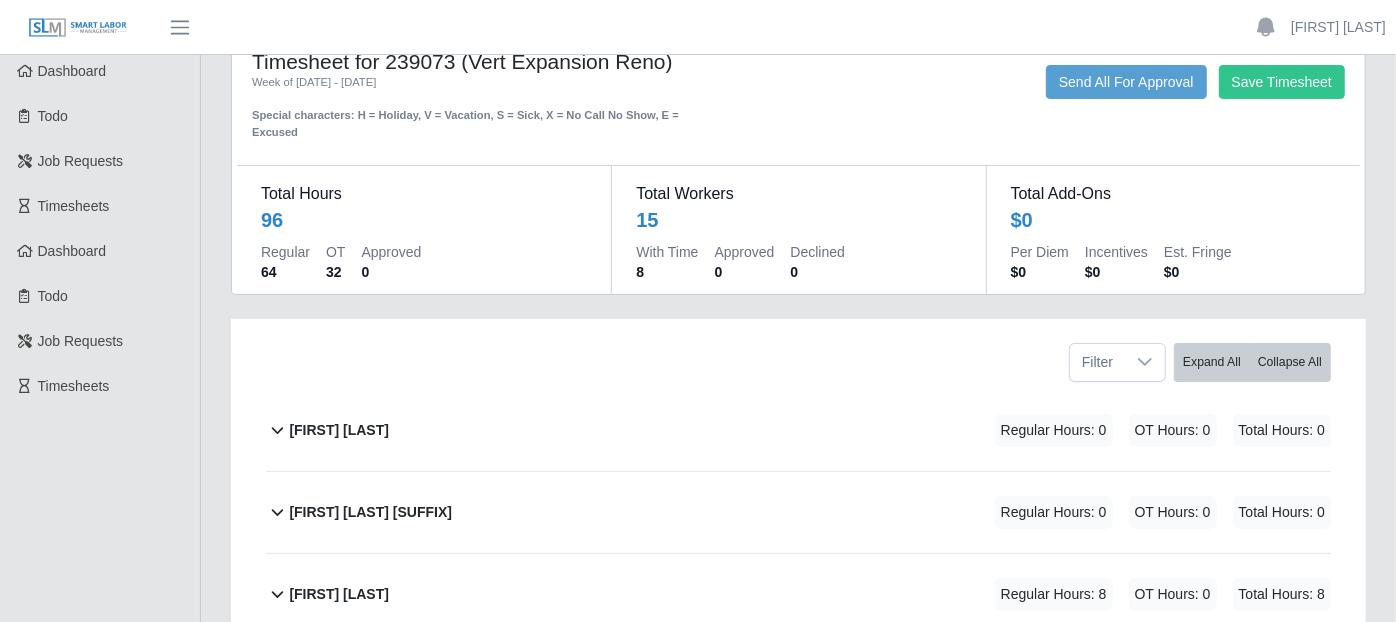 scroll, scrollTop: 0, scrollLeft: 0, axis: both 